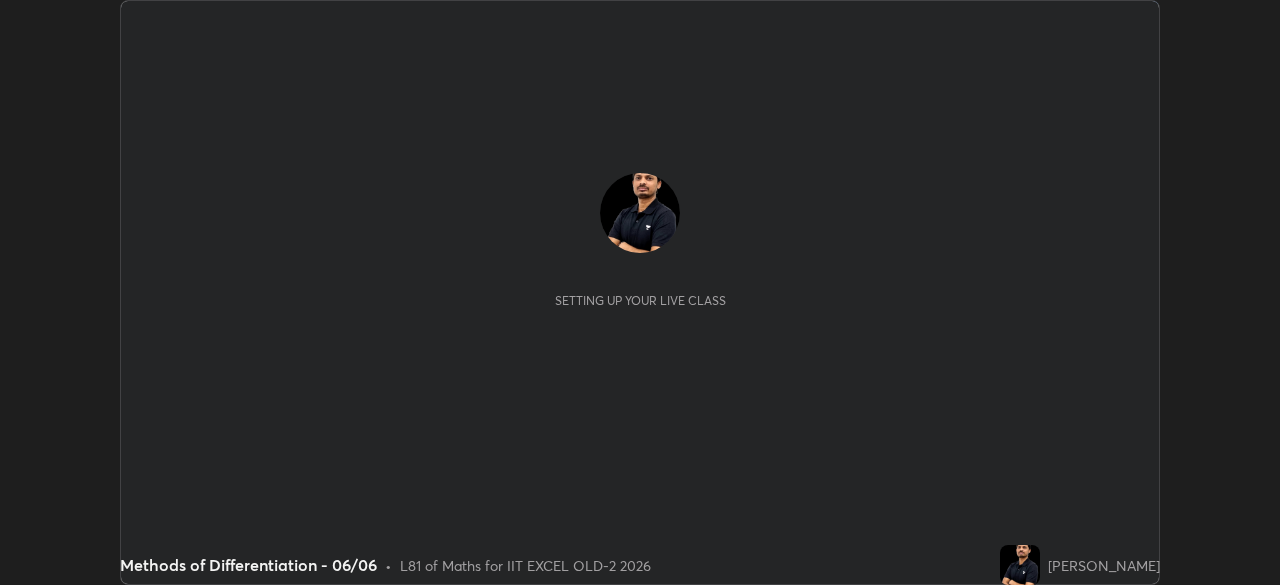 scroll, scrollTop: 0, scrollLeft: 0, axis: both 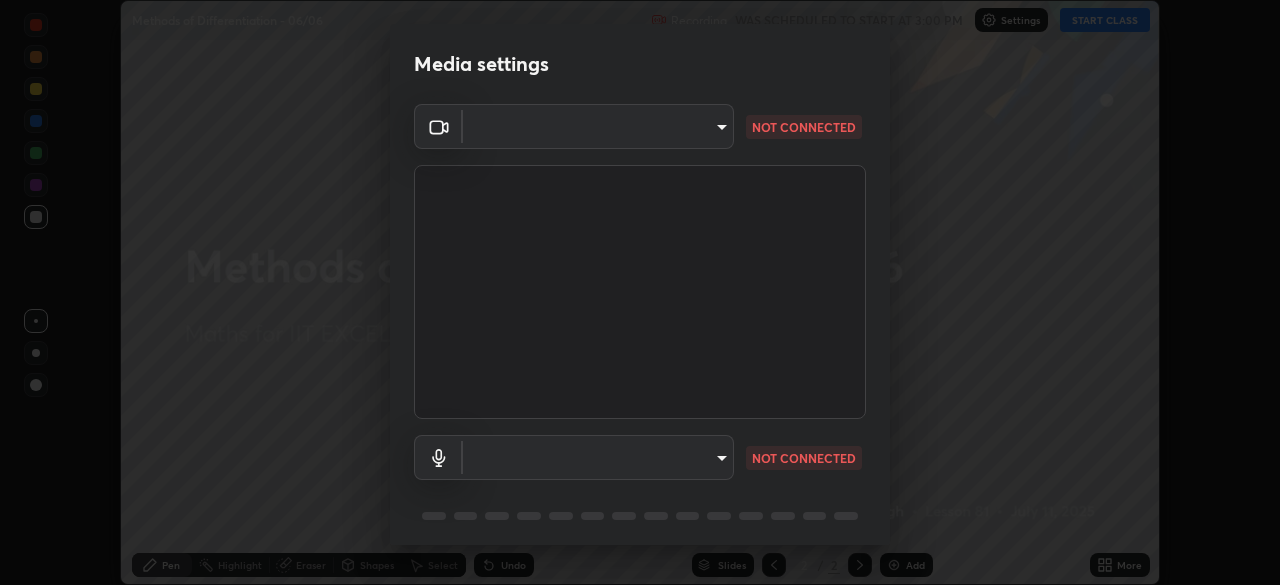 type on "a2c9e0304fea7a197325265949ed38064ec23766b16e4a4df4757bcf8ee53c87" 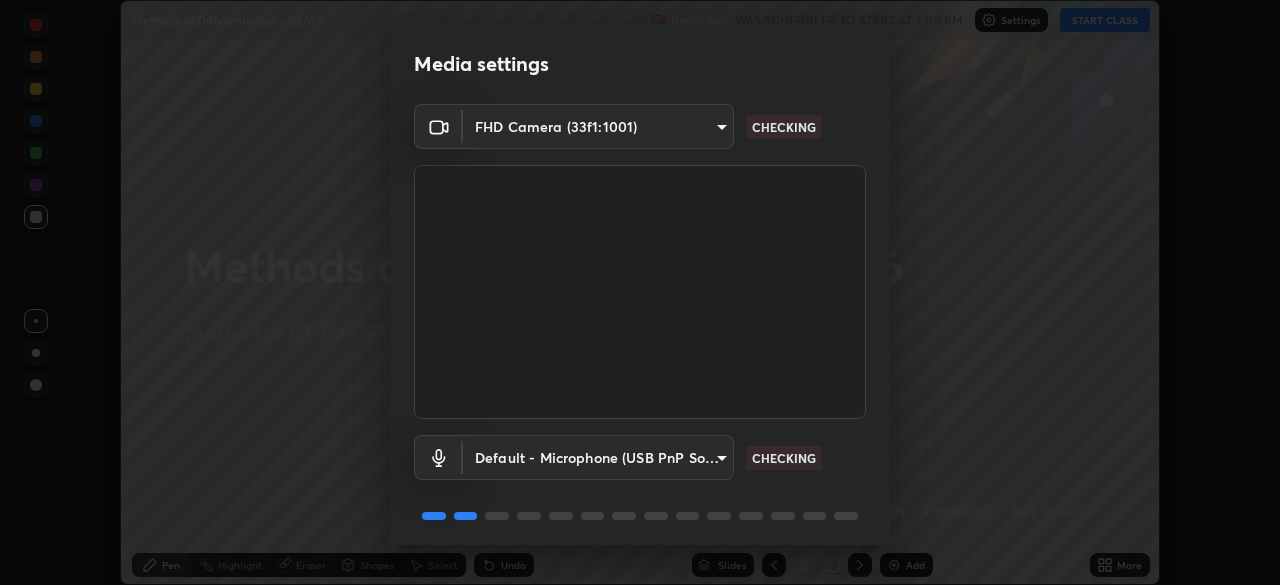 click on "Erase all Methods of Differentiation - 06/06 Recording WAS SCHEDULED TO START AT  3:00 PM Settings START CLASS Setting up your live class Methods of Differentiation - 06/06 • L81 of Maths for IIT EXCEL OLD-2 2026 [PERSON_NAME] Pen Highlight Eraser Shapes Select Undo Slides 2 / 2 Add More No doubts shared Encourage your learners to ask a doubt for better clarity Report an issue Reason for reporting Buffering Chat not working Audio - Video sync issue Educator video quality low ​ Attach an image Report Media settings FHD Camera (33f1:1001) a2c9e0304fea7a197325265949ed38064ec23766b16e4a4df4757bcf8ee53c87 CHECKING Default - Microphone (USB PnP Sound Device) default CHECKING 1 / 5 Next" at bounding box center (640, 292) 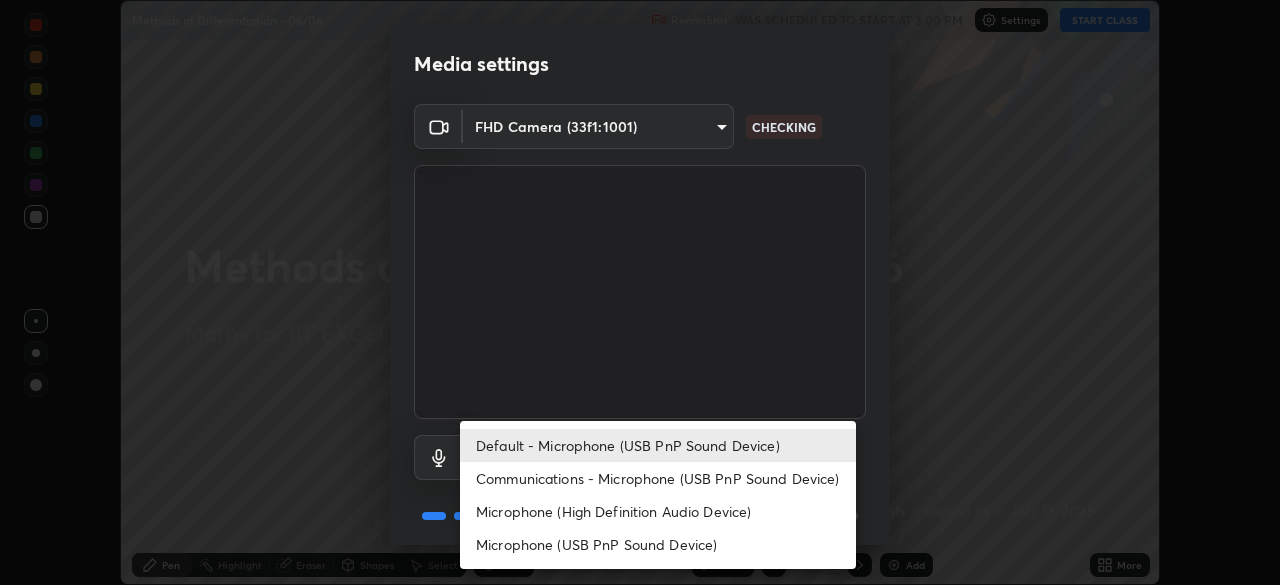 click on "Communications - Microphone (USB PnP Sound Device)" at bounding box center (658, 478) 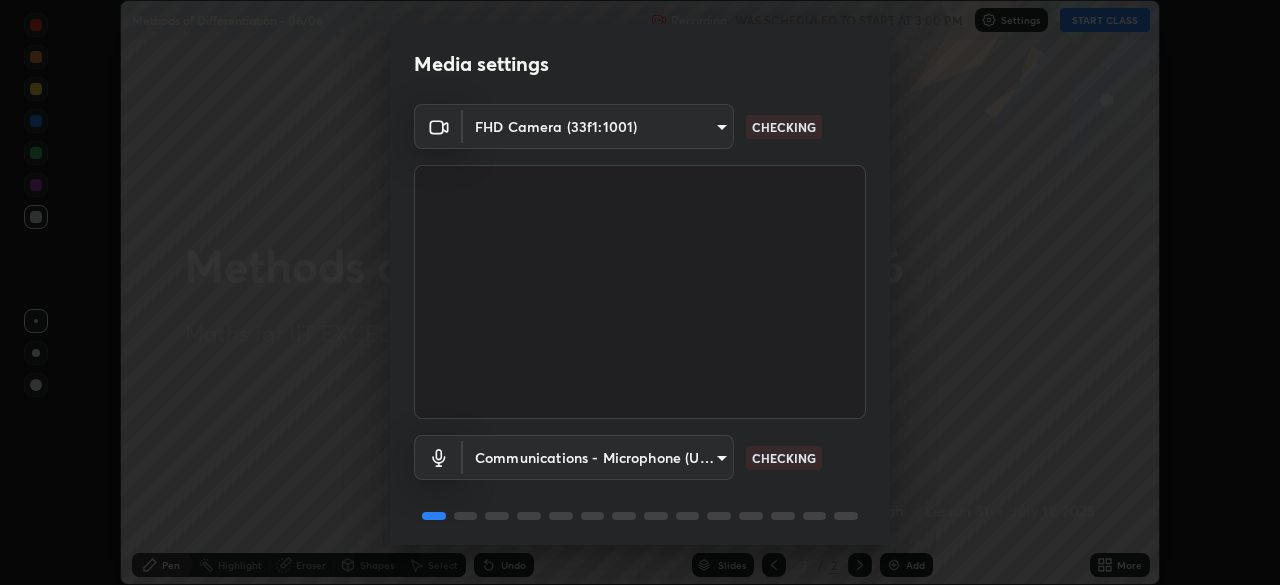 click on "Erase all Methods of Differentiation - 06/06 Recording WAS SCHEDULED TO START AT  3:00 PM Settings START CLASS Setting up your live class Methods of Differentiation - 06/06 • L81 of Maths for IIT EXCEL OLD-2 2026 [PERSON_NAME] Pen Highlight Eraser Shapes Select Undo Slides 2 / 2 Add More No doubts shared Encourage your learners to ask a doubt for better clarity Report an issue Reason for reporting Buffering Chat not working Audio - Video sync issue Educator video quality low ​ Attach an image Report Media settings FHD Camera (33f1:1001) a2c9e0304fea7a197325265949ed38064ec23766b16e4a4df4757bcf8ee53c87 CHECKING Communications - Microphone (USB PnP Sound Device) communications CHECKING 1 / 5 Next" at bounding box center (640, 292) 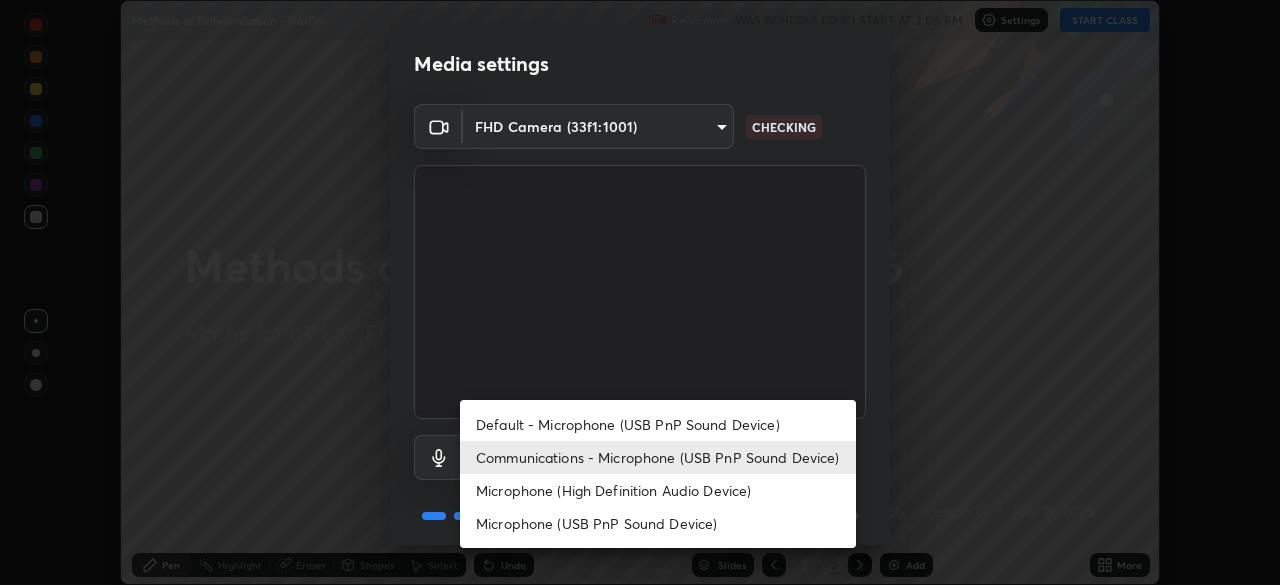 click on "Default - Microphone (USB PnP Sound Device)" at bounding box center (658, 424) 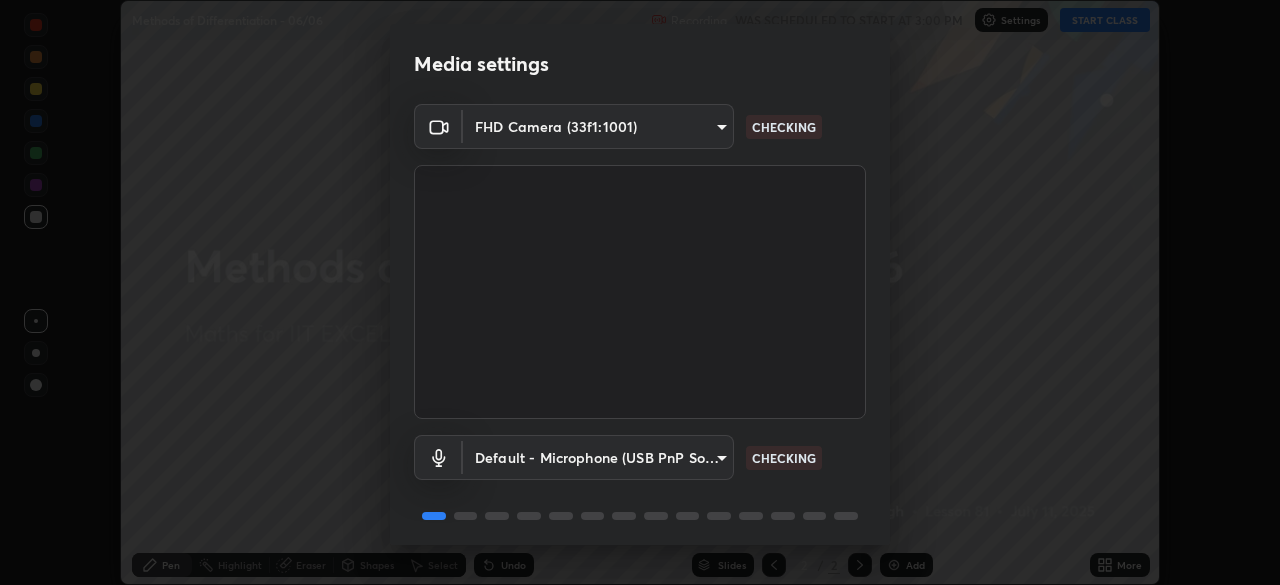 scroll, scrollTop: 71, scrollLeft: 0, axis: vertical 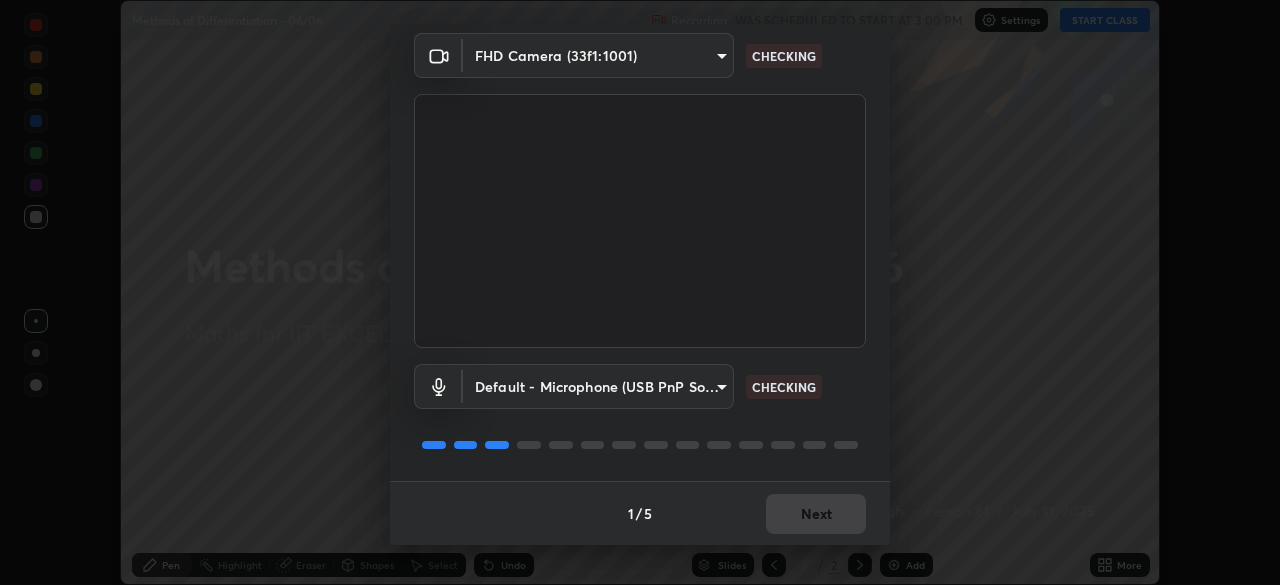 click on "1 / 5 Next" at bounding box center (640, 513) 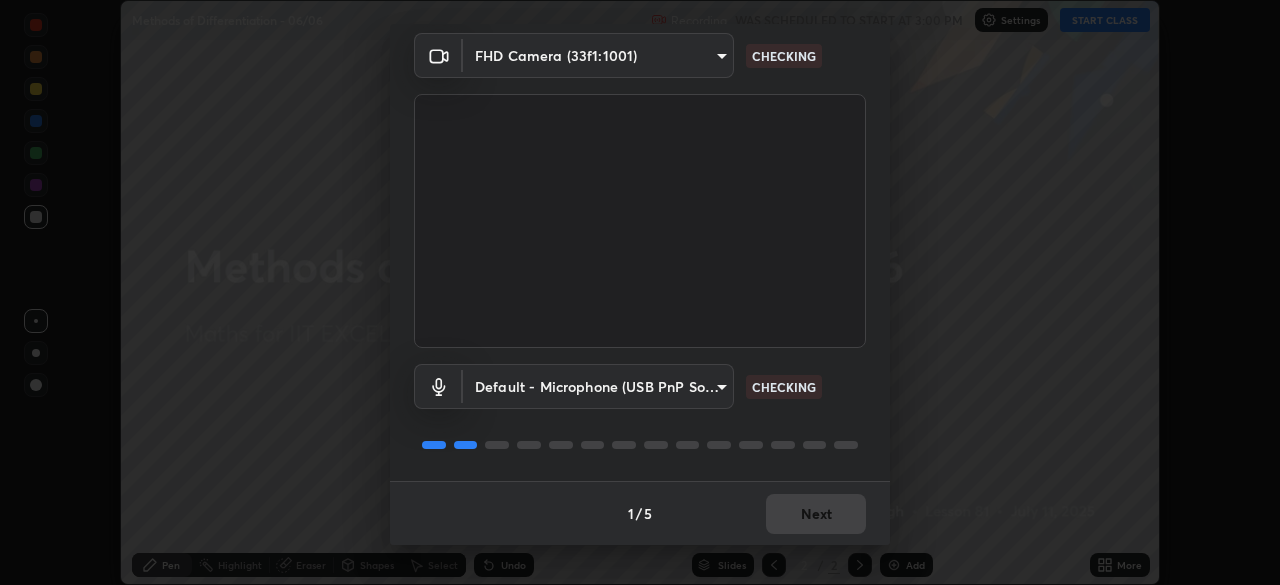 click on "1 / 5 Next" at bounding box center [640, 513] 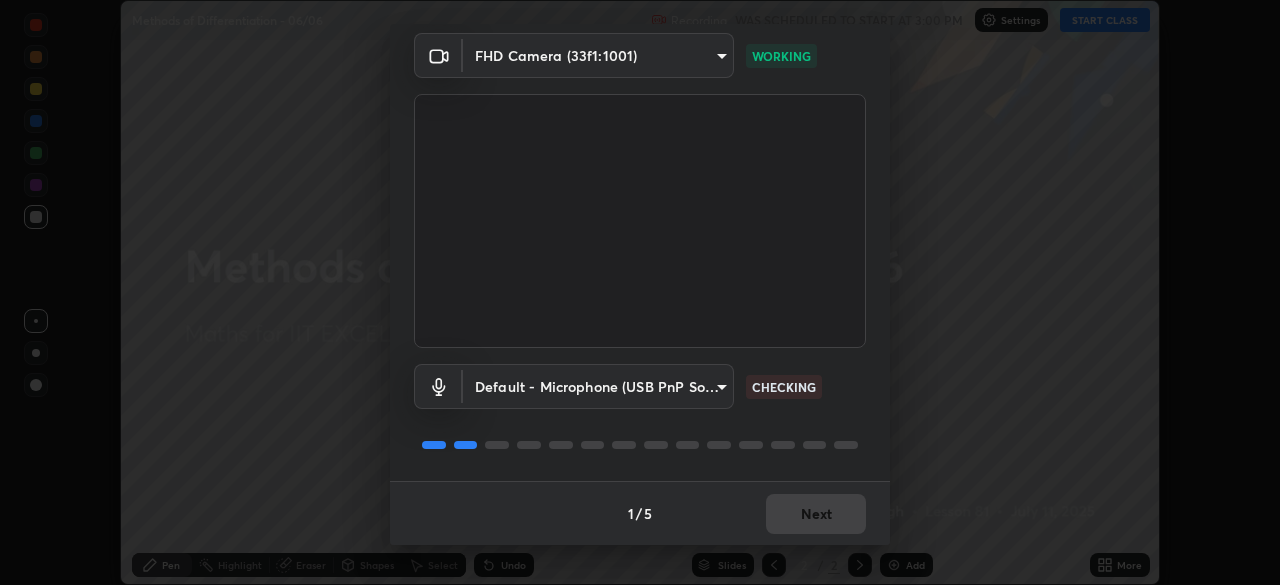 click on "1 / 5 Next" at bounding box center (640, 513) 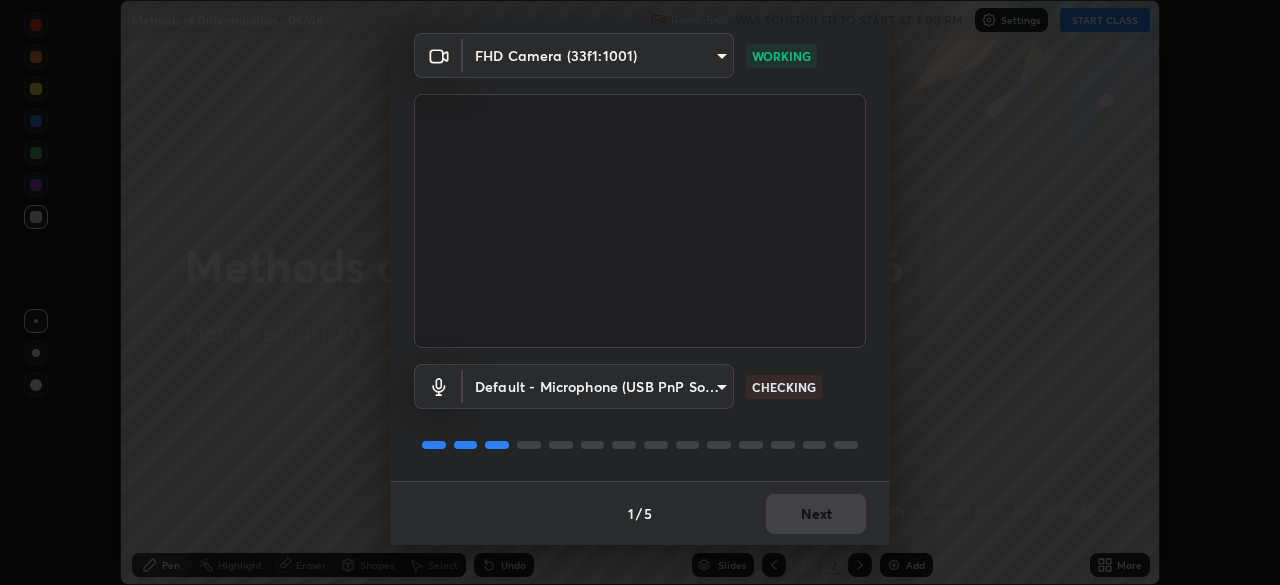 click on "1 / 5 Next" at bounding box center [640, 513] 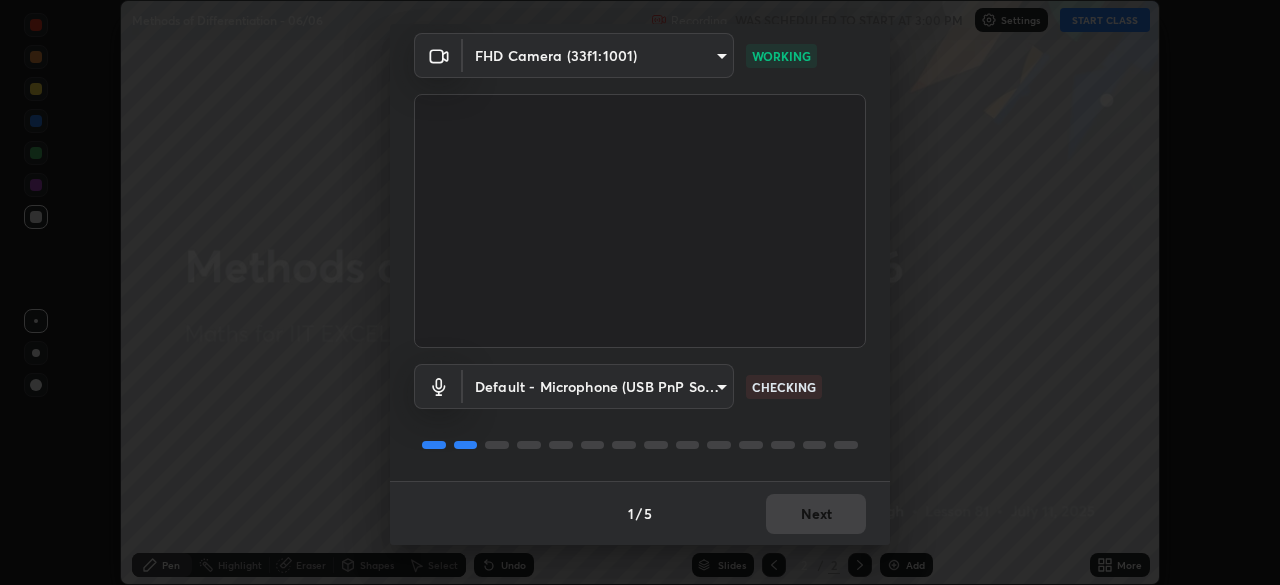 click on "1 / 5 Next" at bounding box center [640, 513] 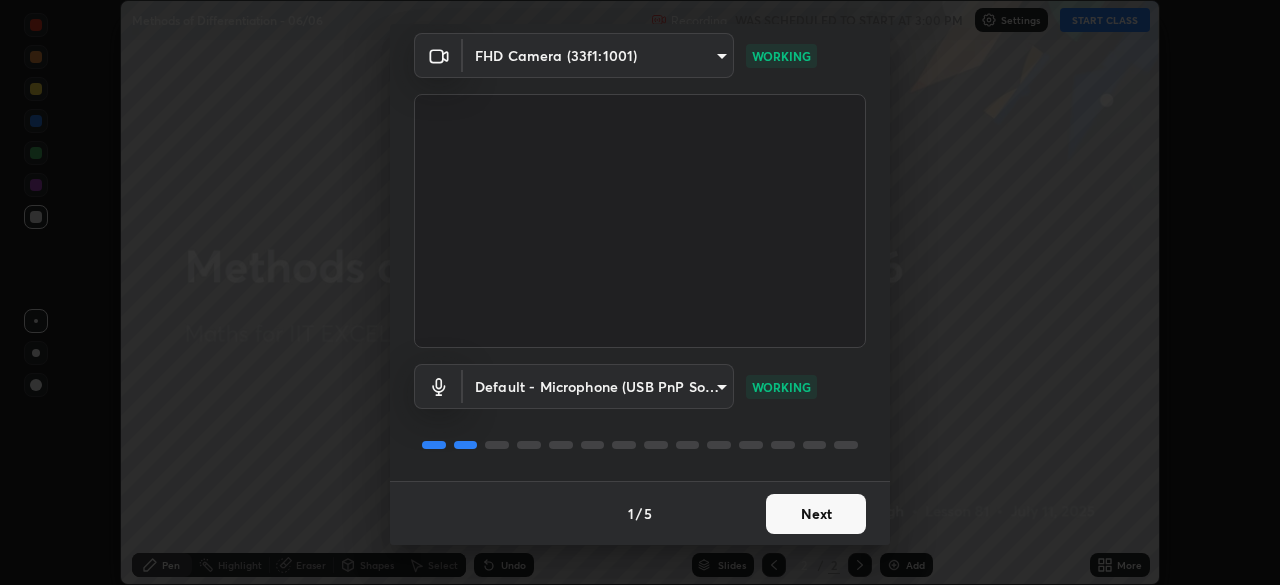click on "Next" at bounding box center [816, 514] 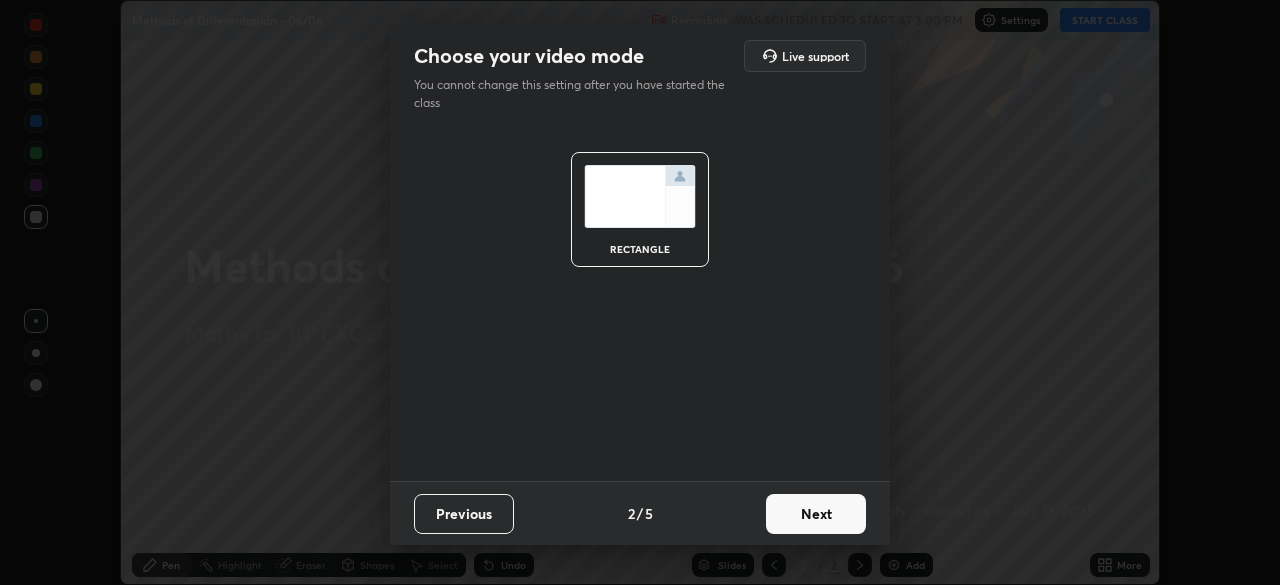 scroll, scrollTop: 0, scrollLeft: 0, axis: both 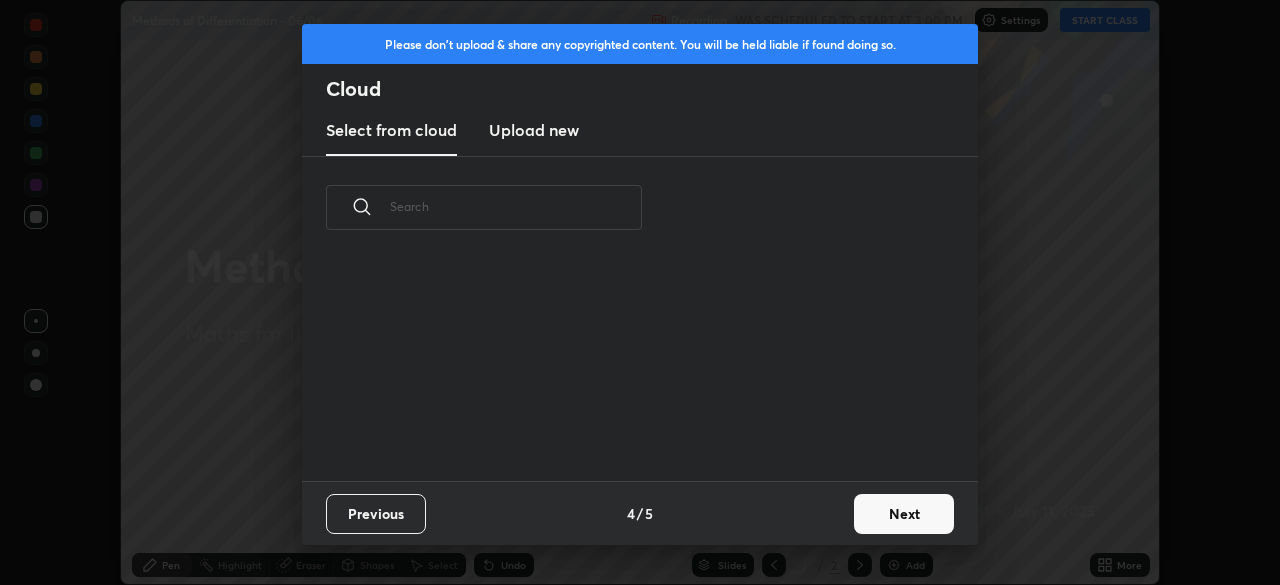click on "Next" at bounding box center [904, 514] 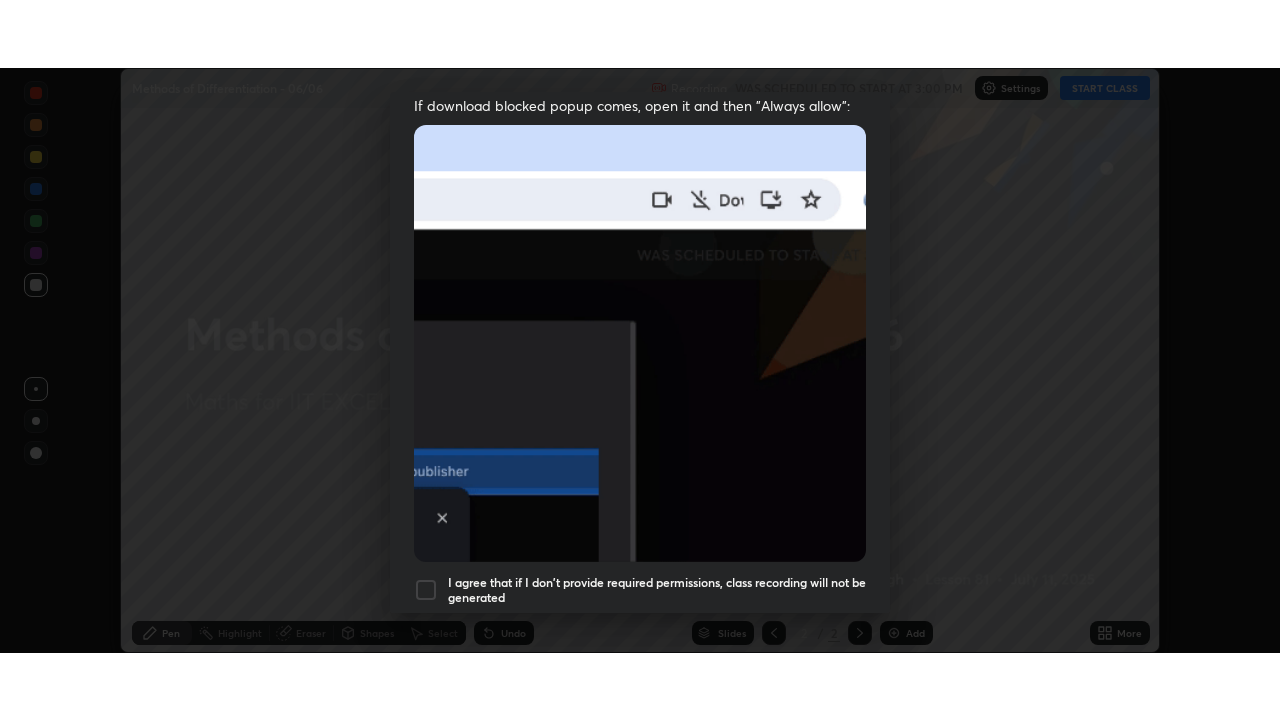 scroll, scrollTop: 439, scrollLeft: 0, axis: vertical 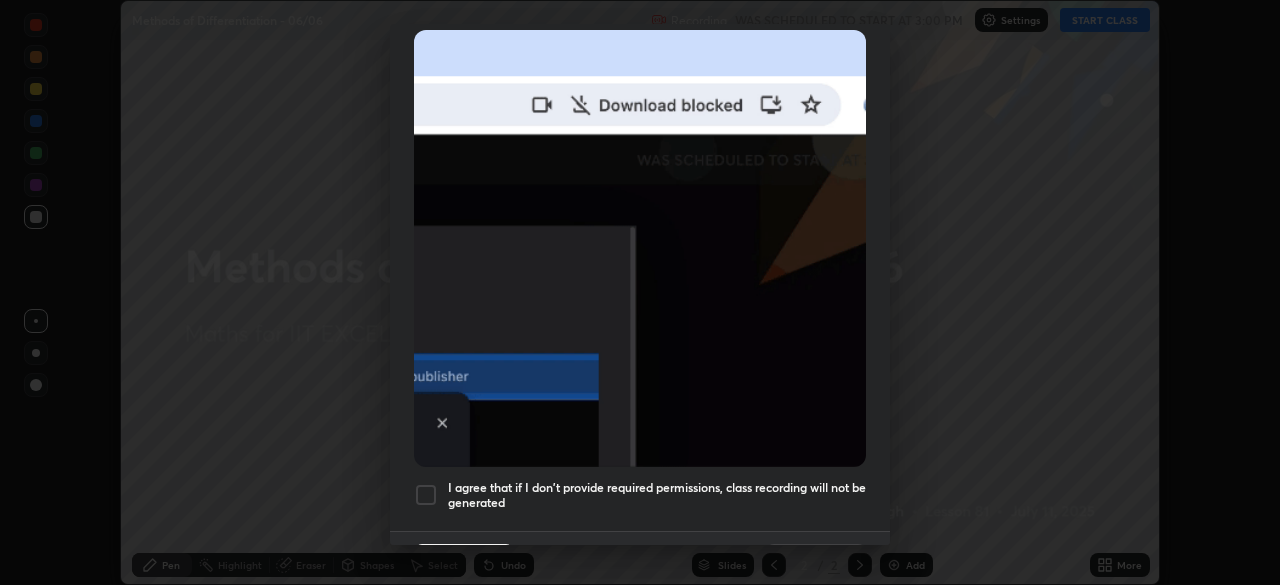 click at bounding box center (426, 495) 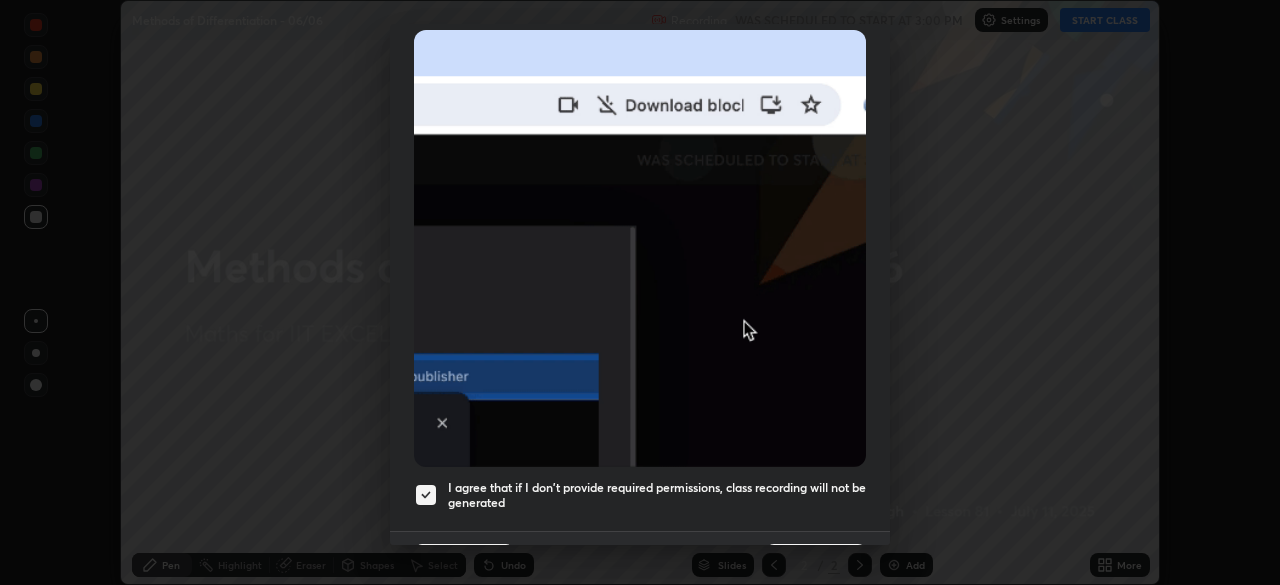 click on "Allow automatic downloads Please provide the following download permissions to ensure class recording is generating without any issues. Allow "Download multiple files" if prompted: If download blocked popup comes, open it and then "Always allow": I agree that if I don't provide required permissions, class recording will not be generated Previous 5 / 5 Done" at bounding box center (640, 292) 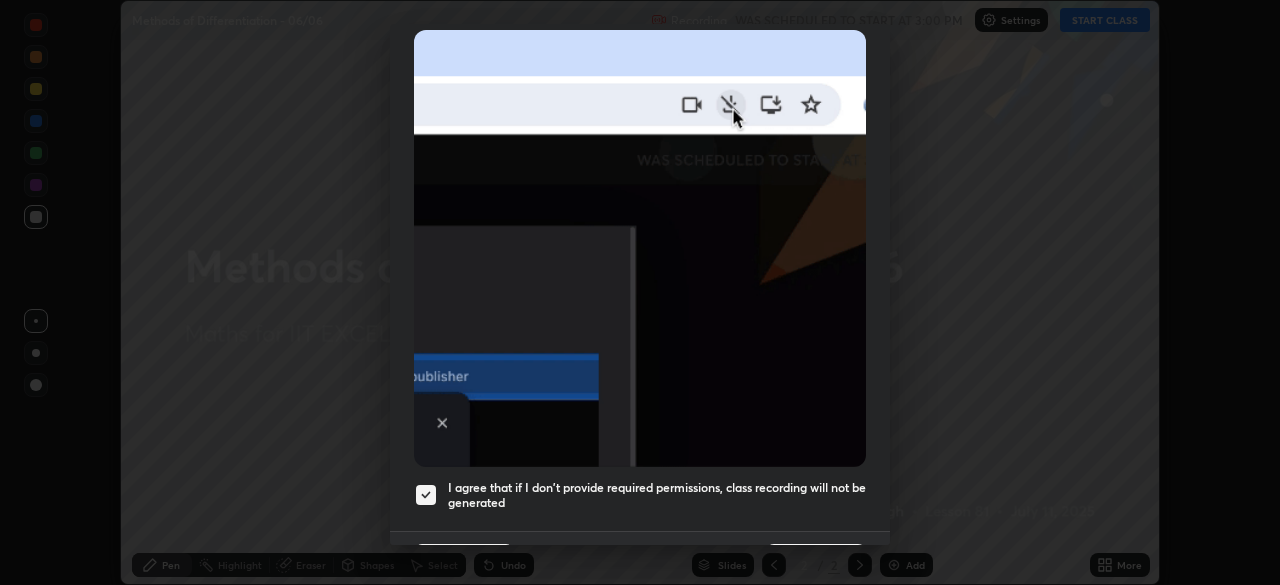 click on "Done" at bounding box center [816, 564] 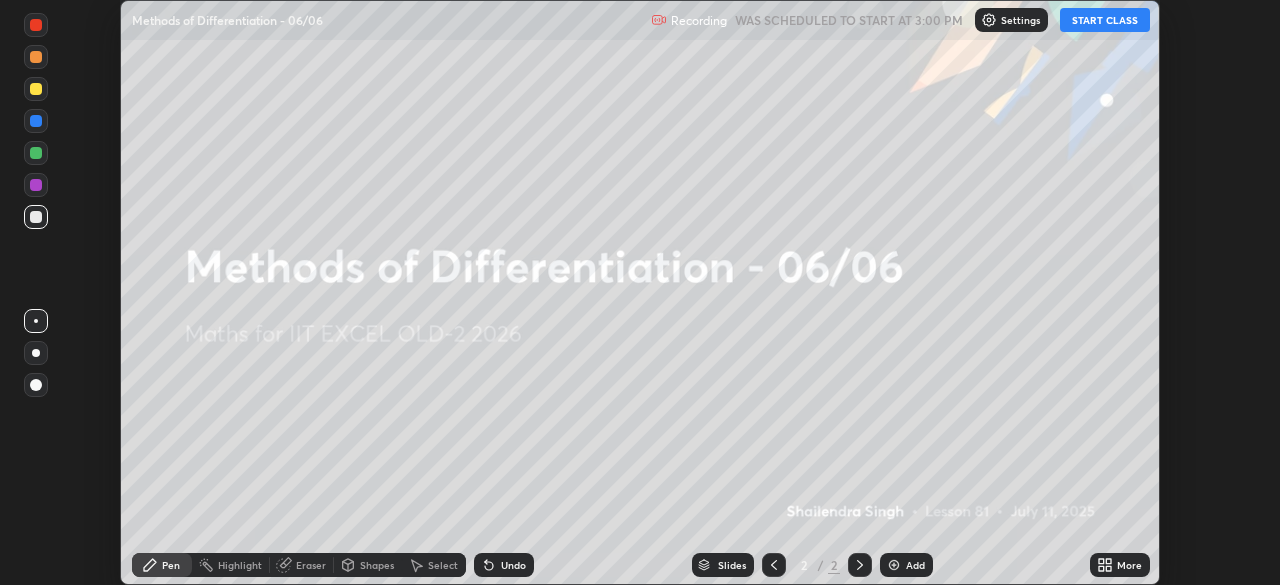 click 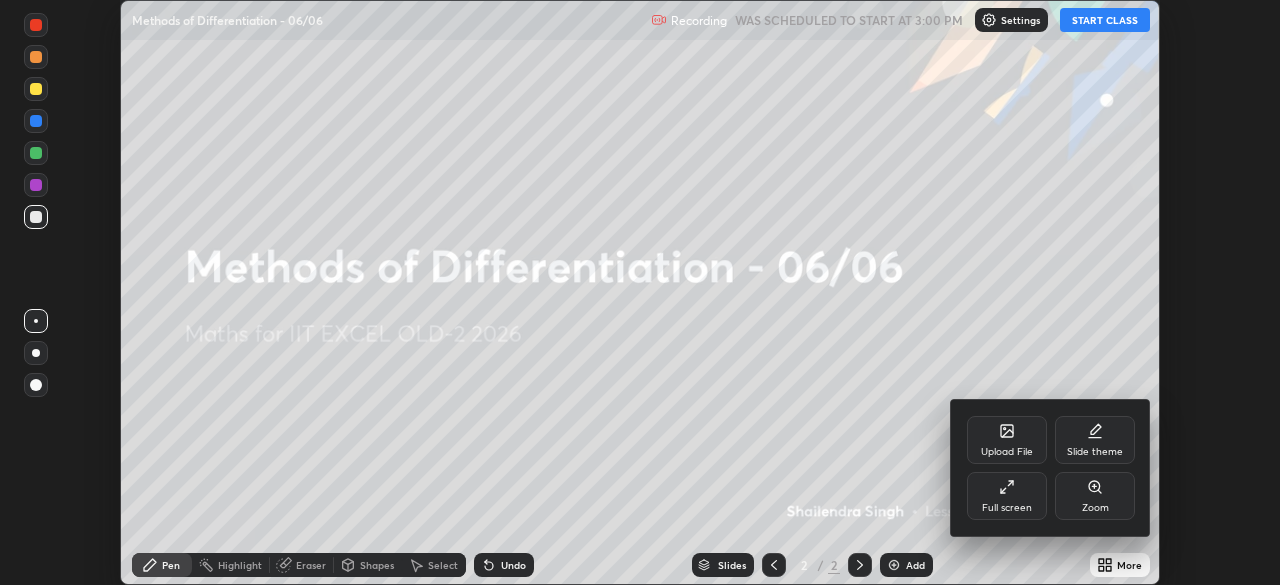 click on "Full screen" at bounding box center (1007, 496) 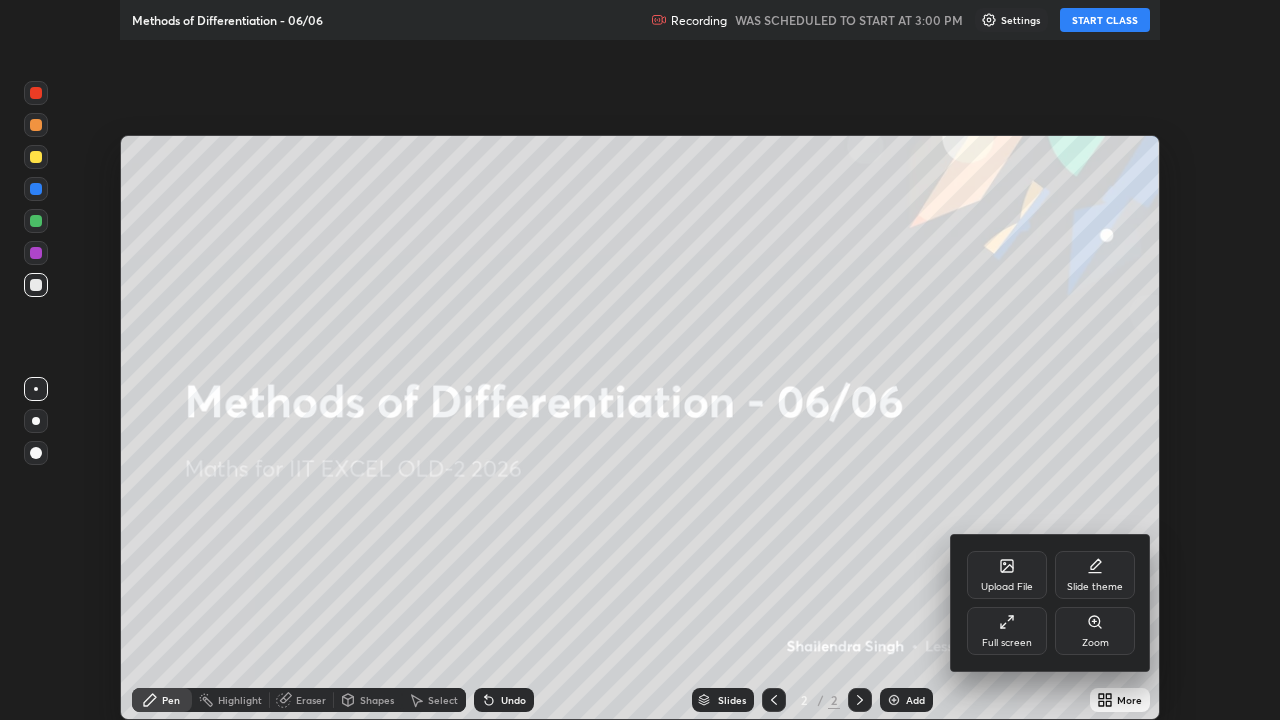 scroll, scrollTop: 99280, scrollLeft: 98720, axis: both 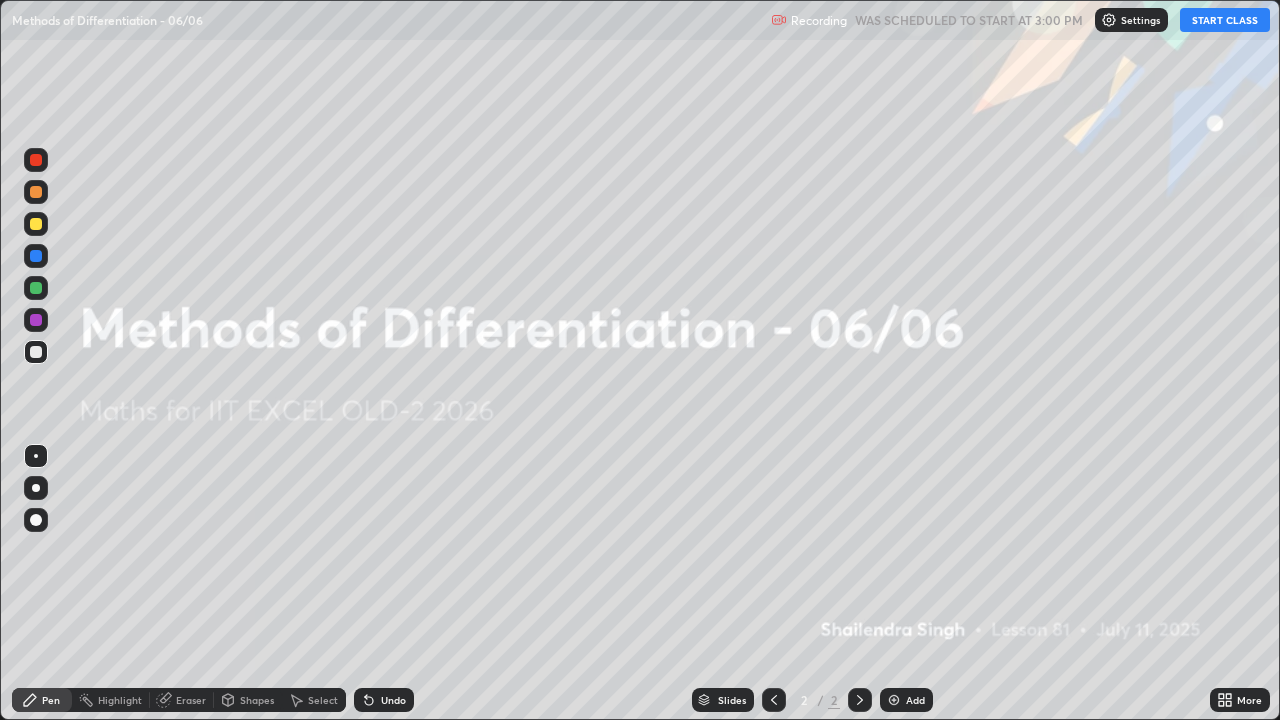 click on "Eraser" at bounding box center [182, 700] 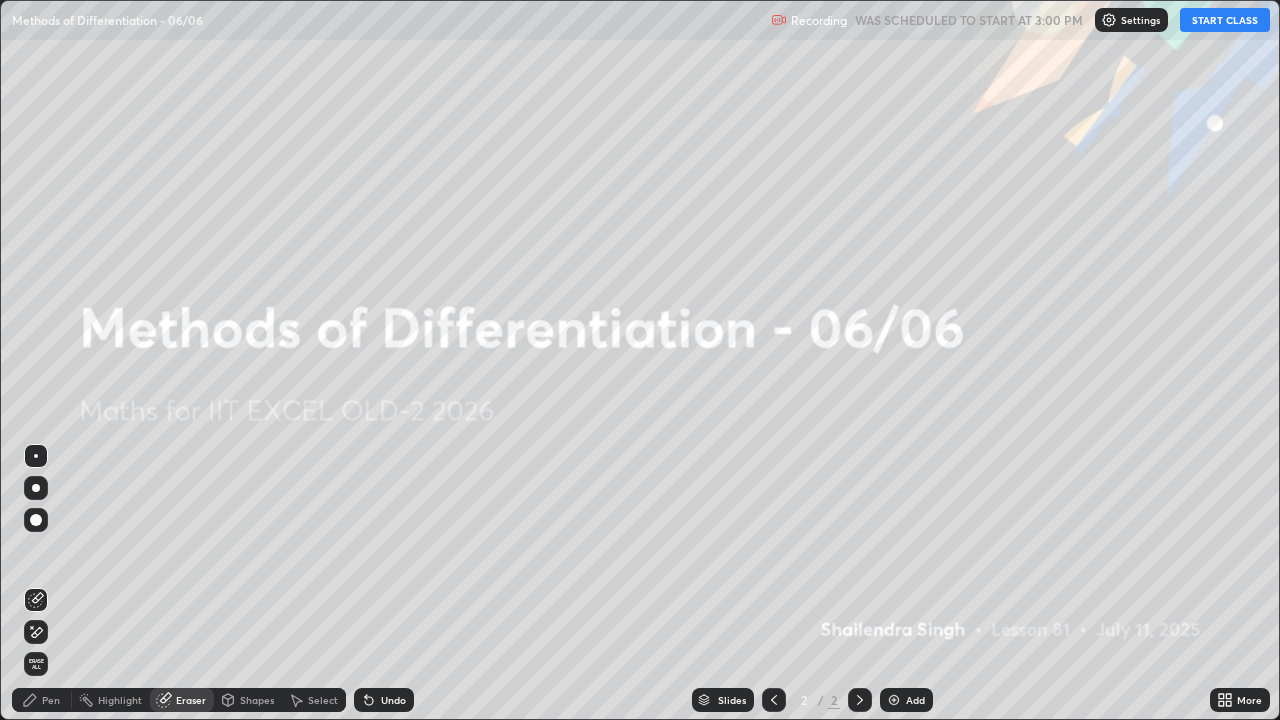 click on "Pen" at bounding box center (51, 700) 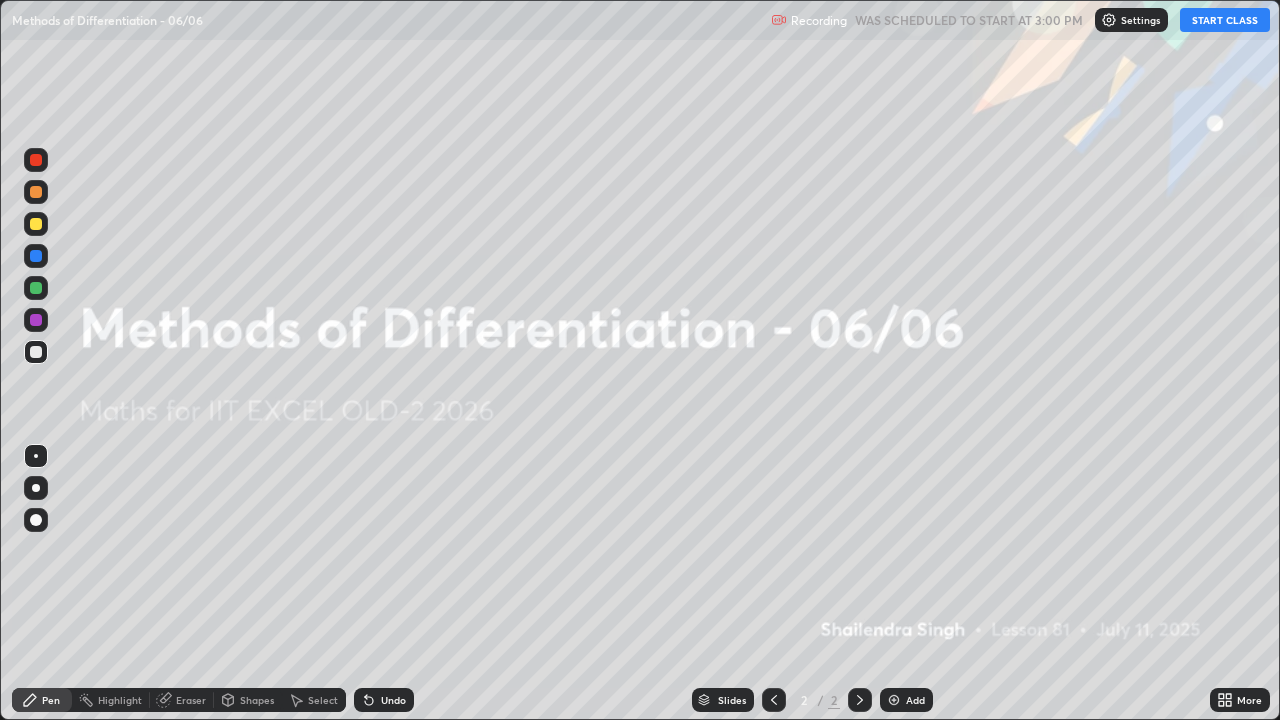 click on "START CLASS" at bounding box center (1225, 20) 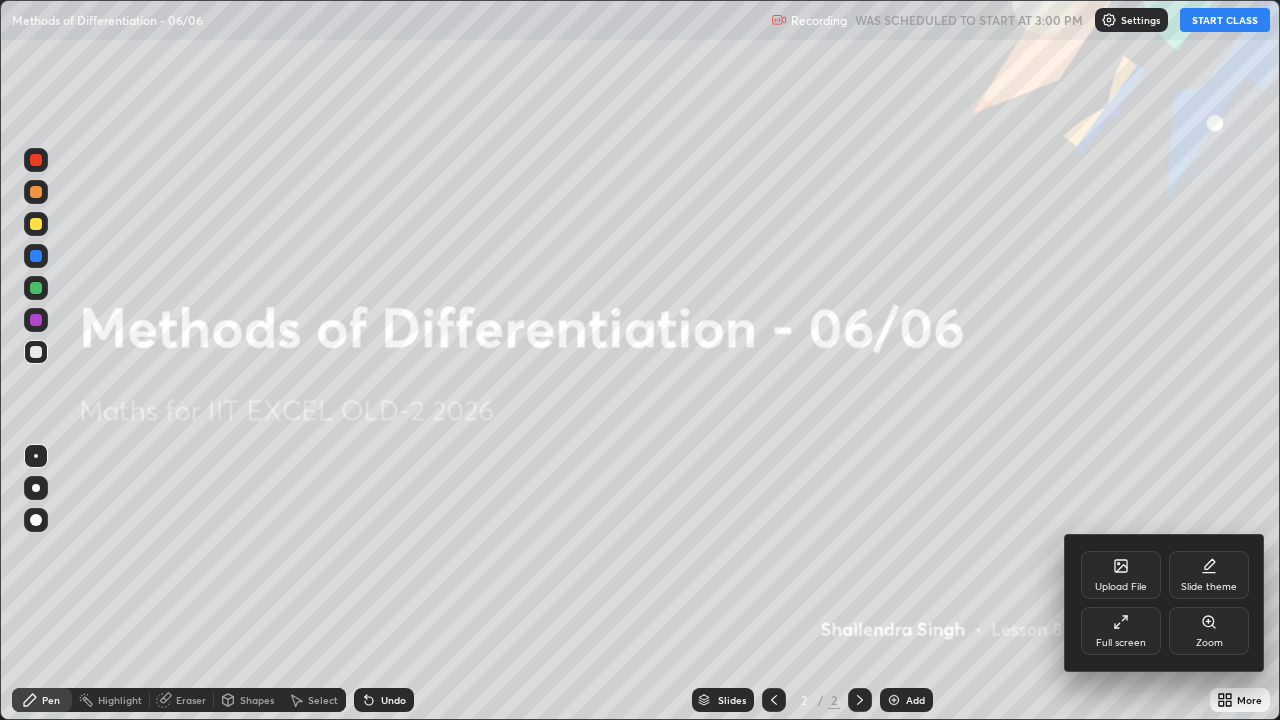 click 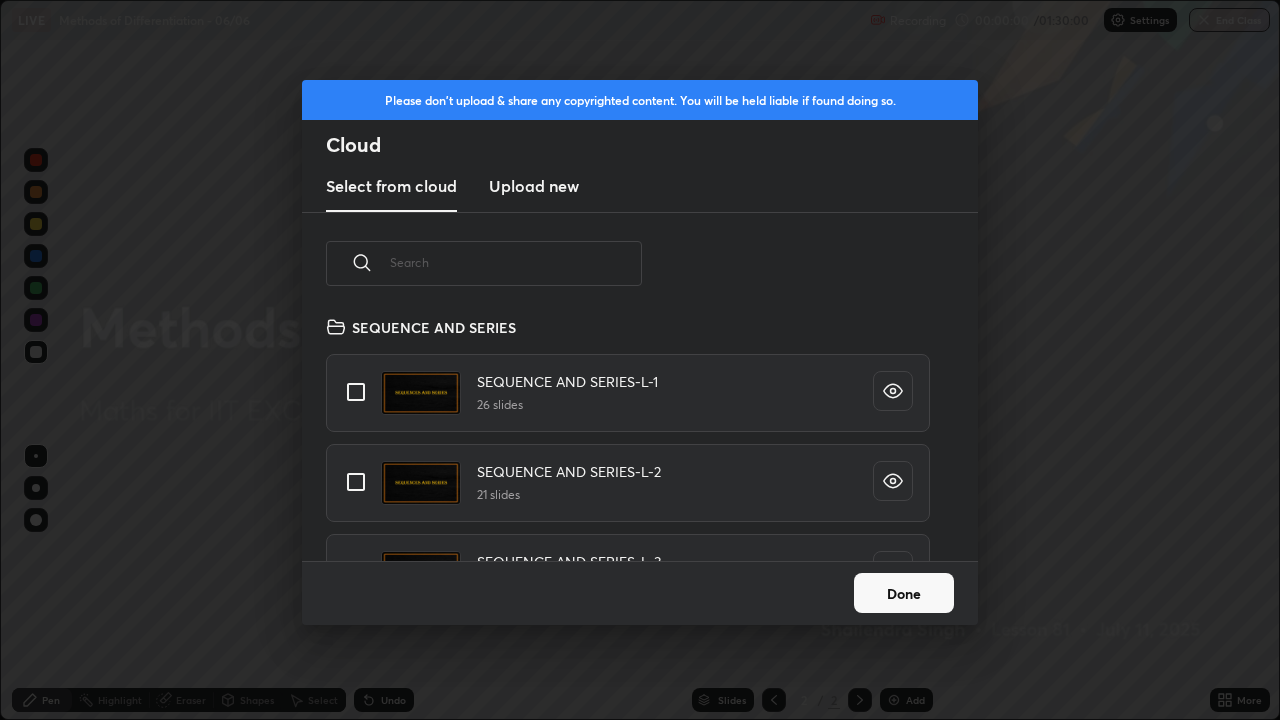 scroll, scrollTop: 7, scrollLeft: 11, axis: both 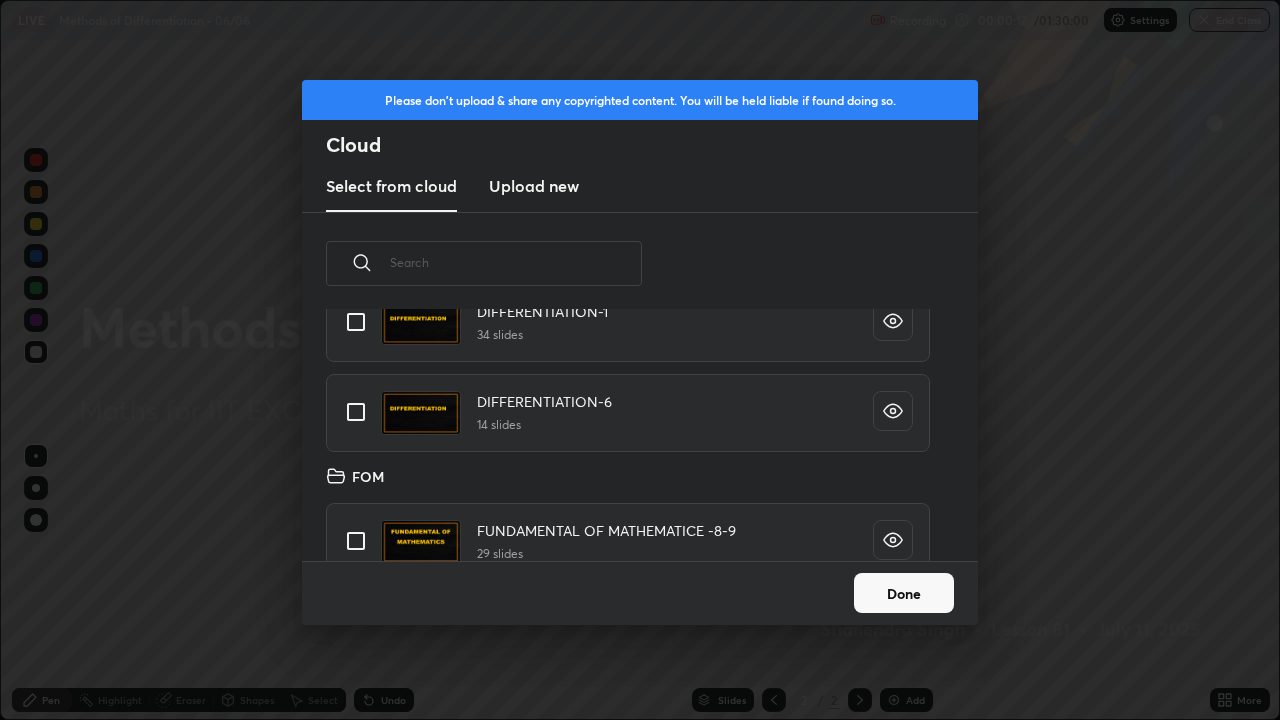 click at bounding box center (356, 412) 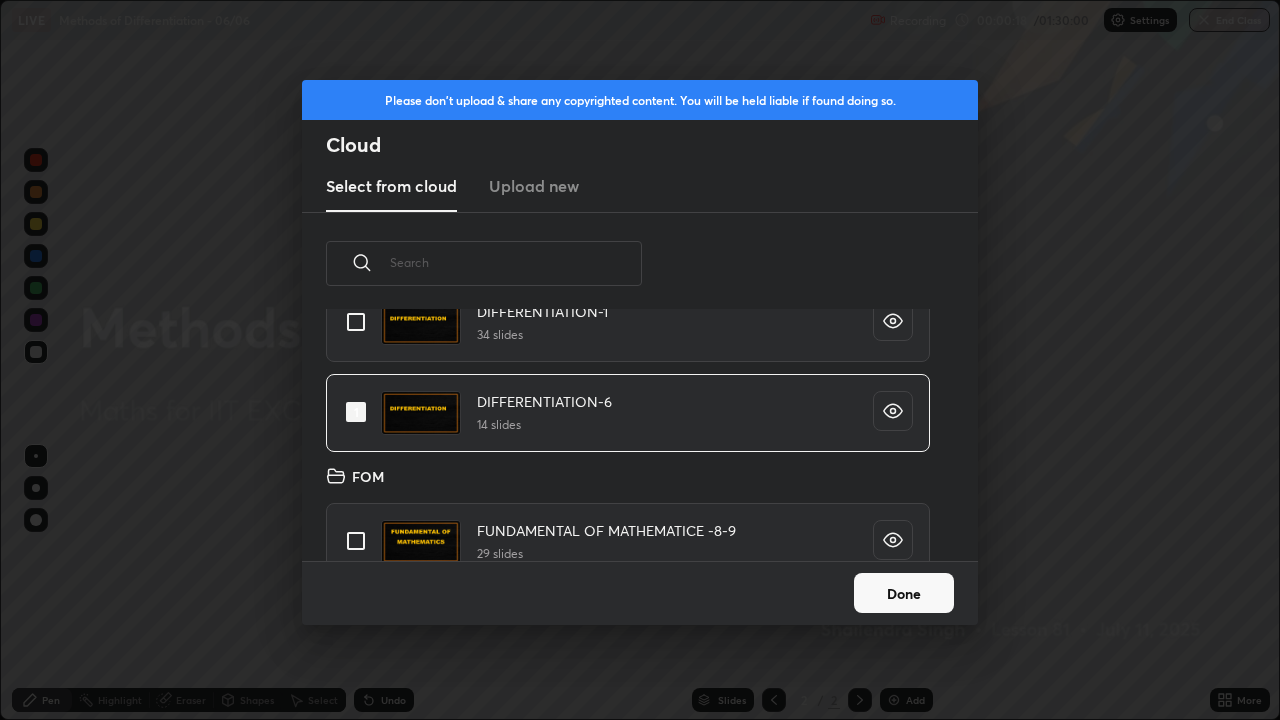 click on "Done" at bounding box center [904, 593] 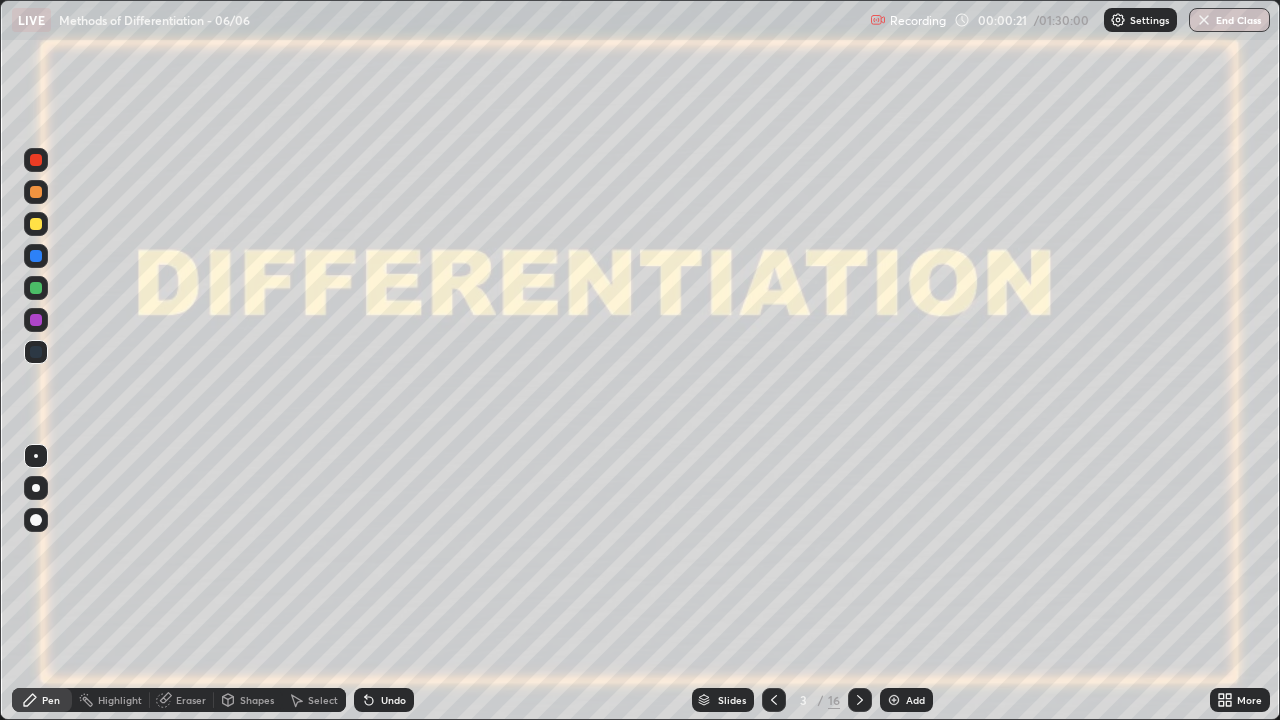 click 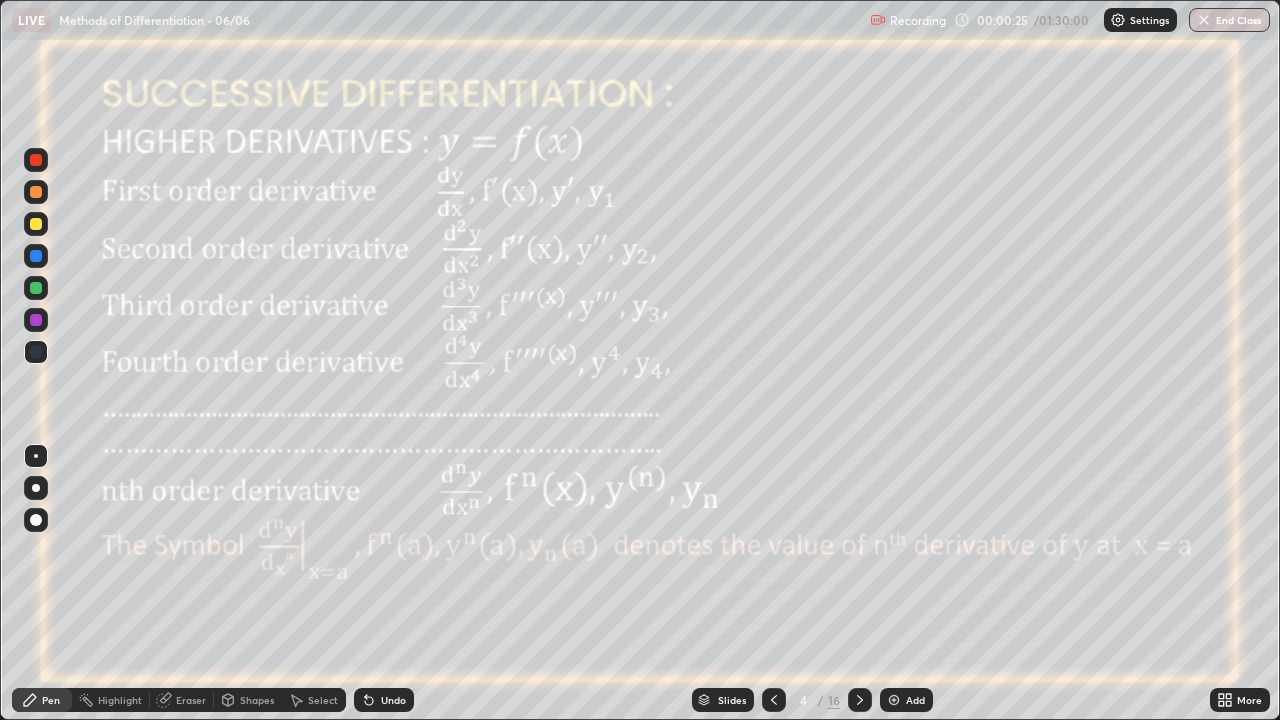 click on "Slides" at bounding box center (723, 700) 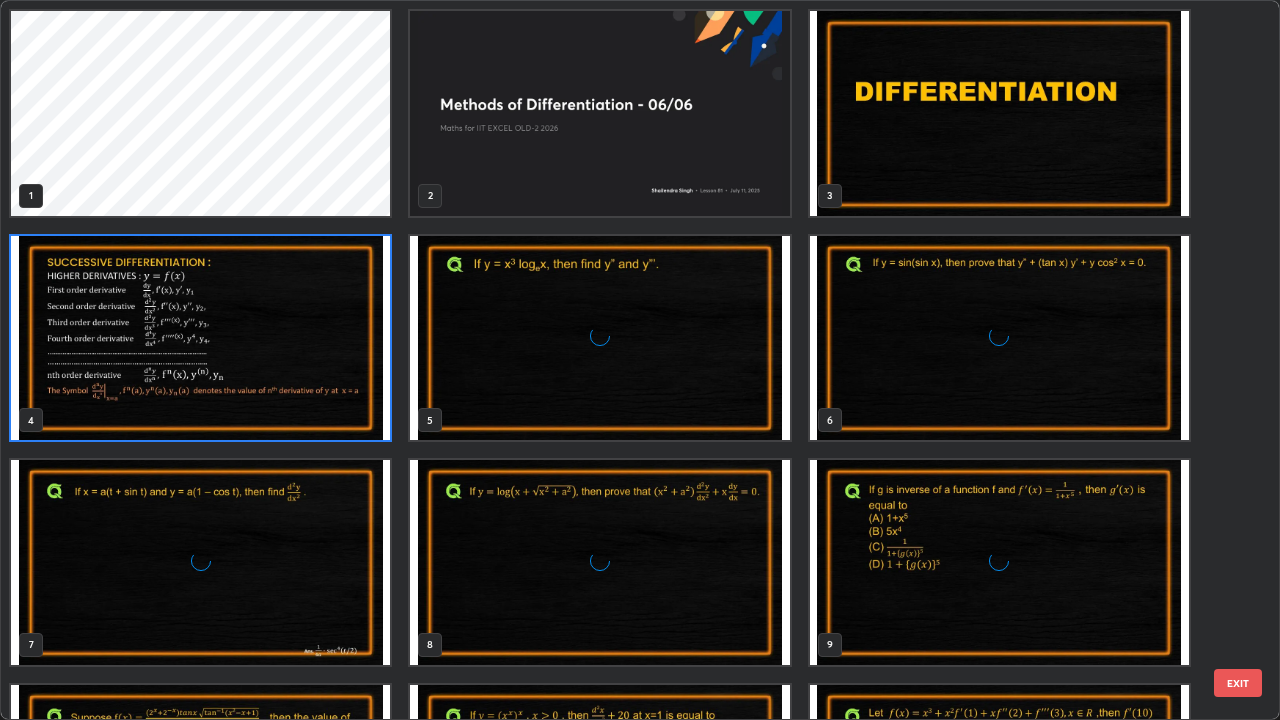 scroll, scrollTop: 7, scrollLeft: 11, axis: both 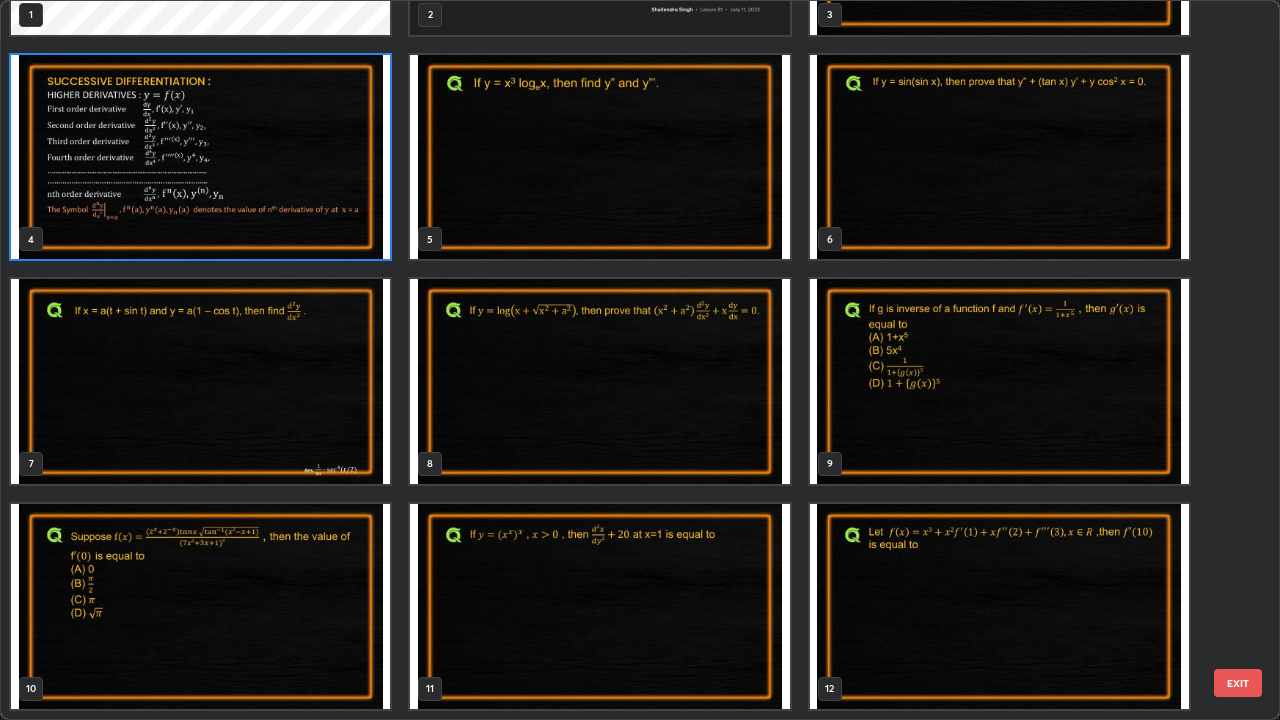 click at bounding box center (999, 381) 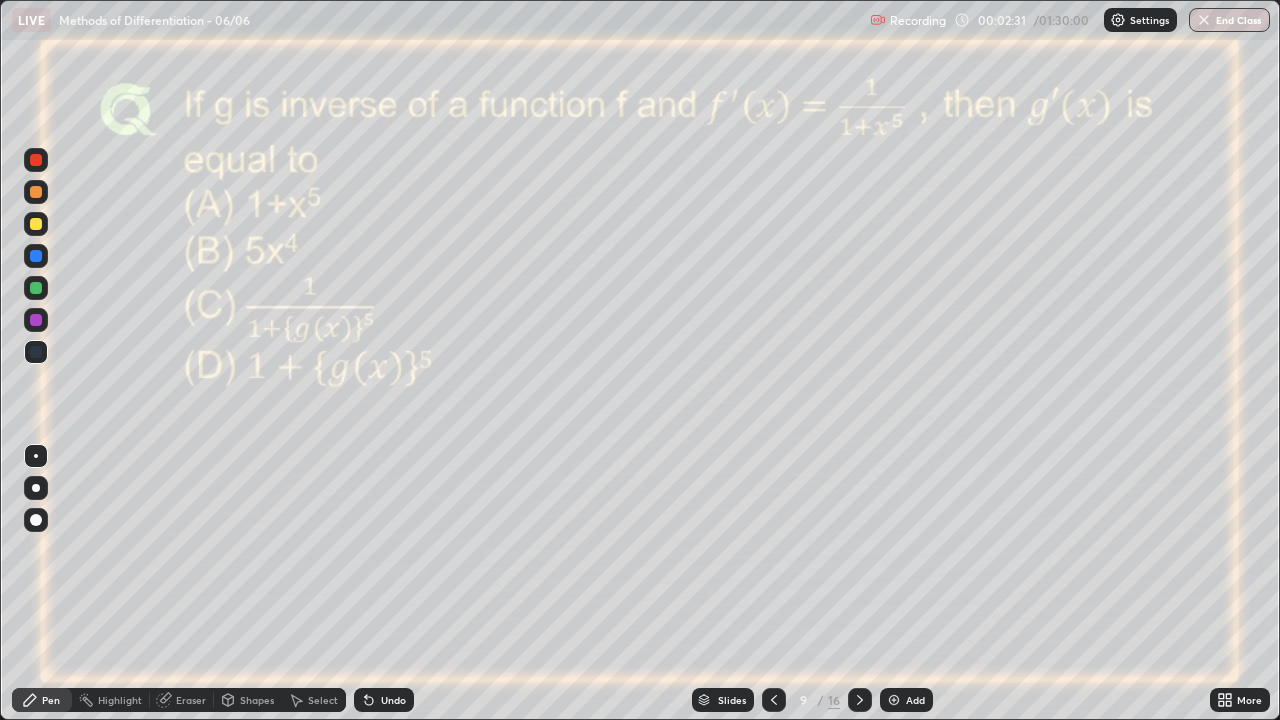 click at bounding box center [36, 320] 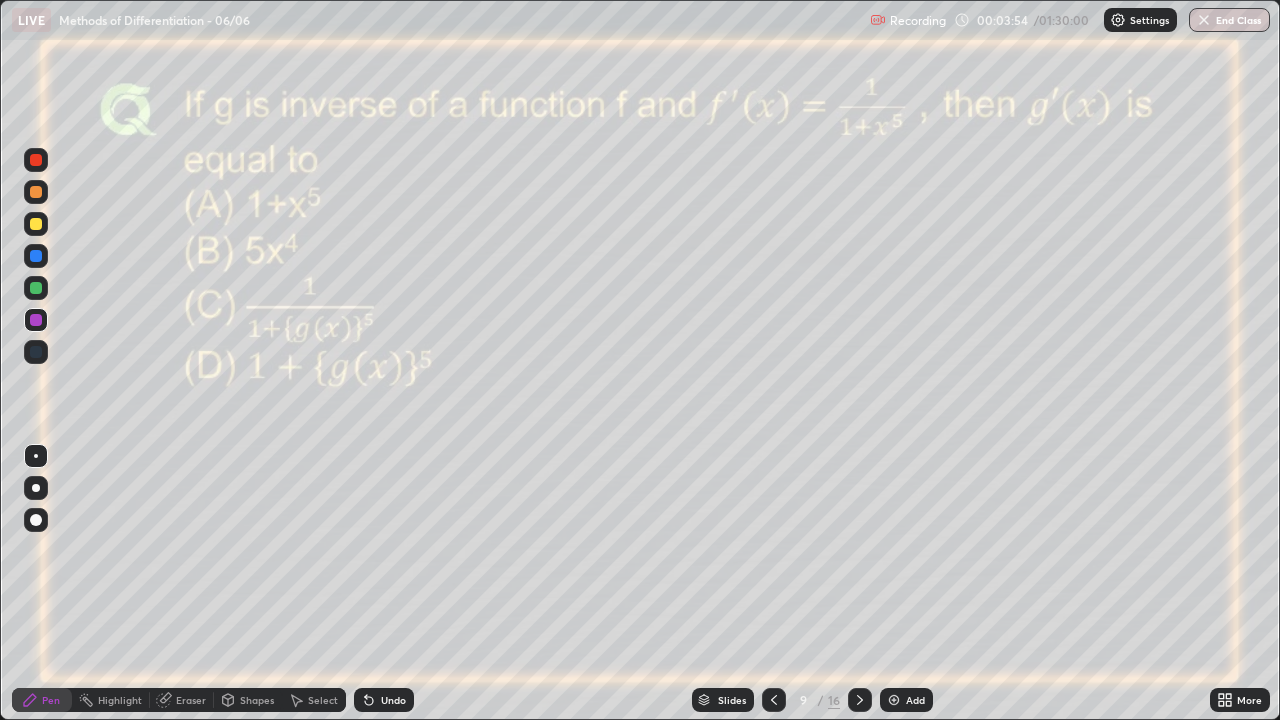 click at bounding box center [36, 288] 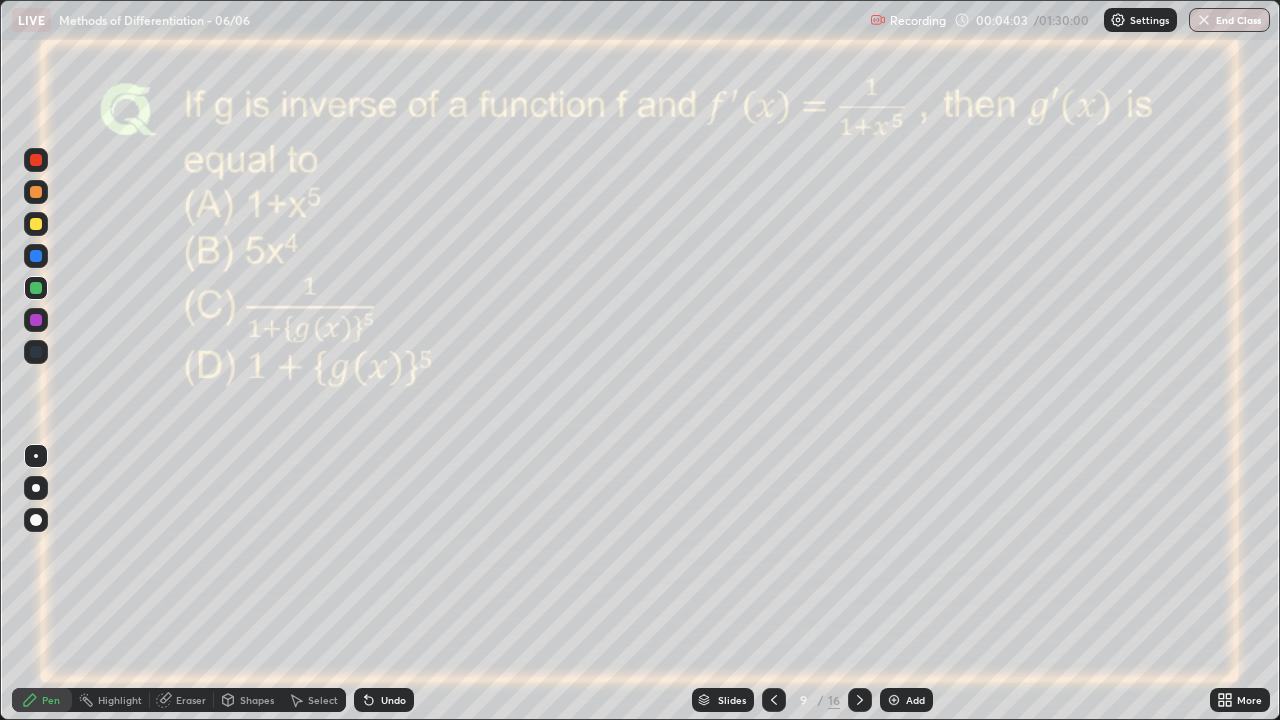 click on "Undo" at bounding box center (393, 700) 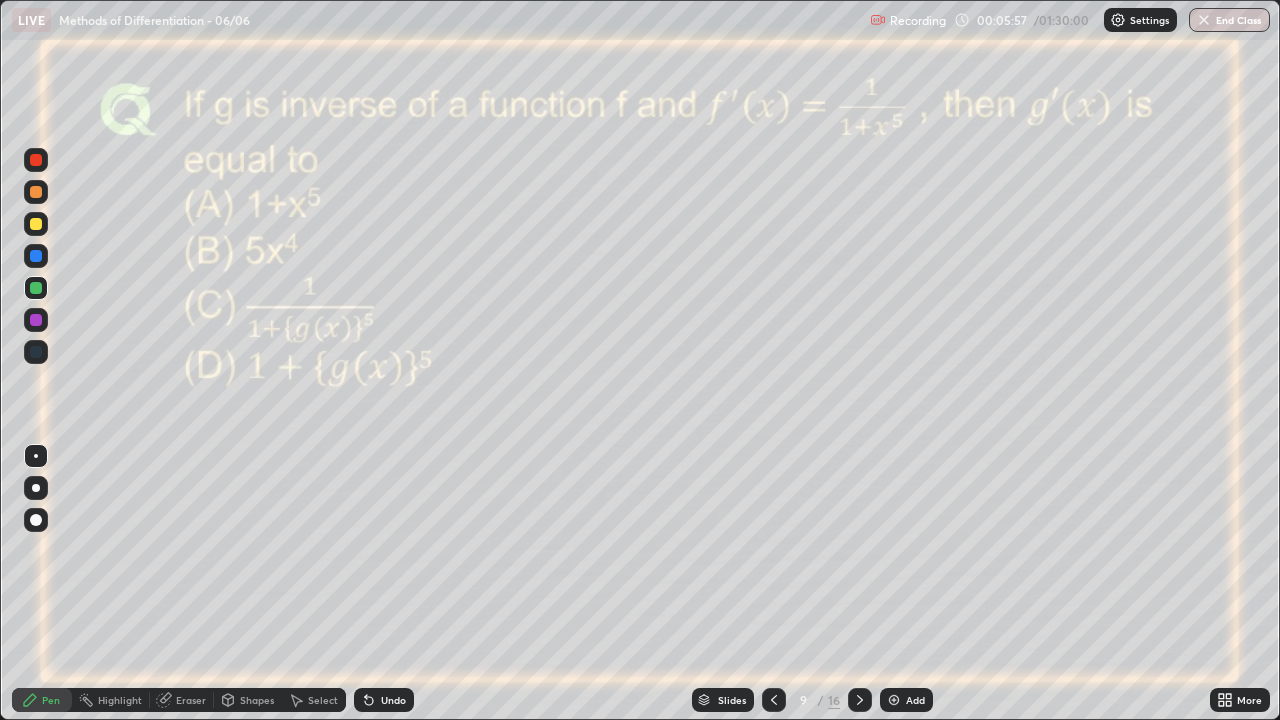 click at bounding box center [36, 224] 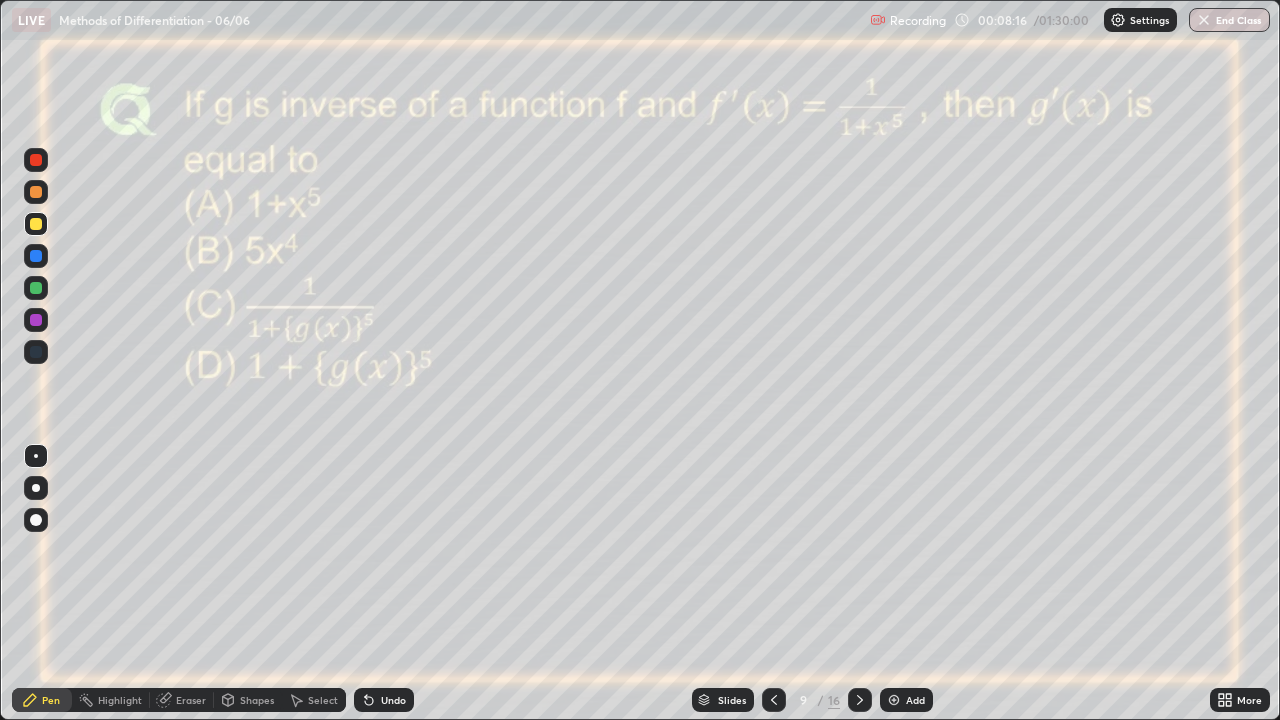 click 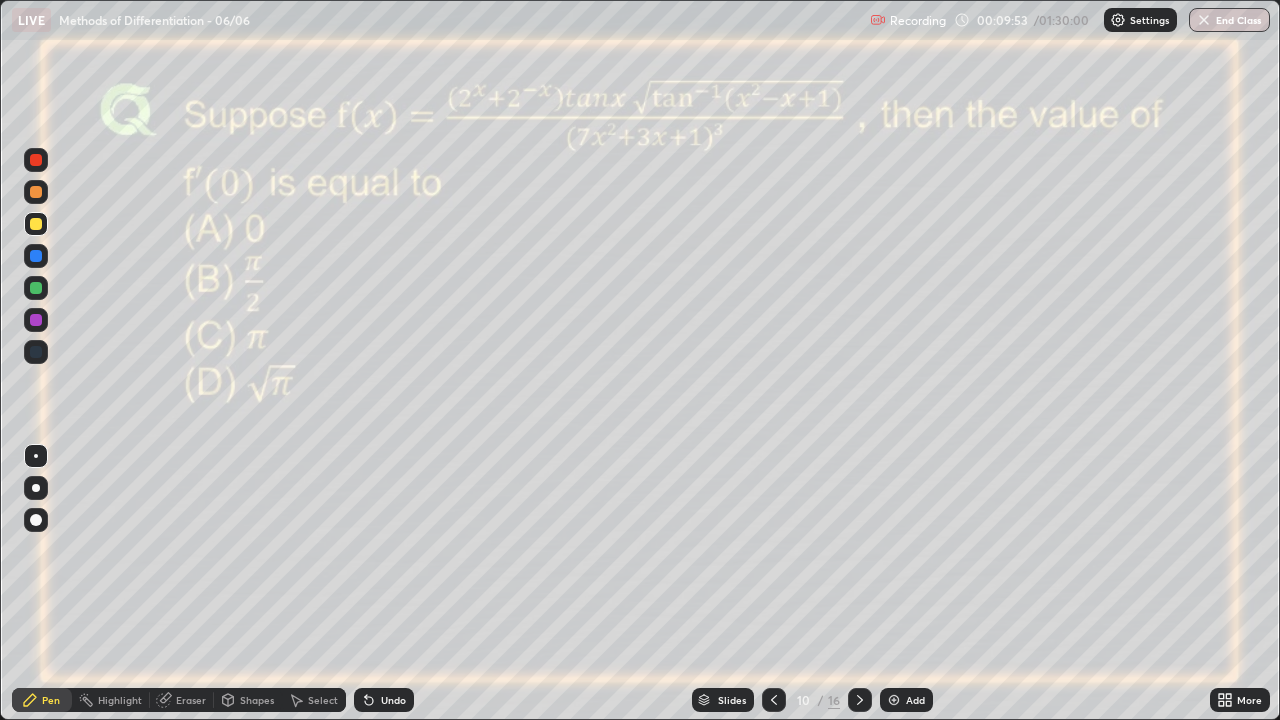 click at bounding box center [36, 256] 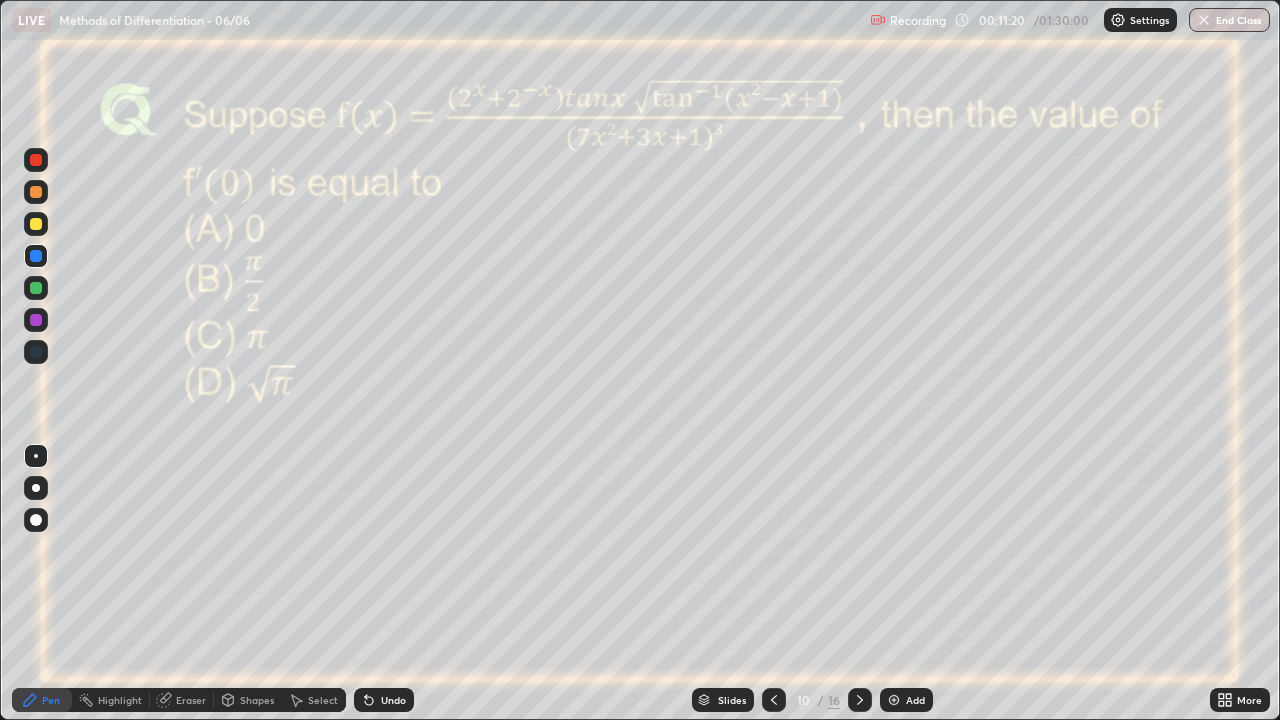 click on "Undo" at bounding box center (393, 700) 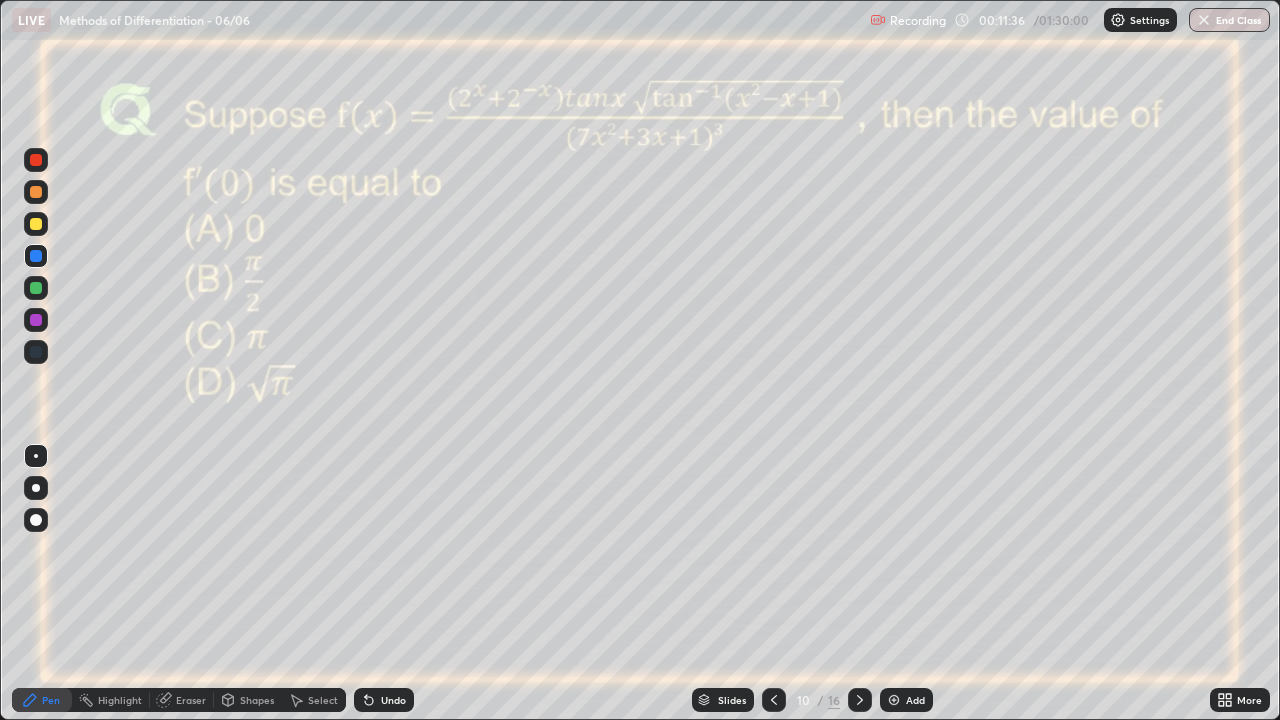click on "Undo" at bounding box center [393, 700] 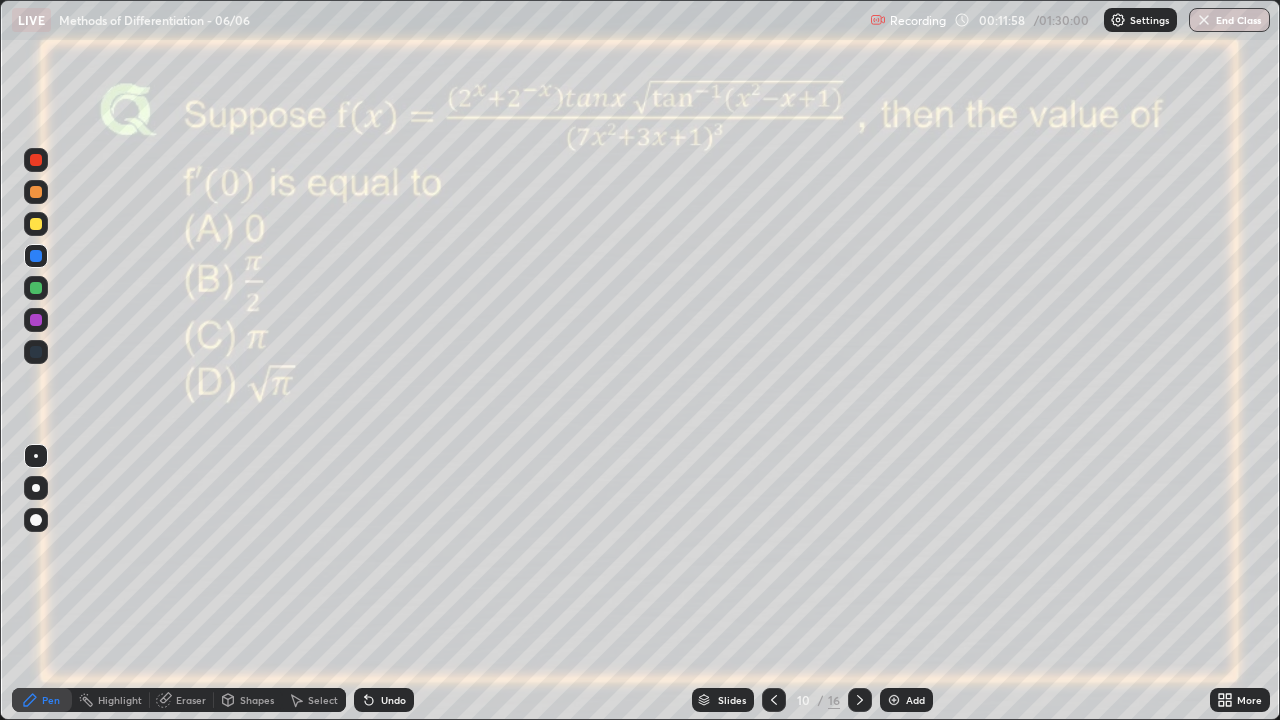 click at bounding box center [36, 320] 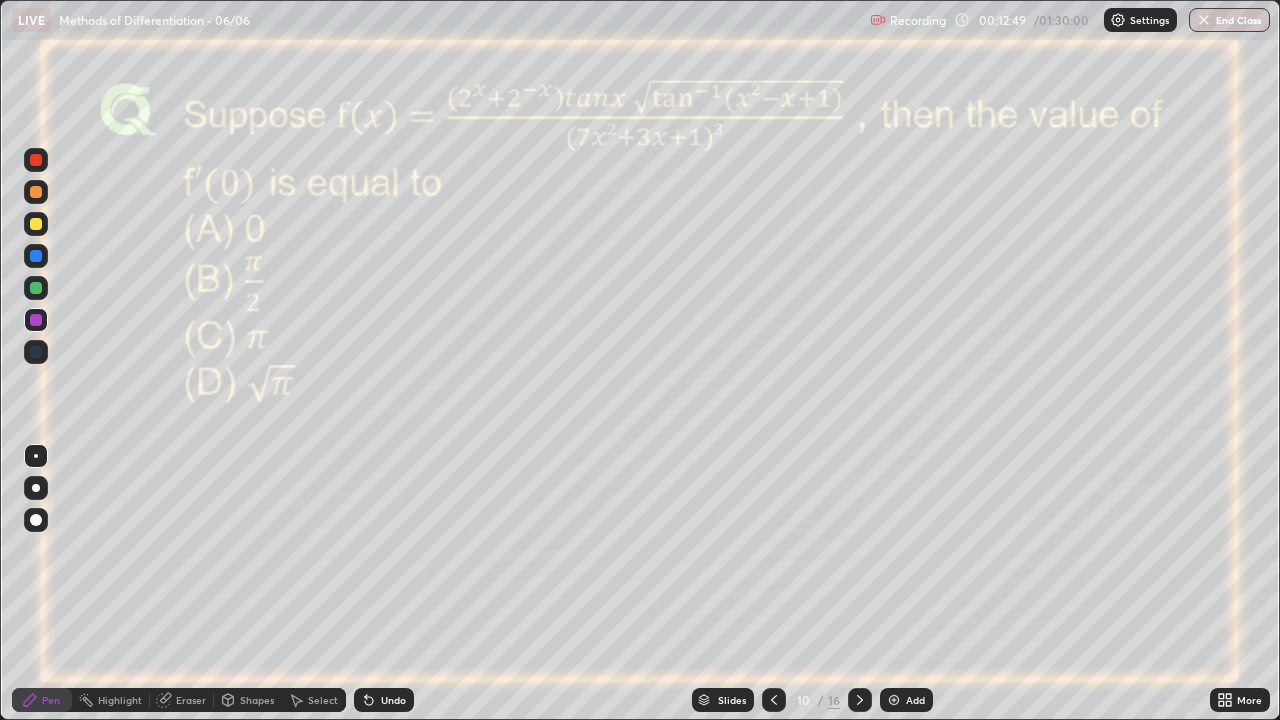click at bounding box center (36, 224) 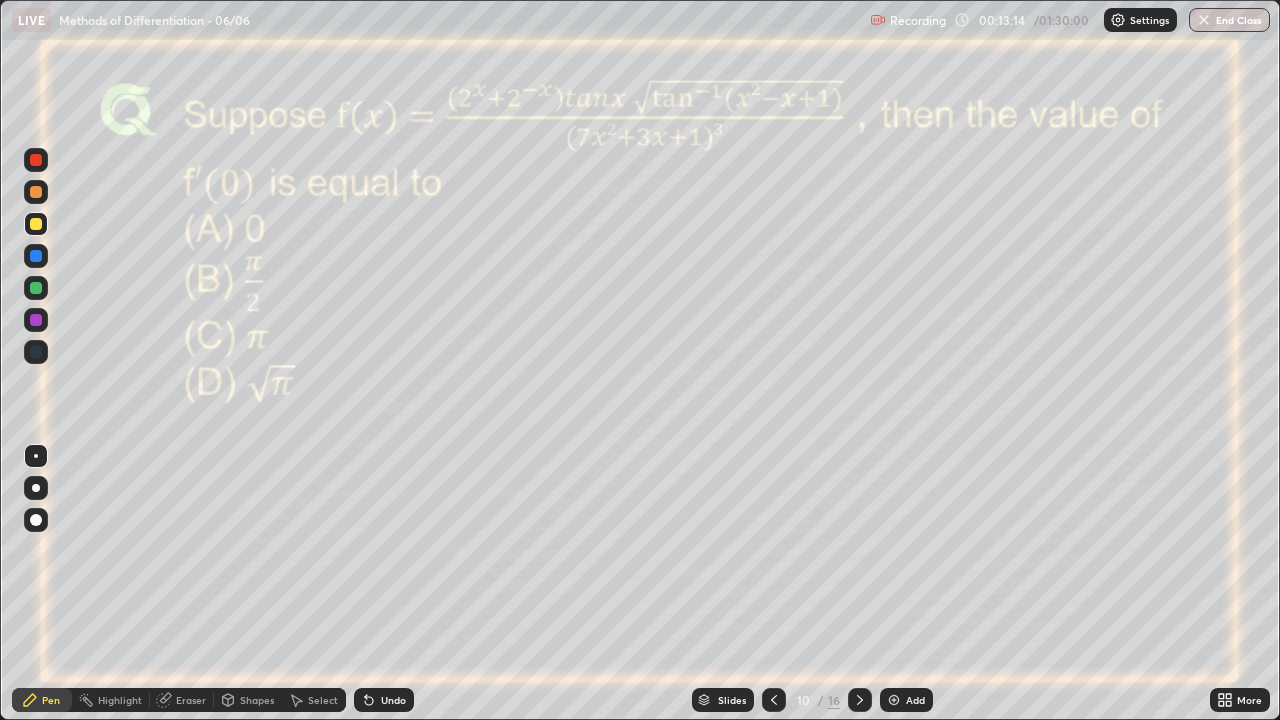 click at bounding box center [36, 256] 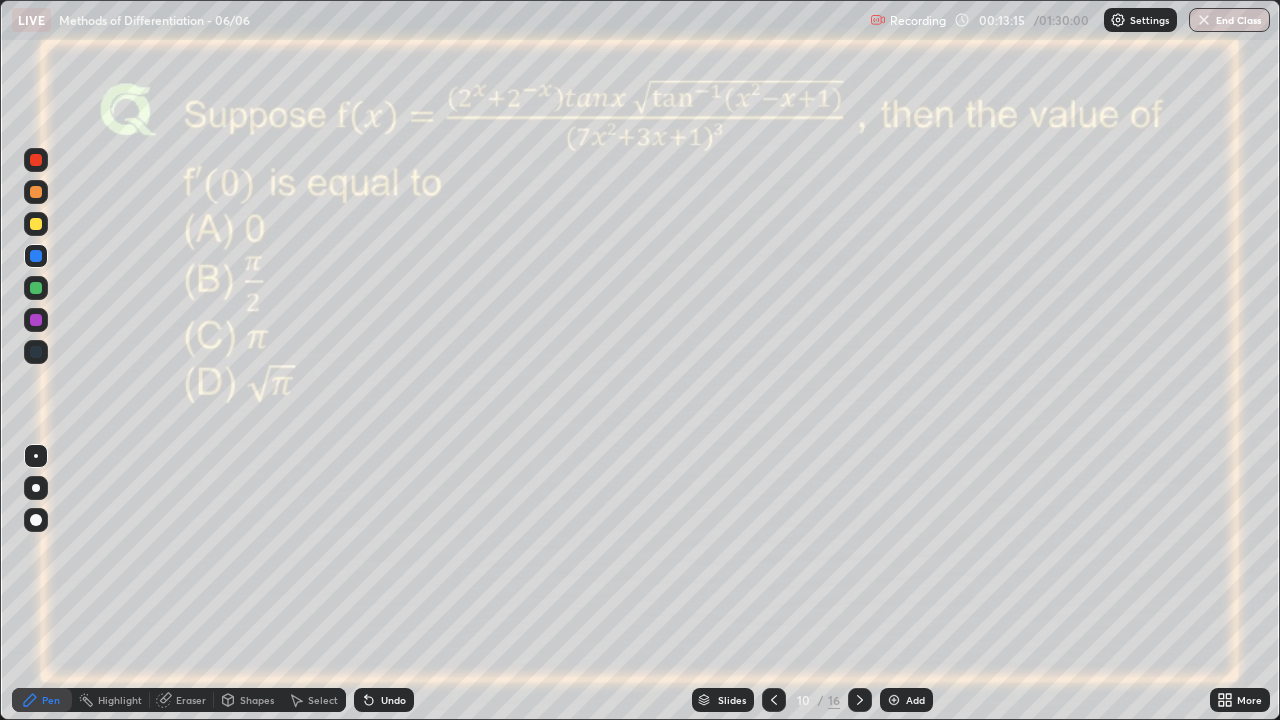 click on "Shapes" at bounding box center [257, 700] 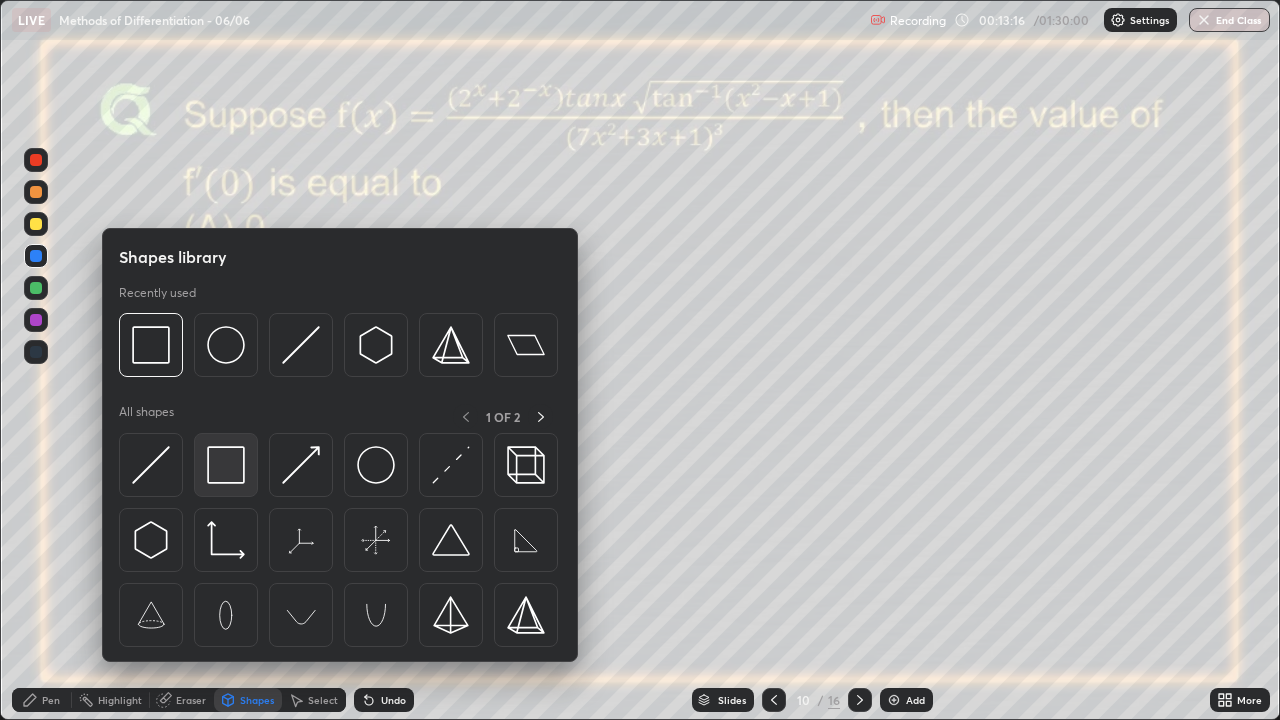 click at bounding box center (226, 465) 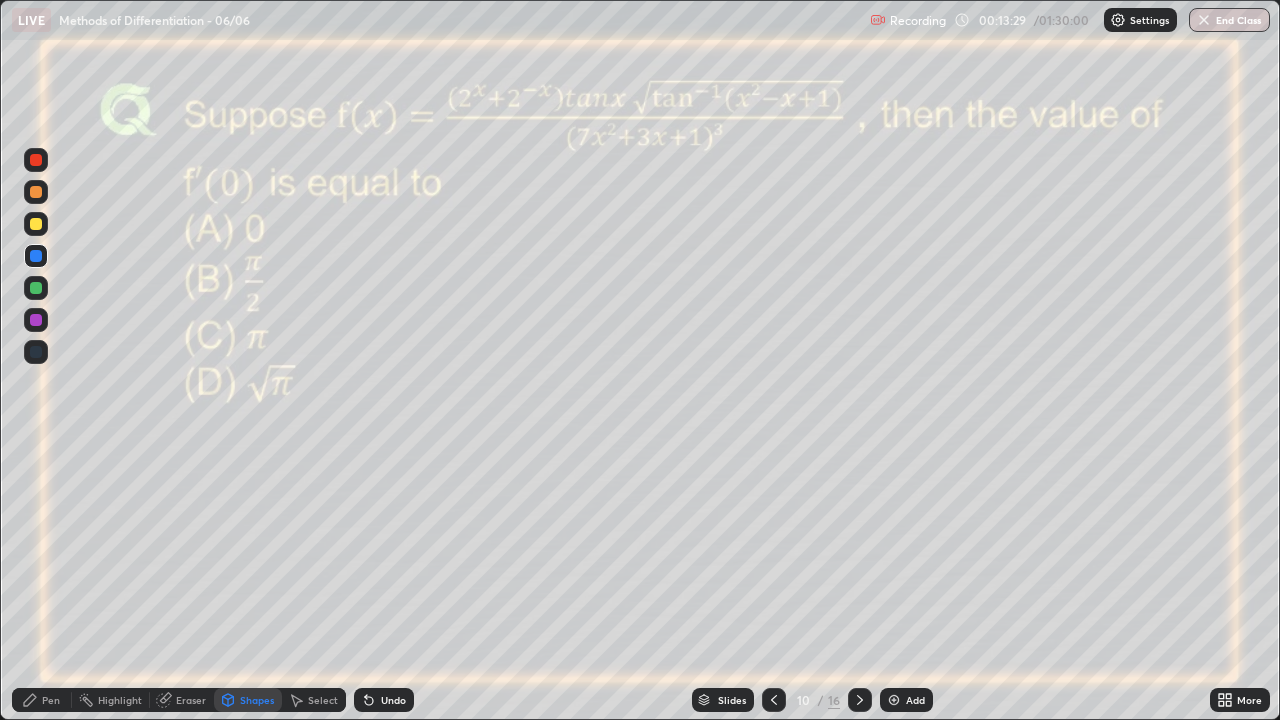 click on "Pen" at bounding box center [51, 700] 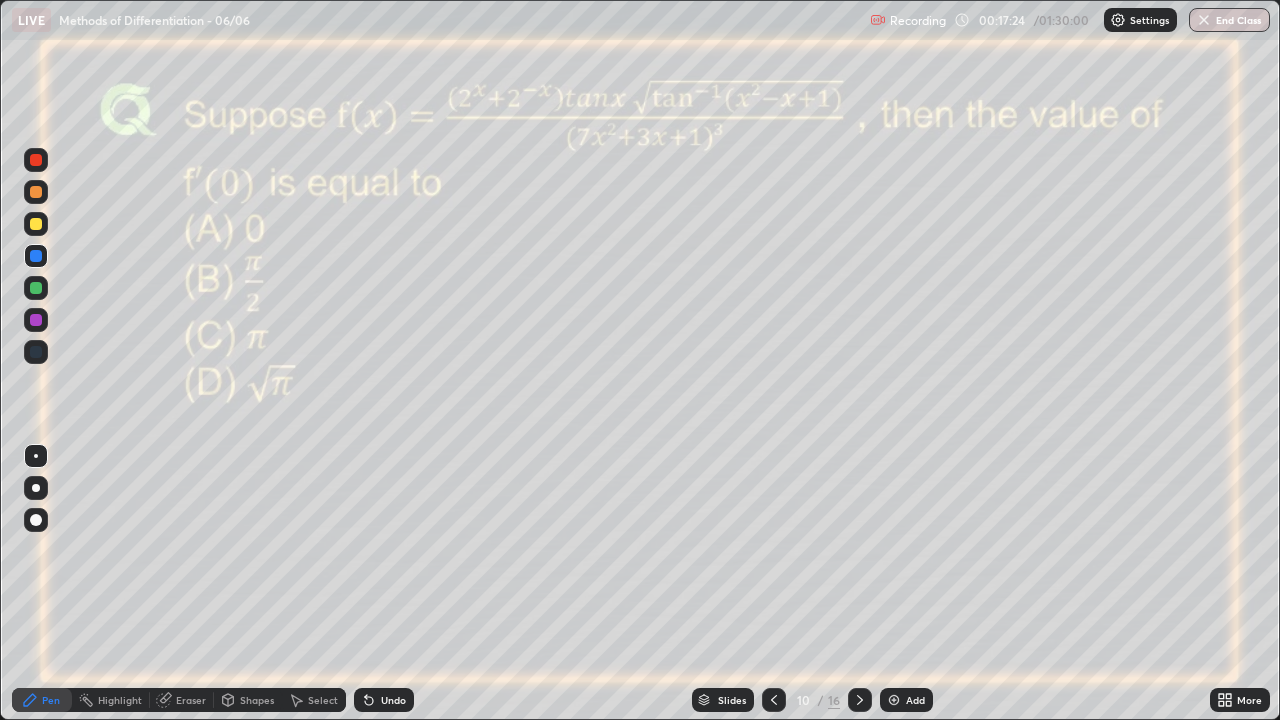 click 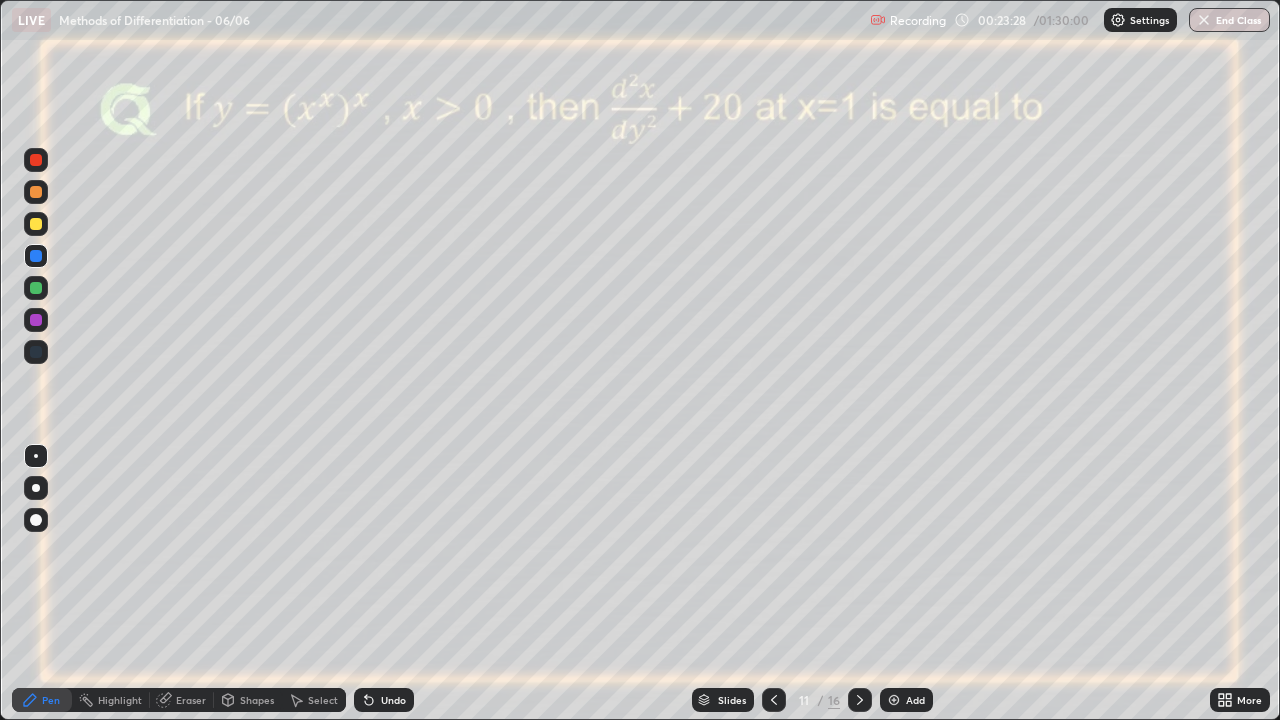 click on "Undo" at bounding box center [393, 700] 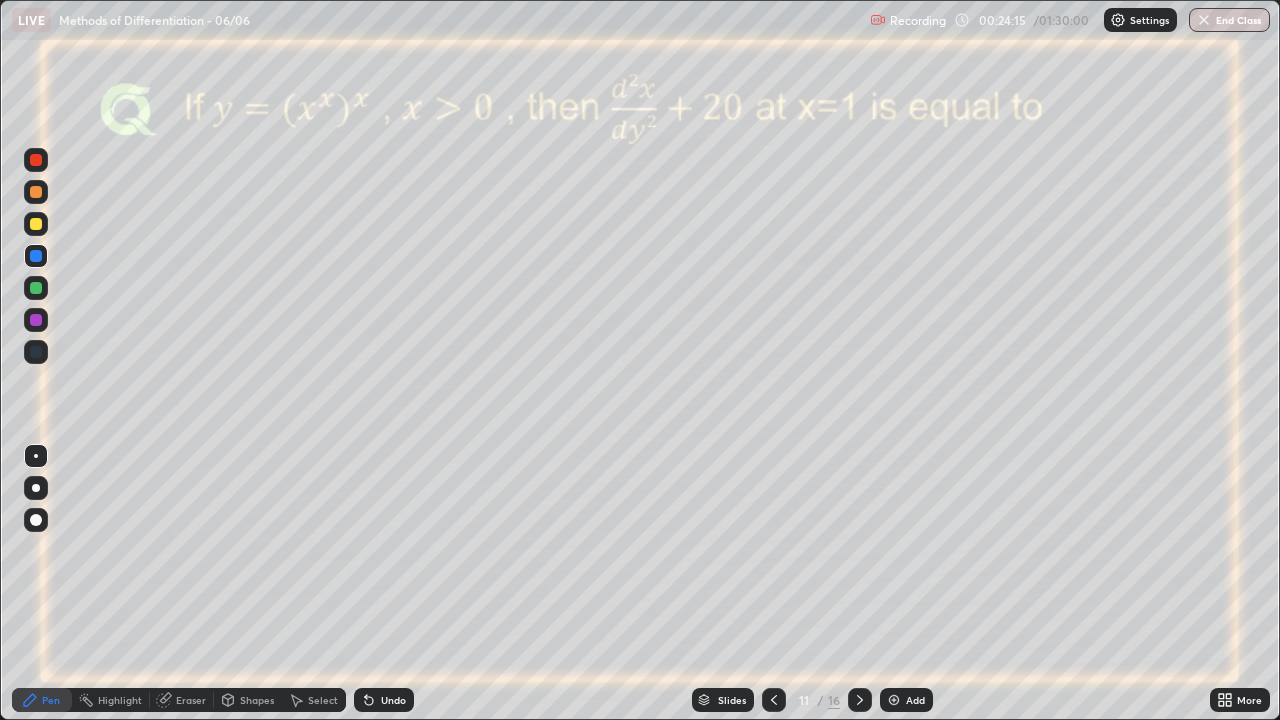 click at bounding box center [894, 700] 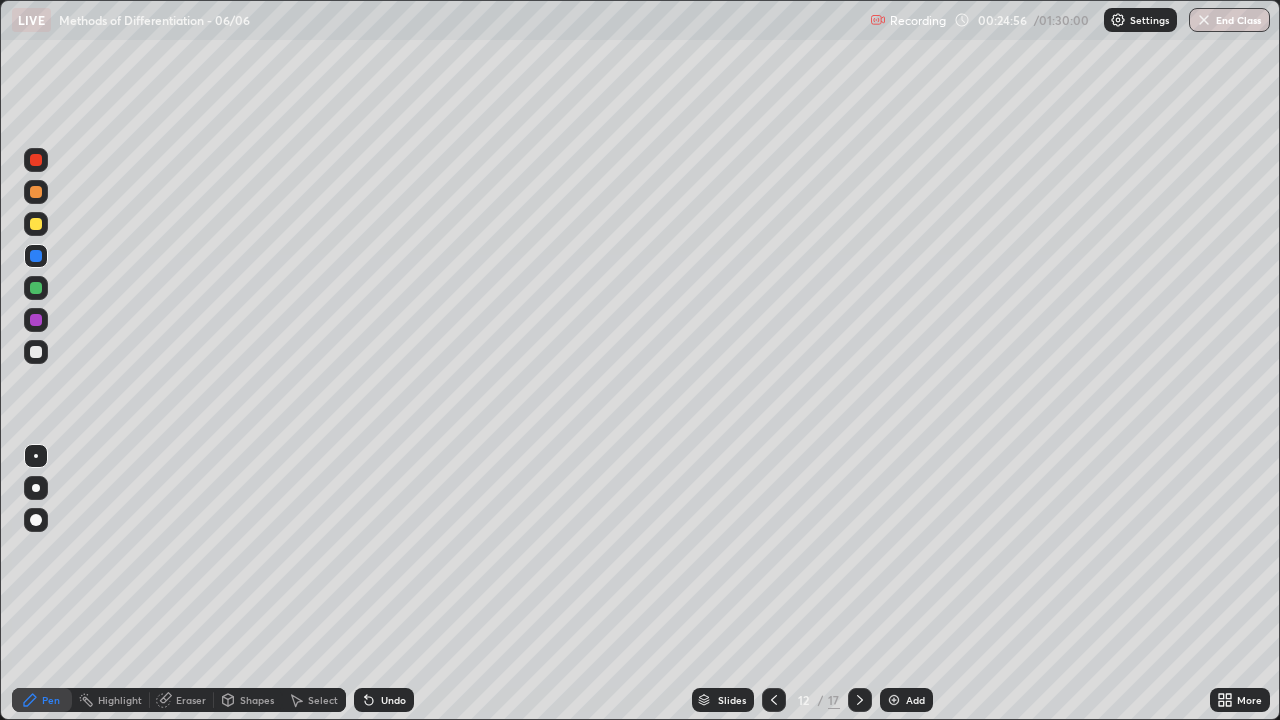 click on "Undo" at bounding box center [393, 700] 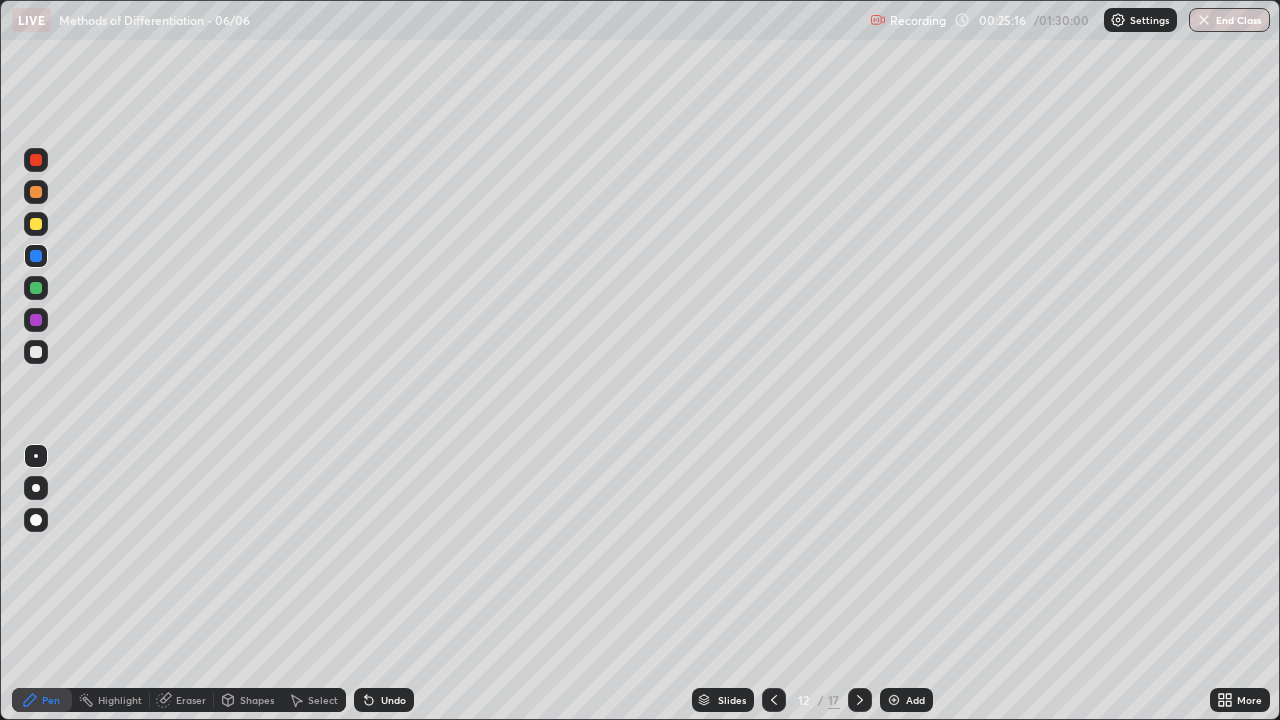 click 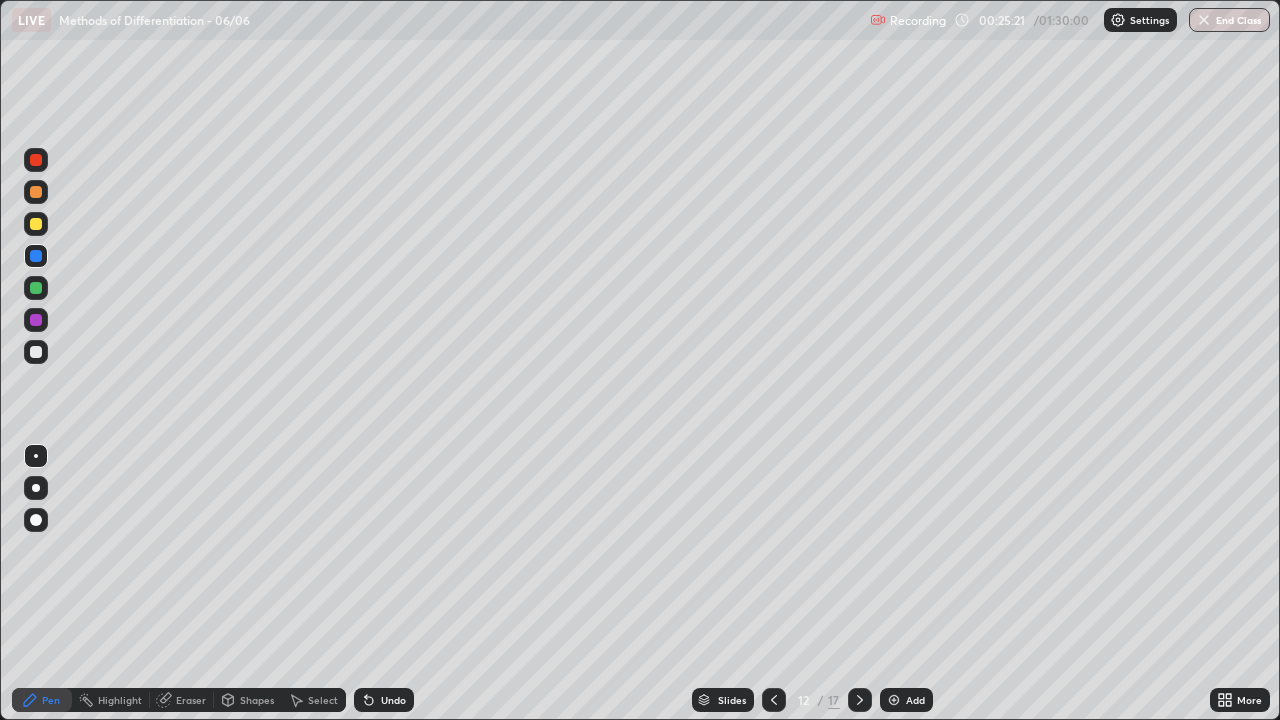 click 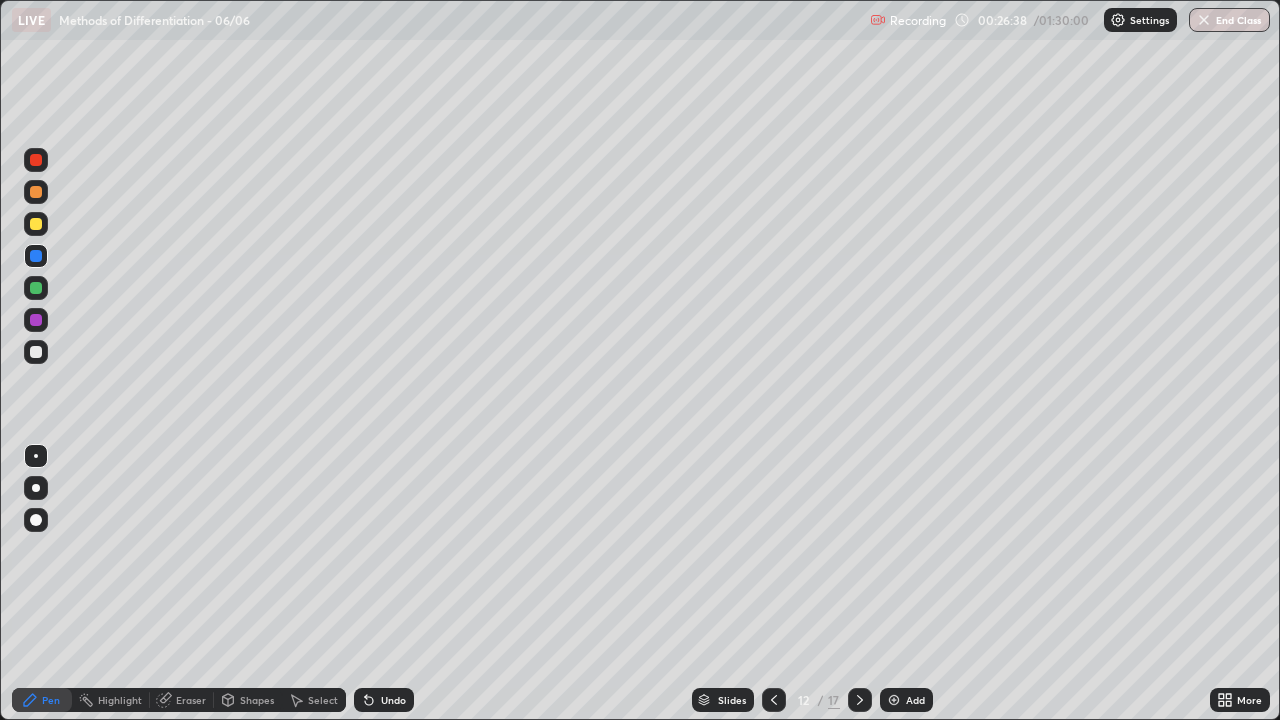 click on "Undo" at bounding box center [393, 700] 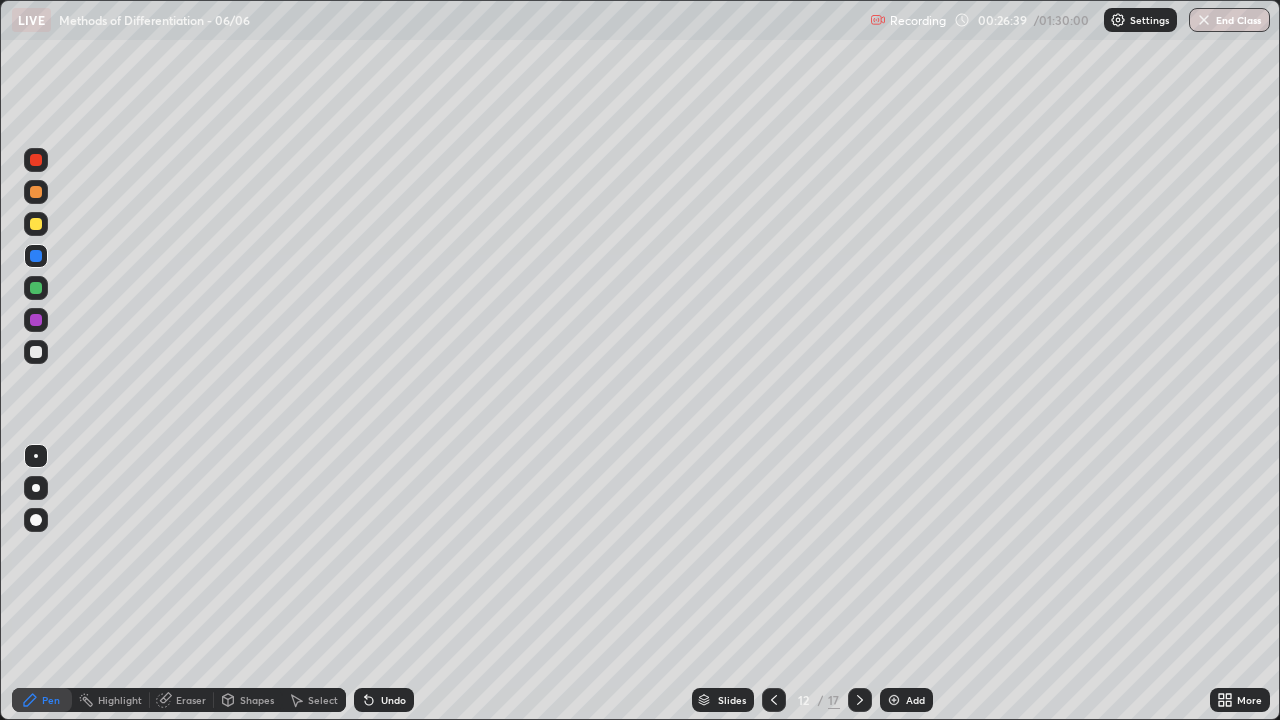 click on "Undo" at bounding box center [393, 700] 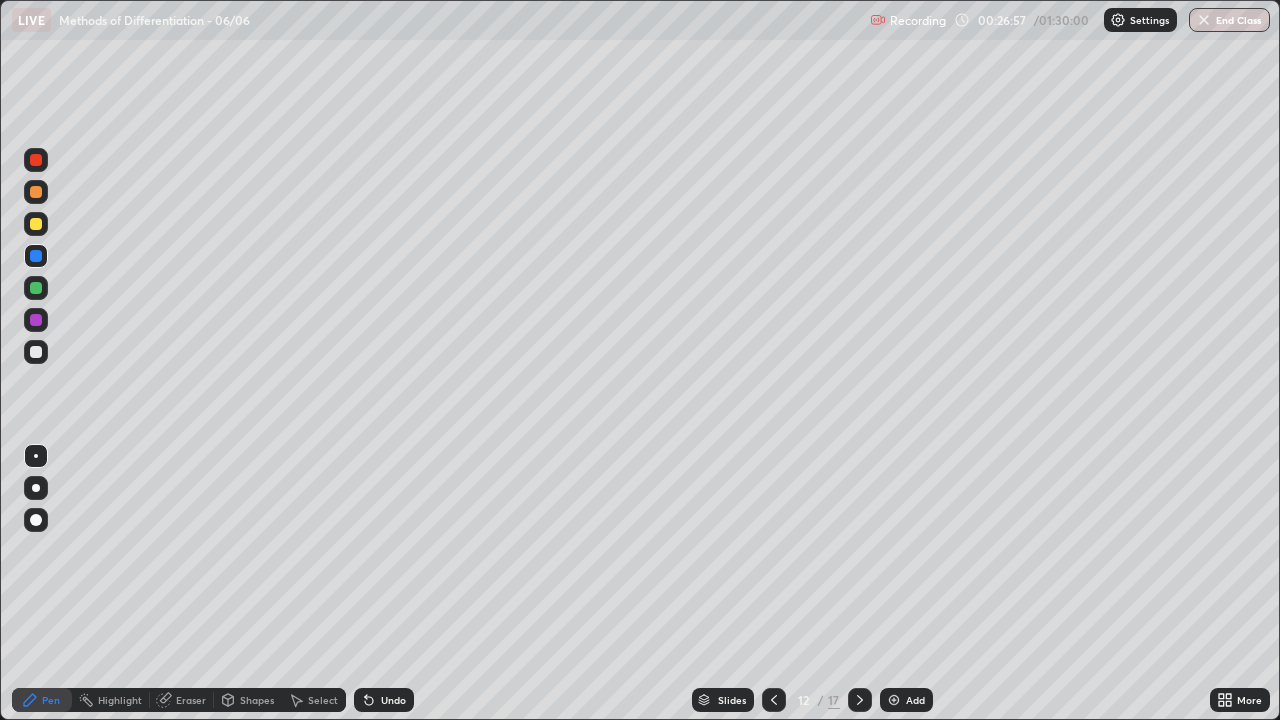 click on "Undo" at bounding box center (393, 700) 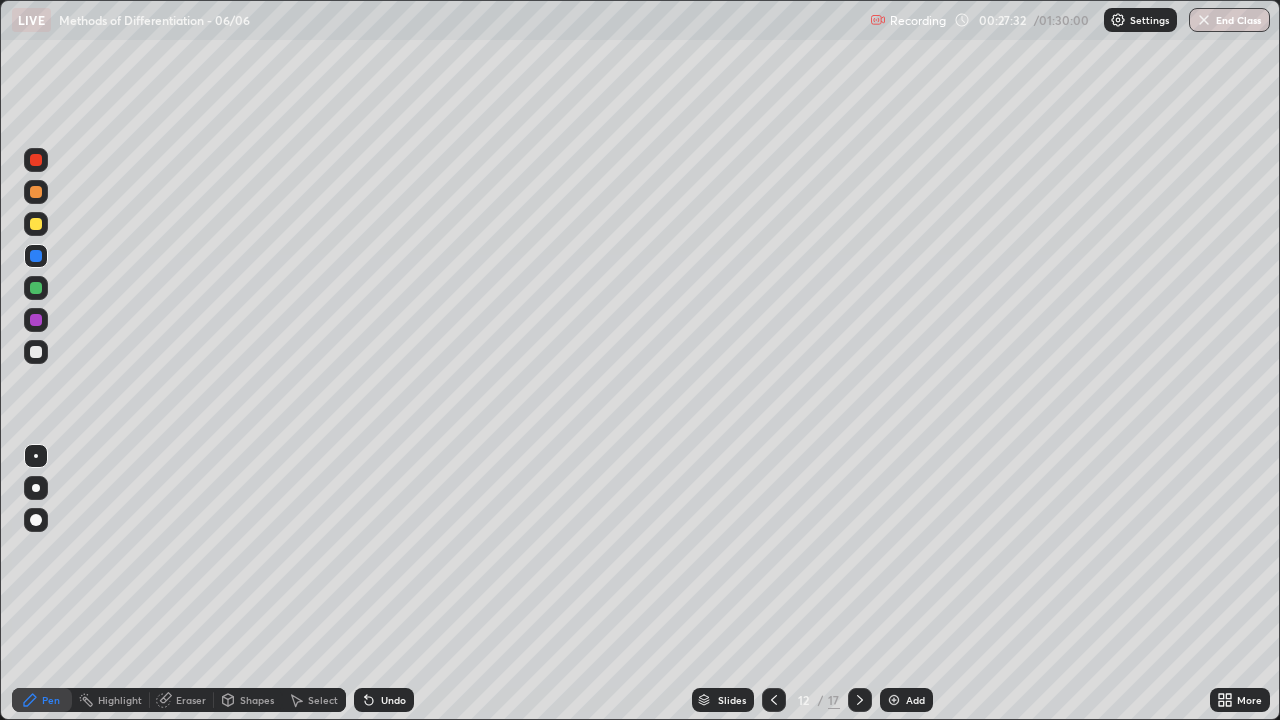 click 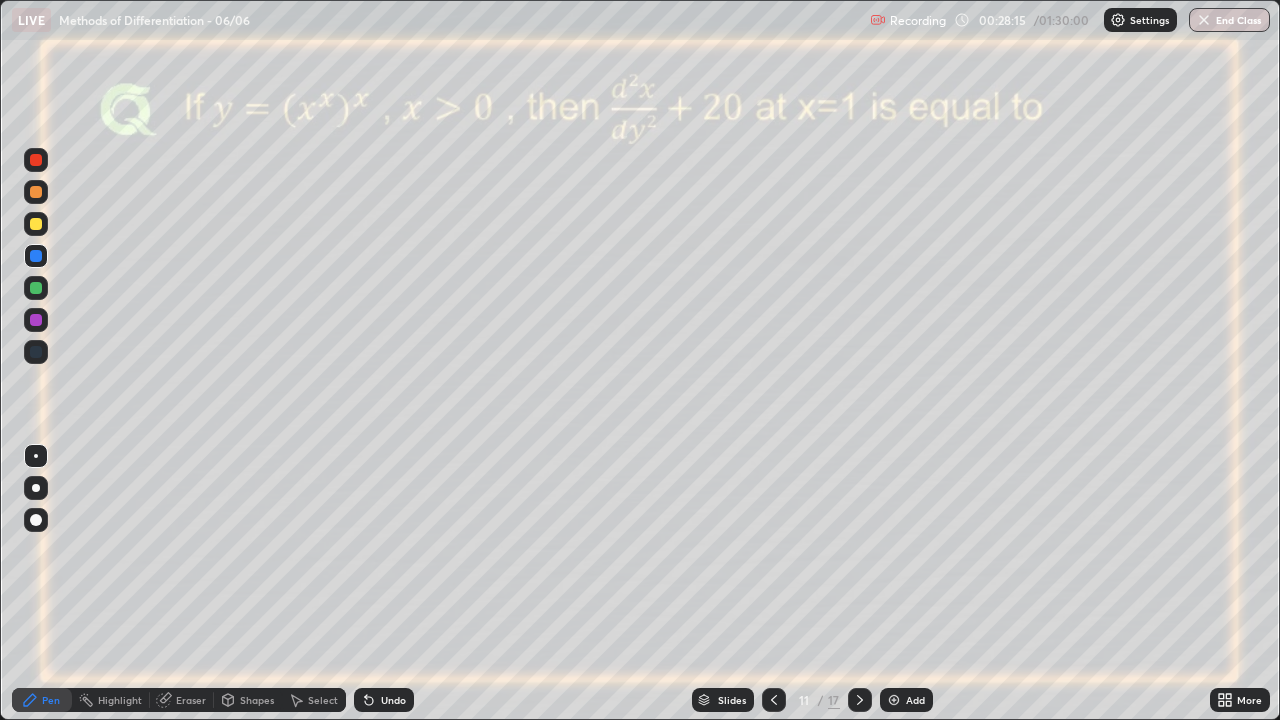 click 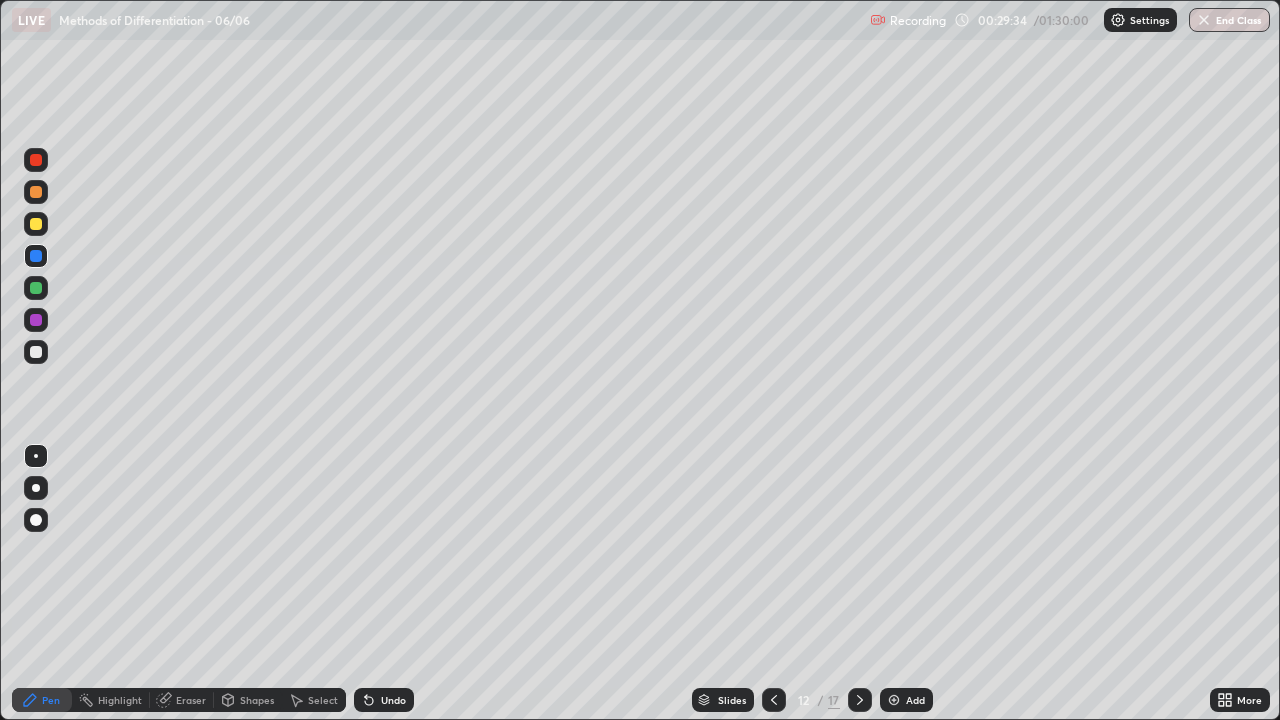 click 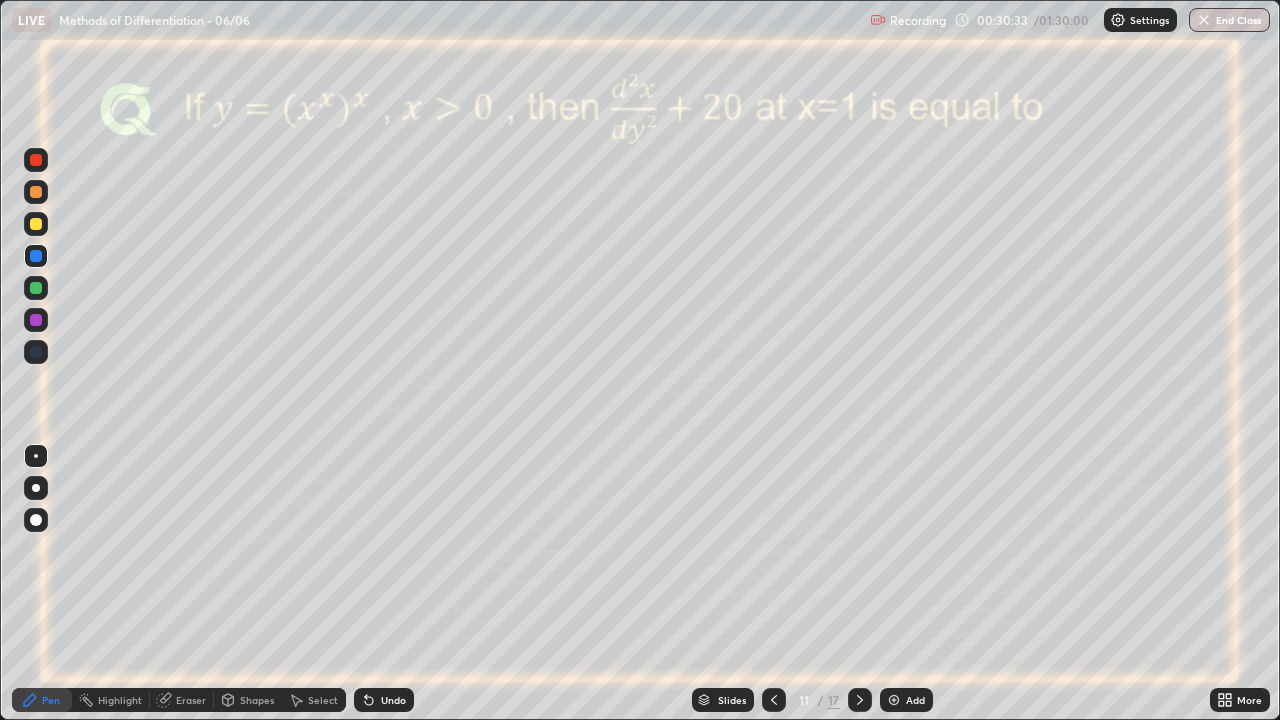click 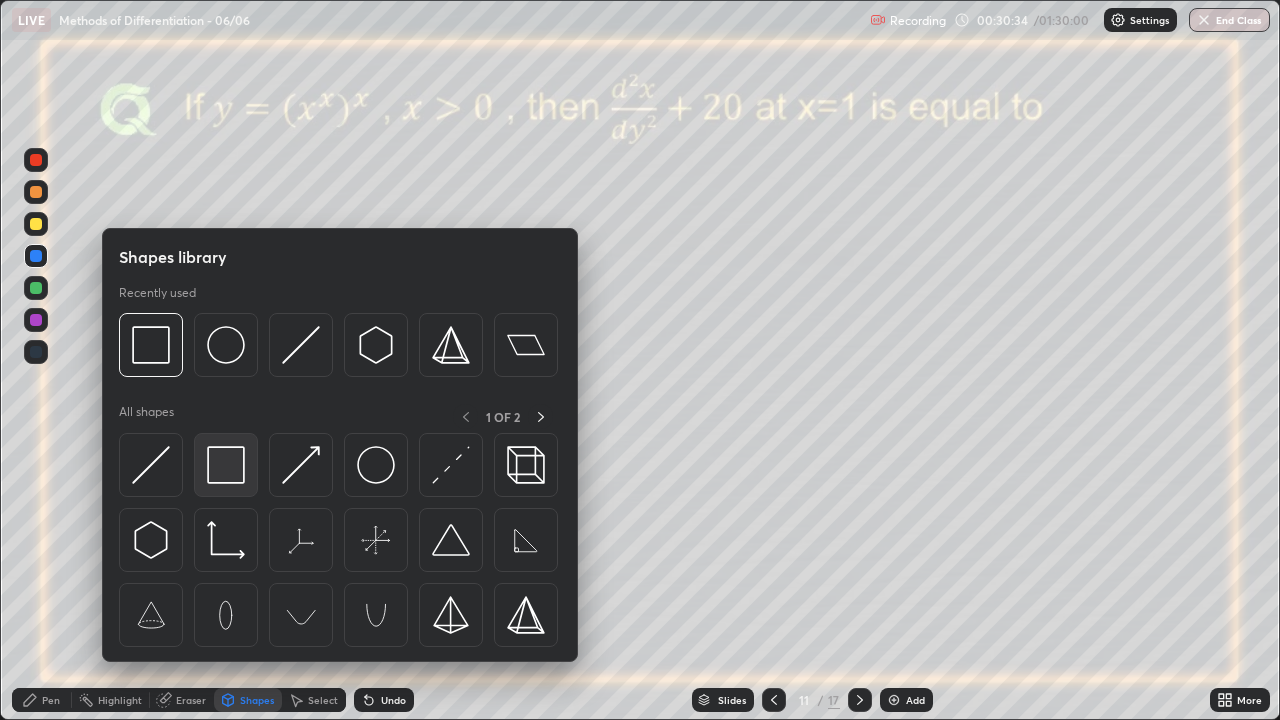 click at bounding box center (226, 465) 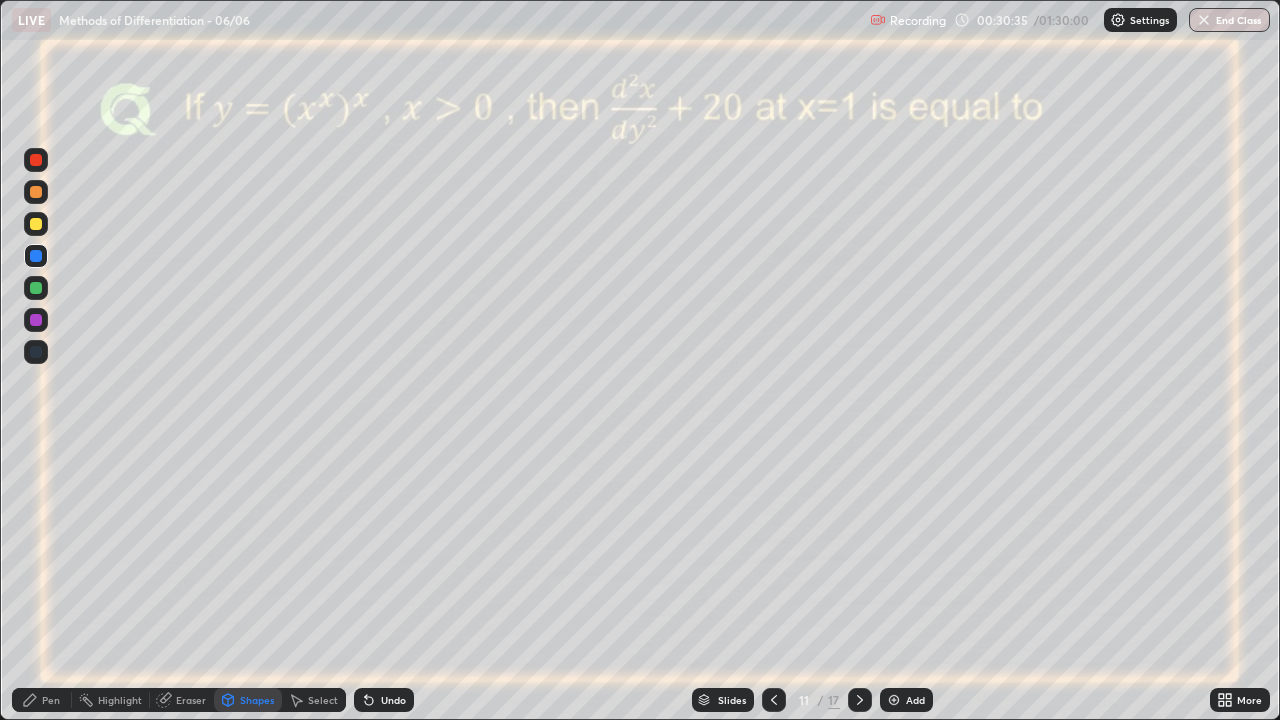 click at bounding box center (36, 224) 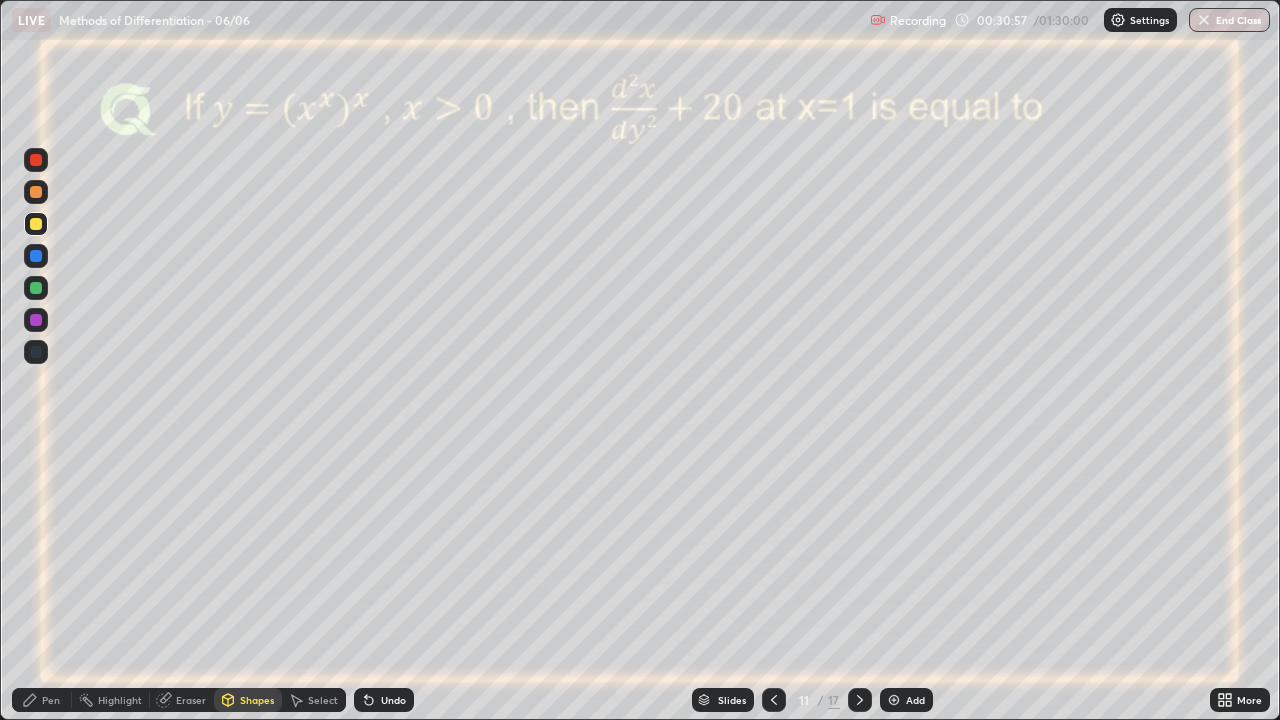 click on "Eraser" at bounding box center [191, 700] 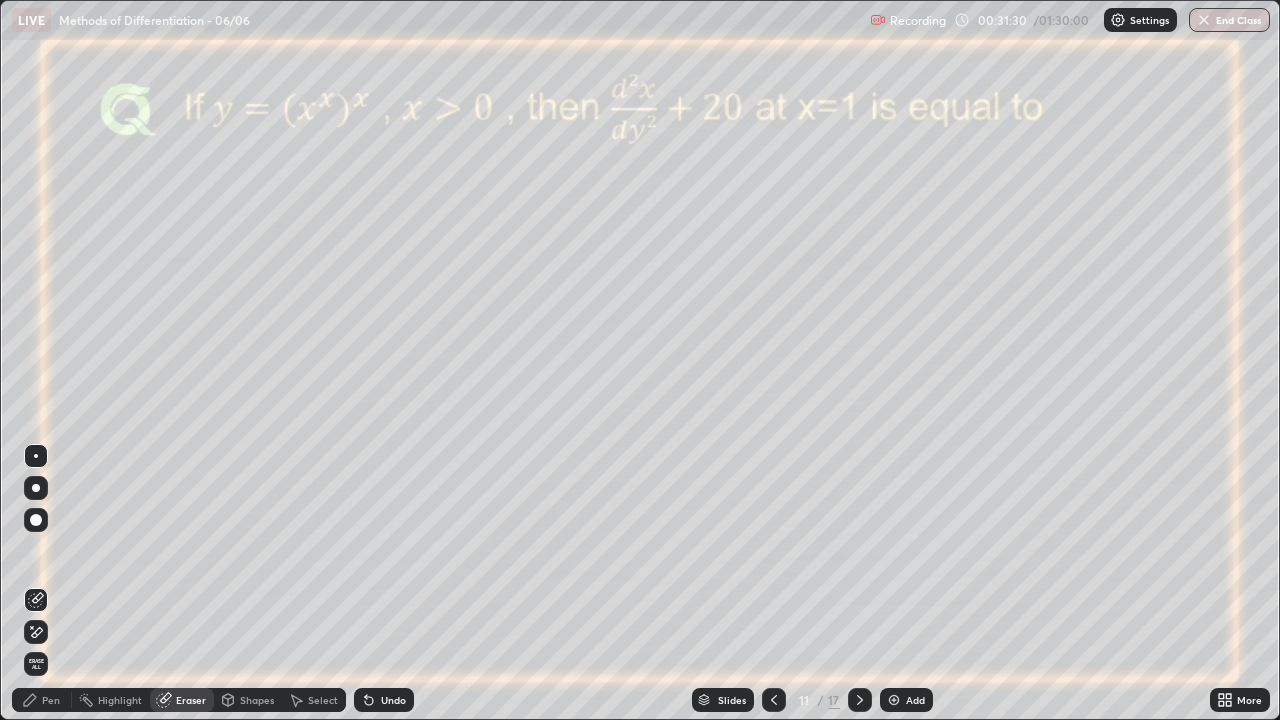 click on "Shapes" at bounding box center [248, 700] 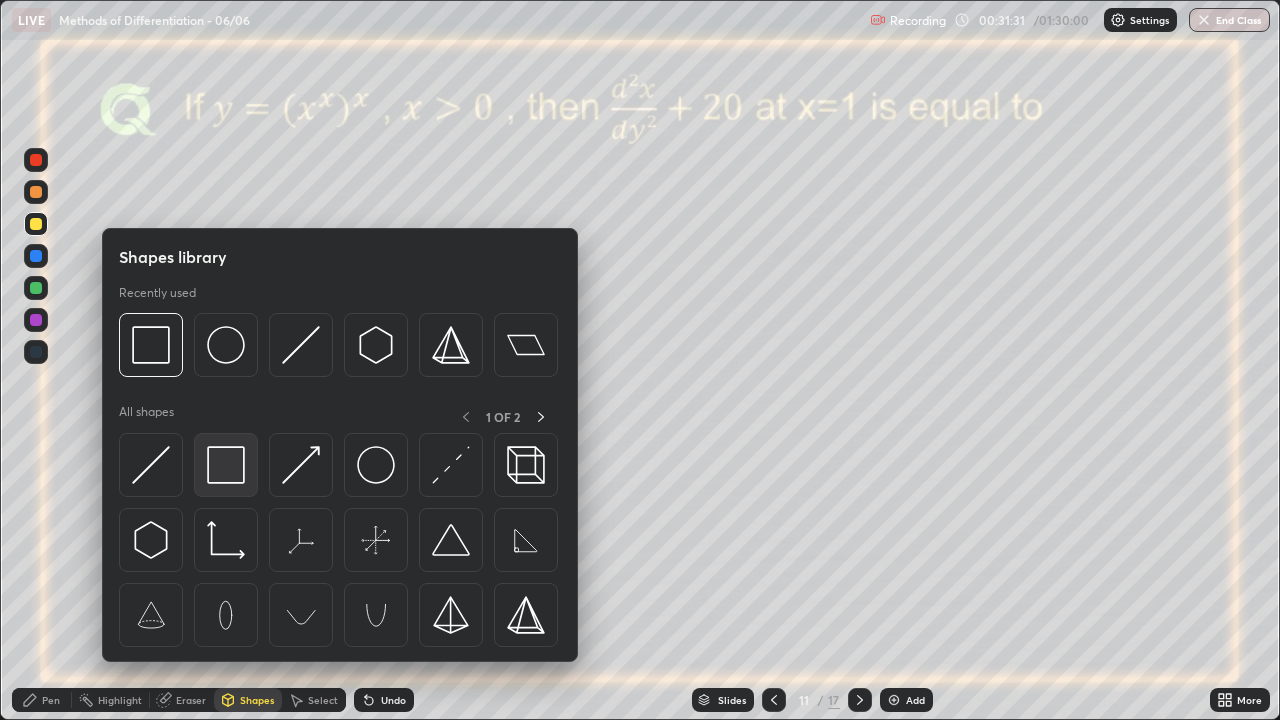 click at bounding box center (226, 465) 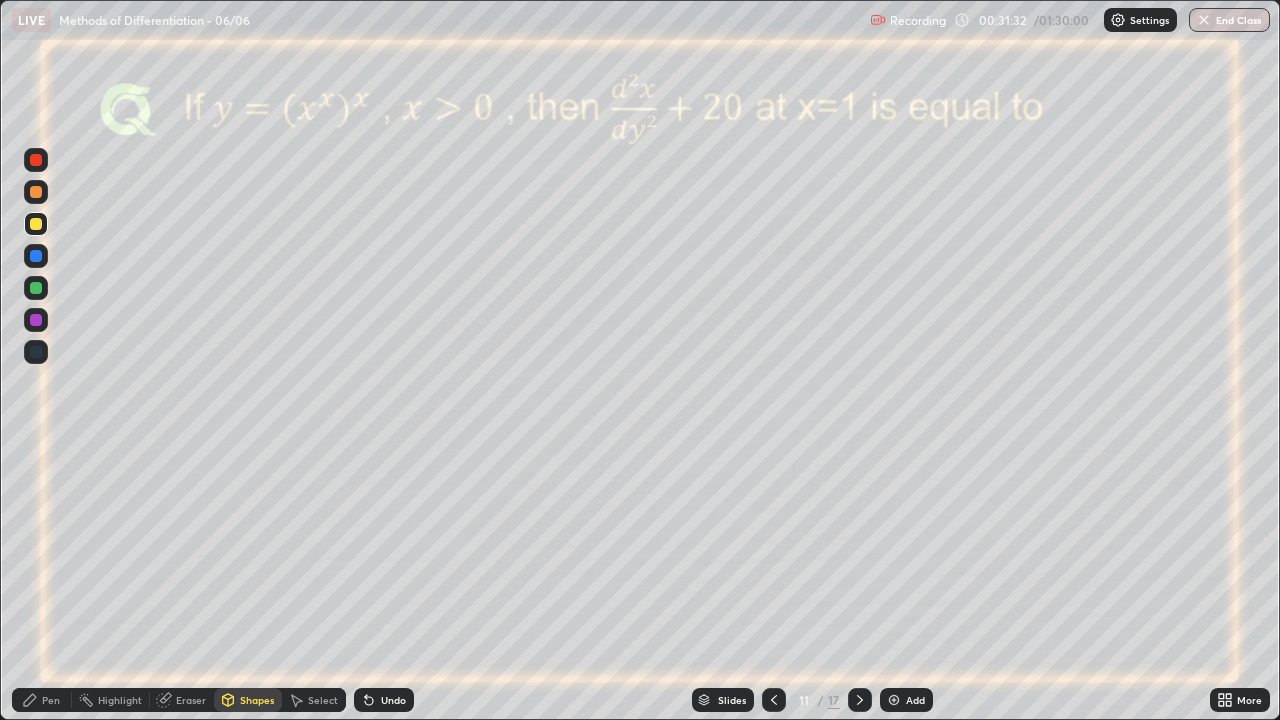 click at bounding box center (36, 320) 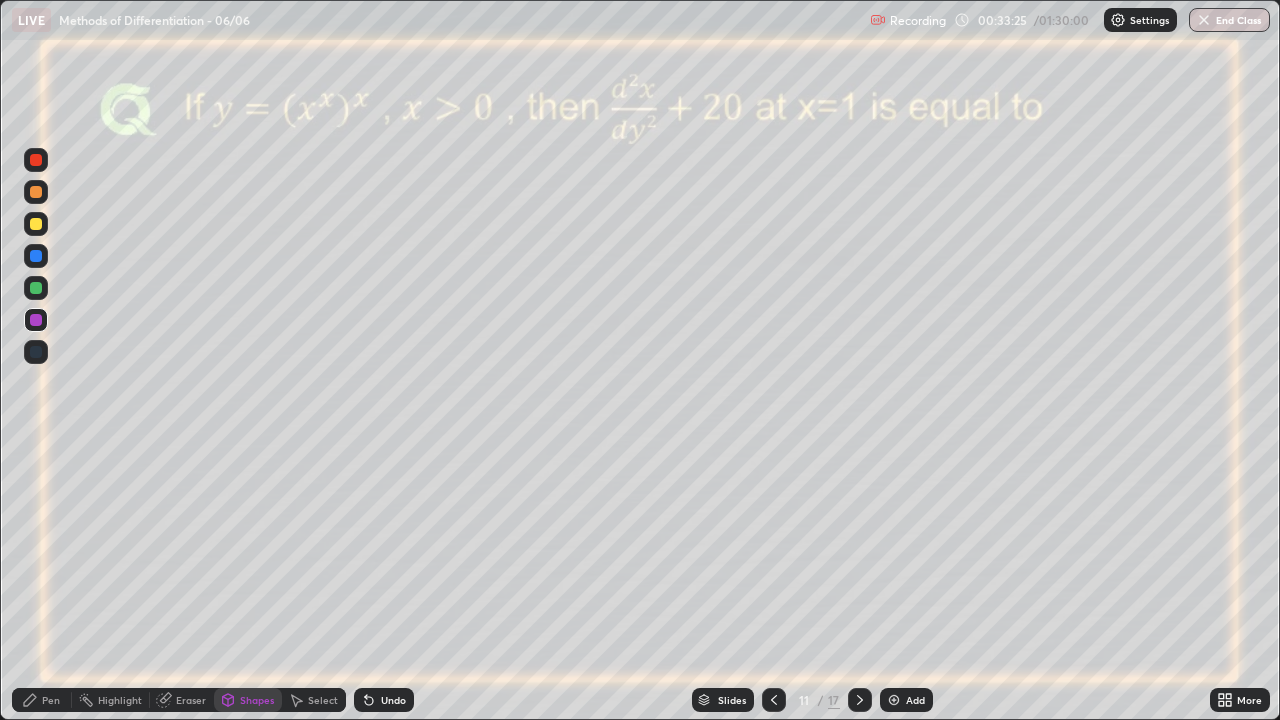 click 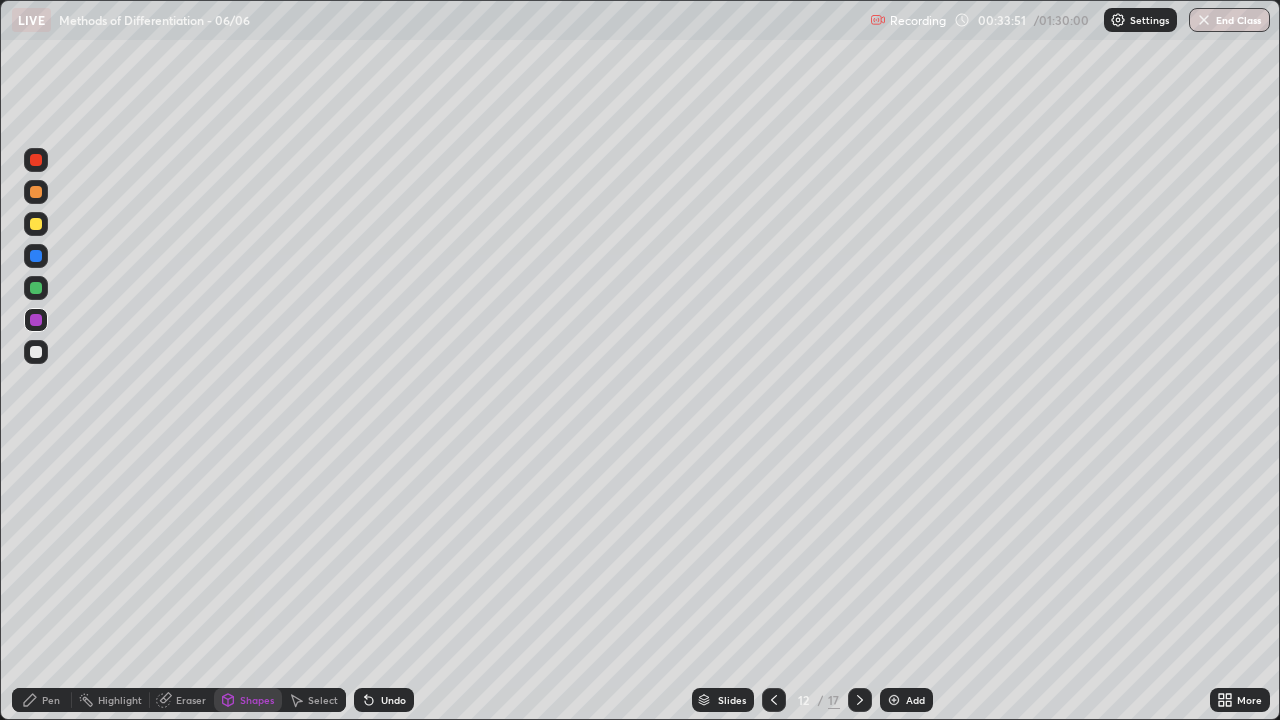click 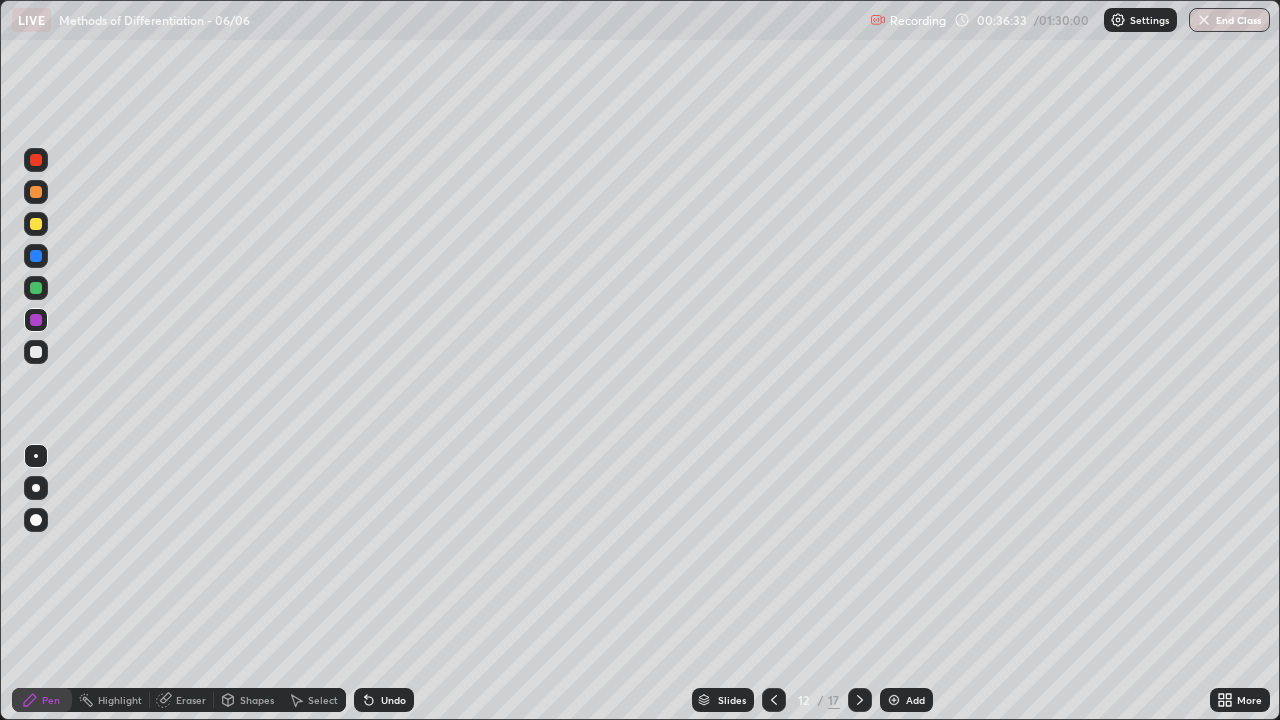 click 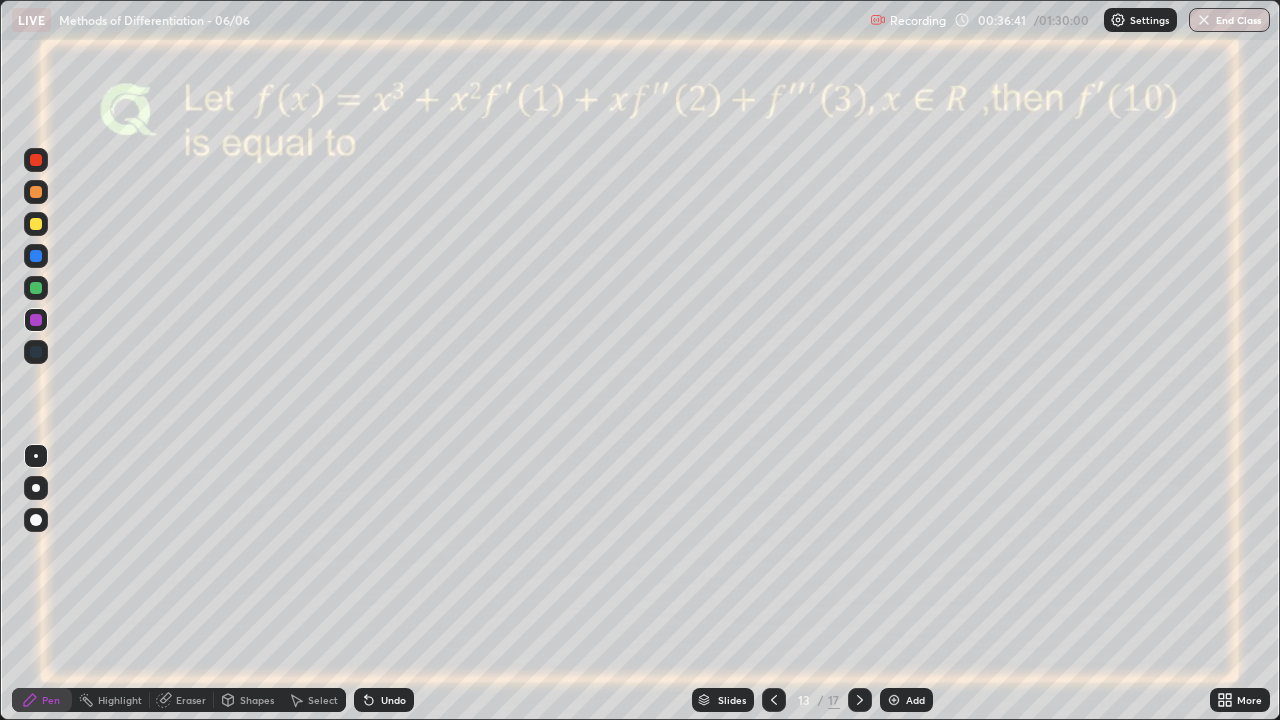 click 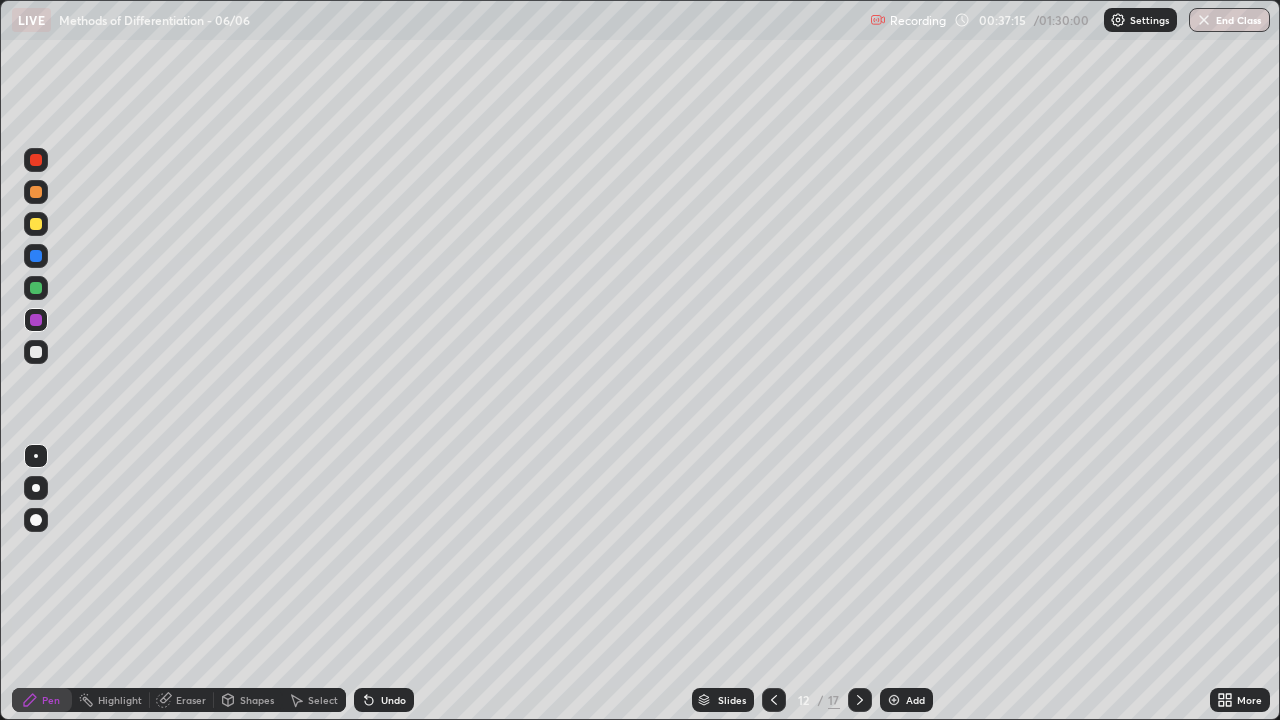 click 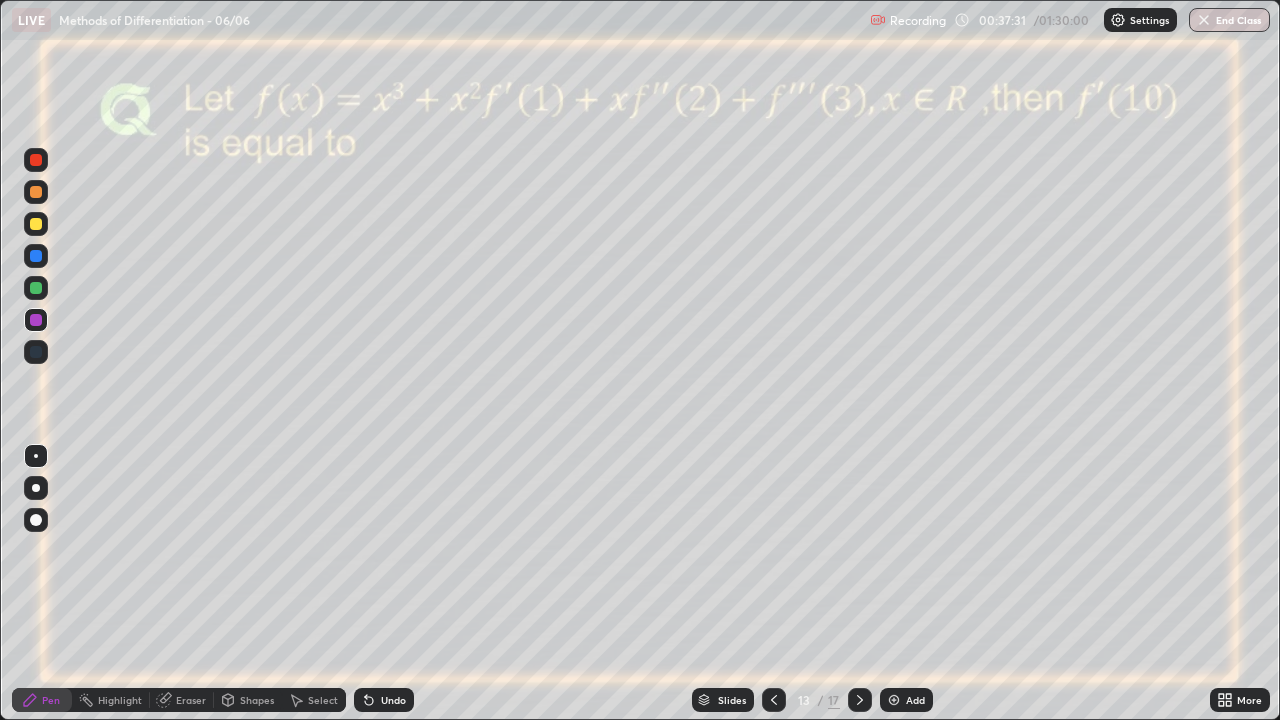 click at bounding box center (36, 160) 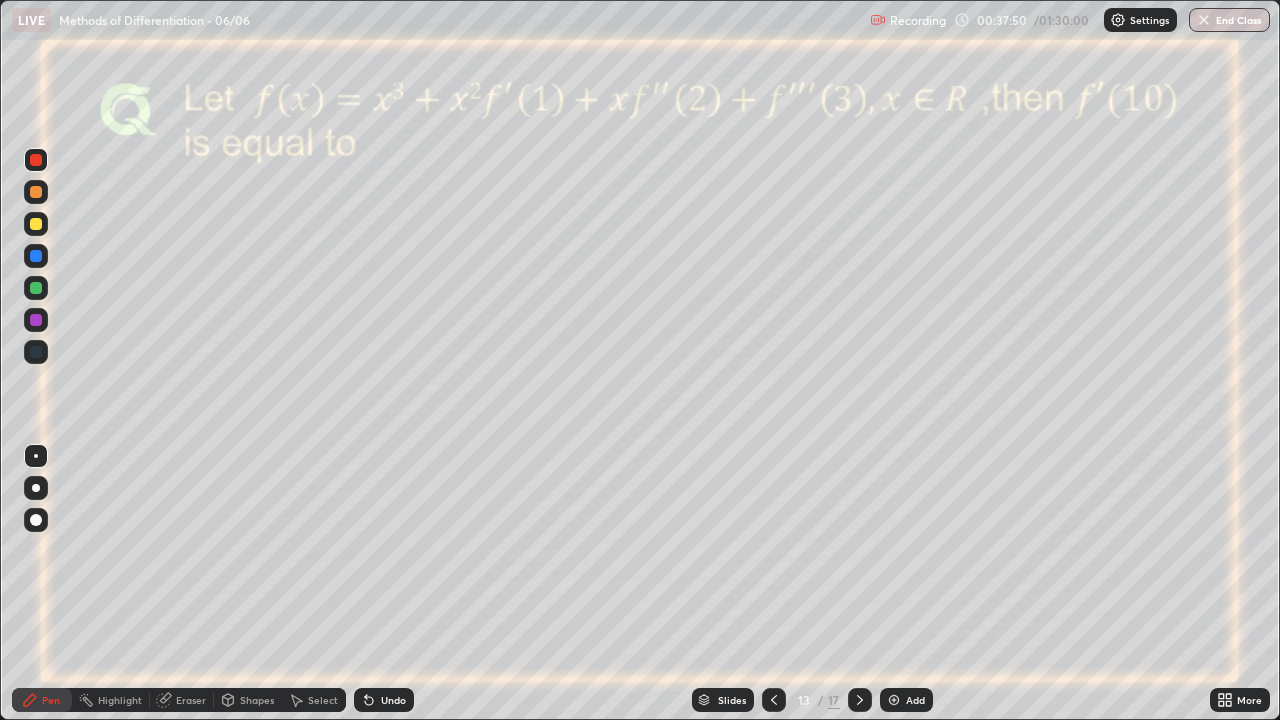 click at bounding box center (36, 256) 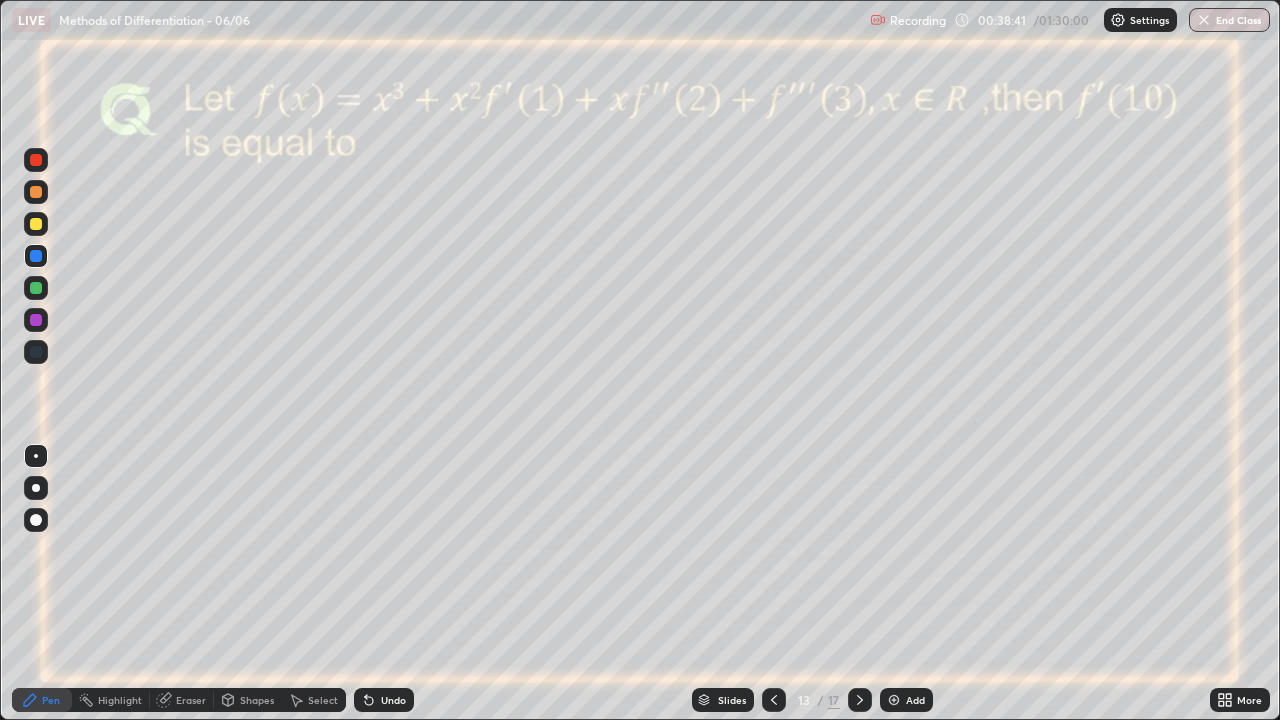 click at bounding box center (36, 320) 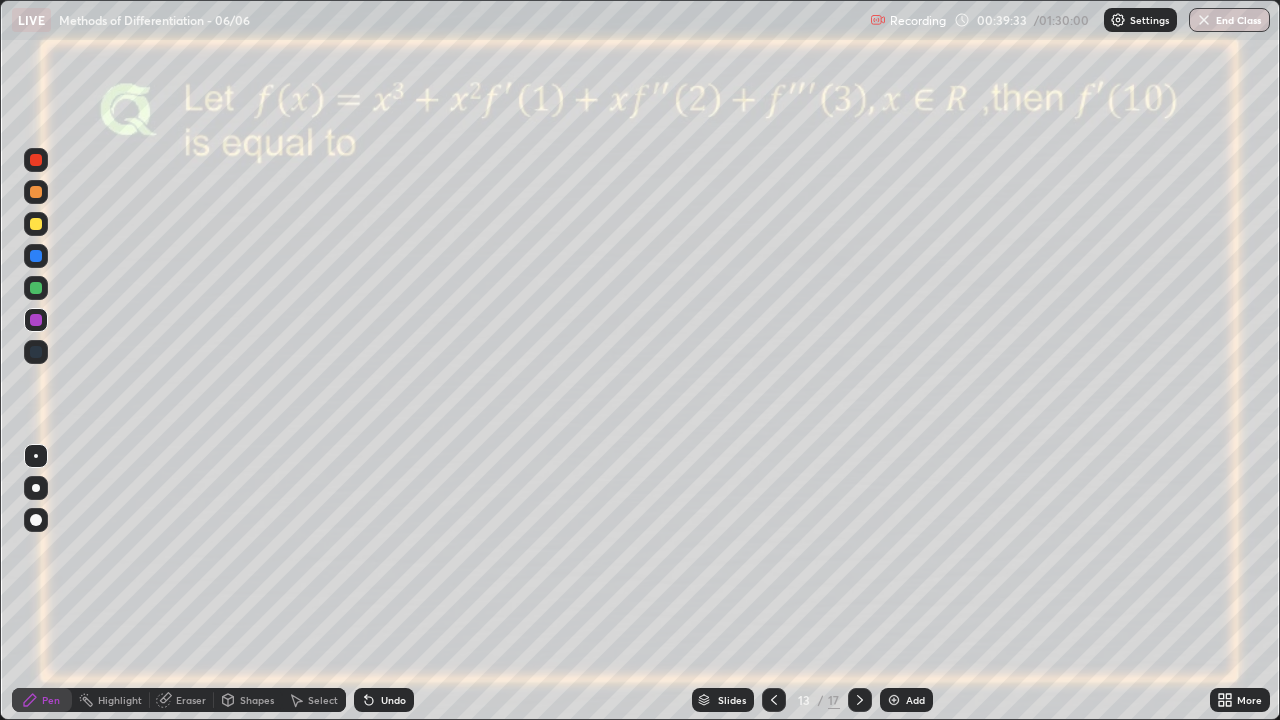 click at bounding box center (36, 288) 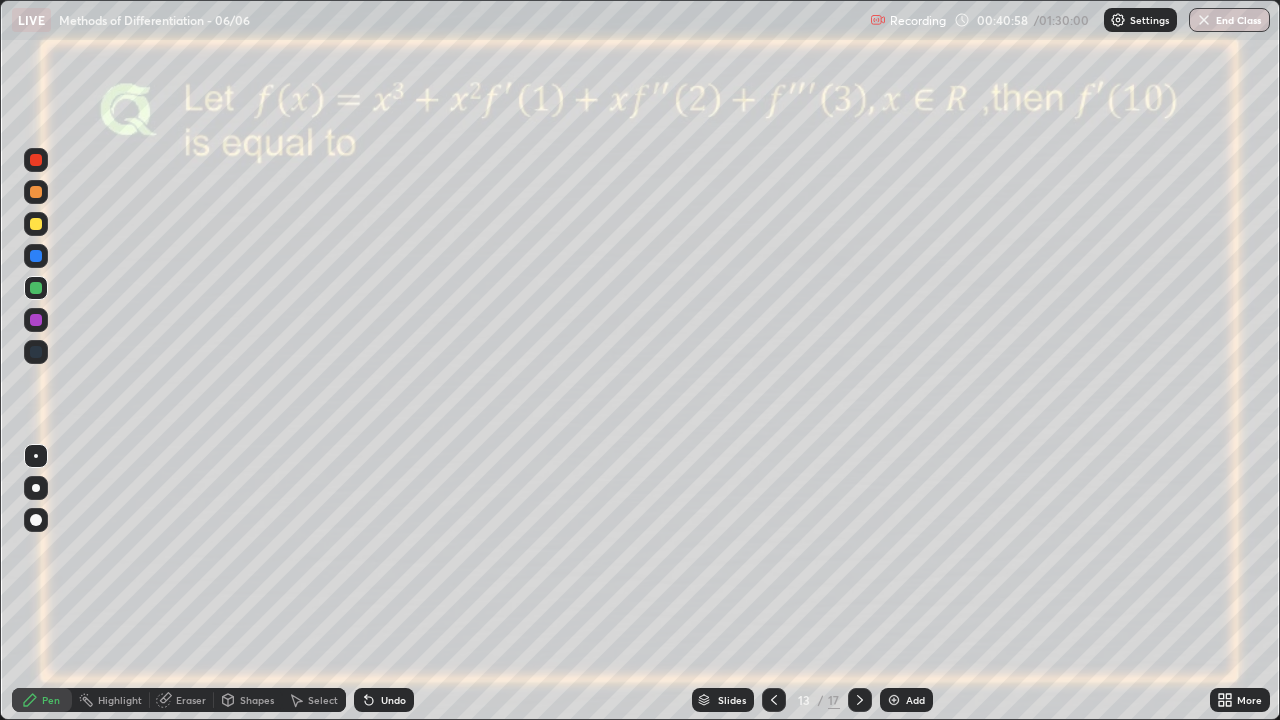 click on "Undo" at bounding box center [393, 700] 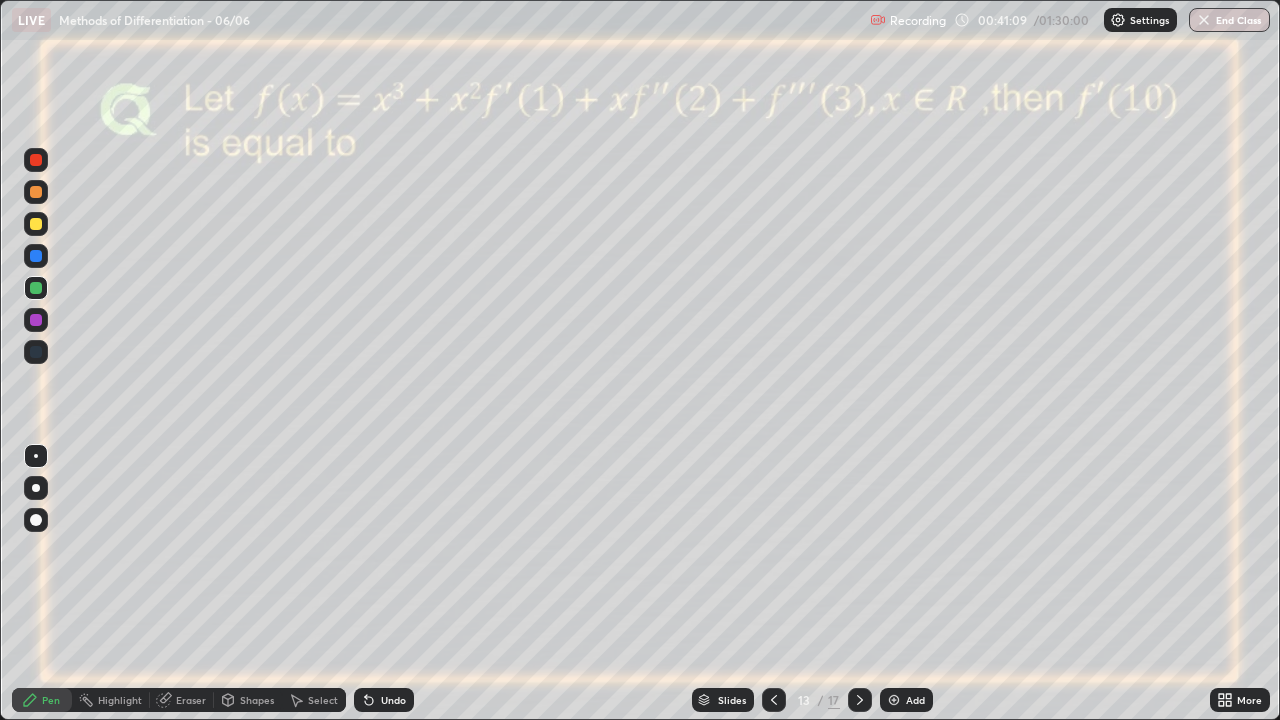 click at bounding box center (36, 224) 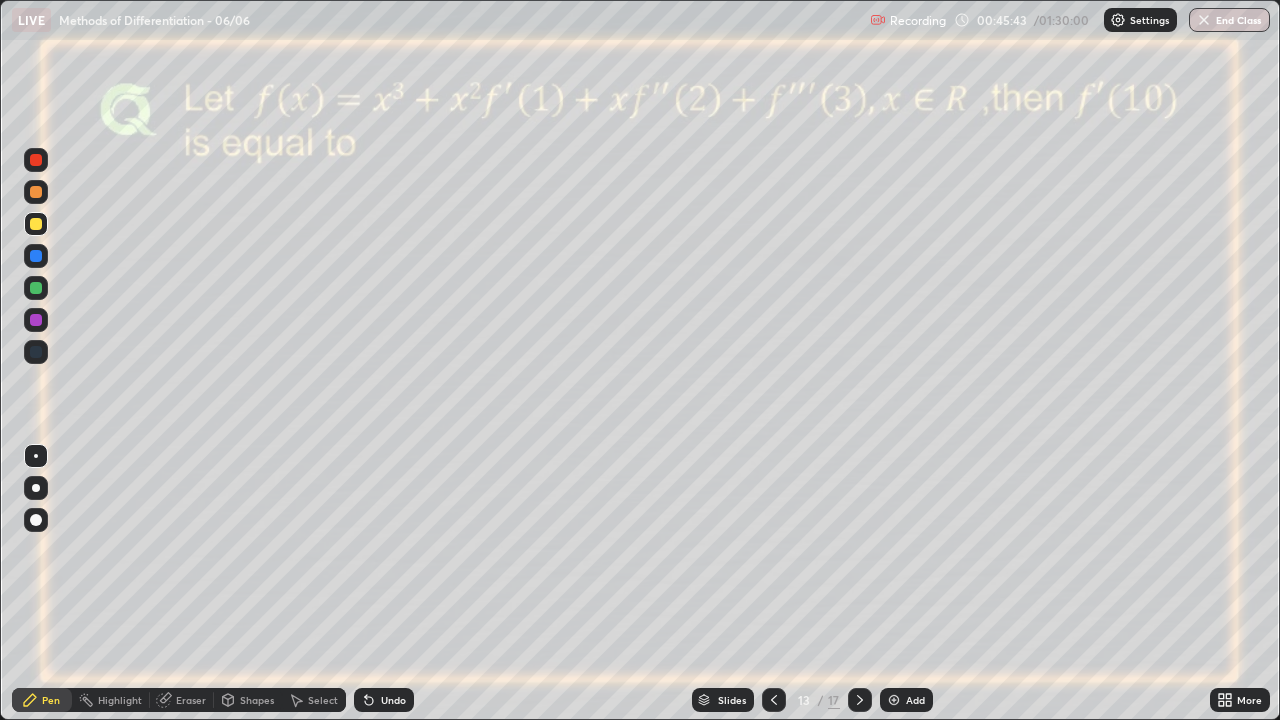 click at bounding box center [894, 700] 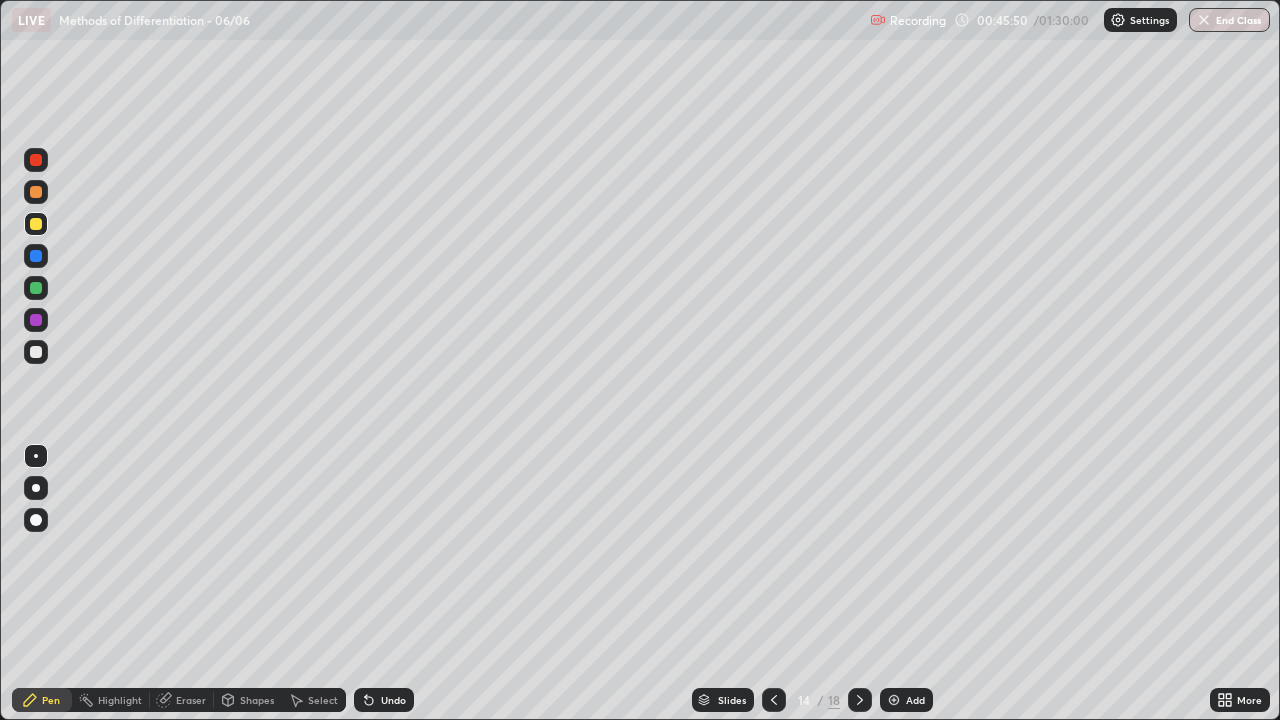 click 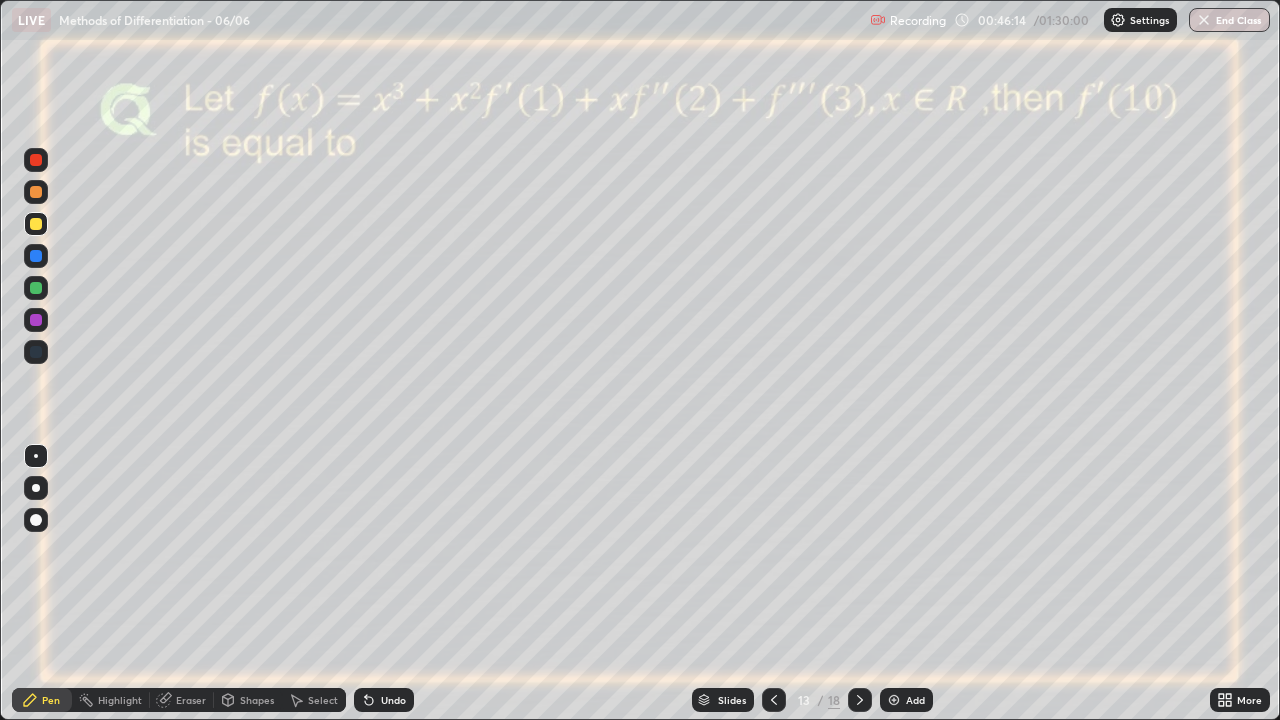 click 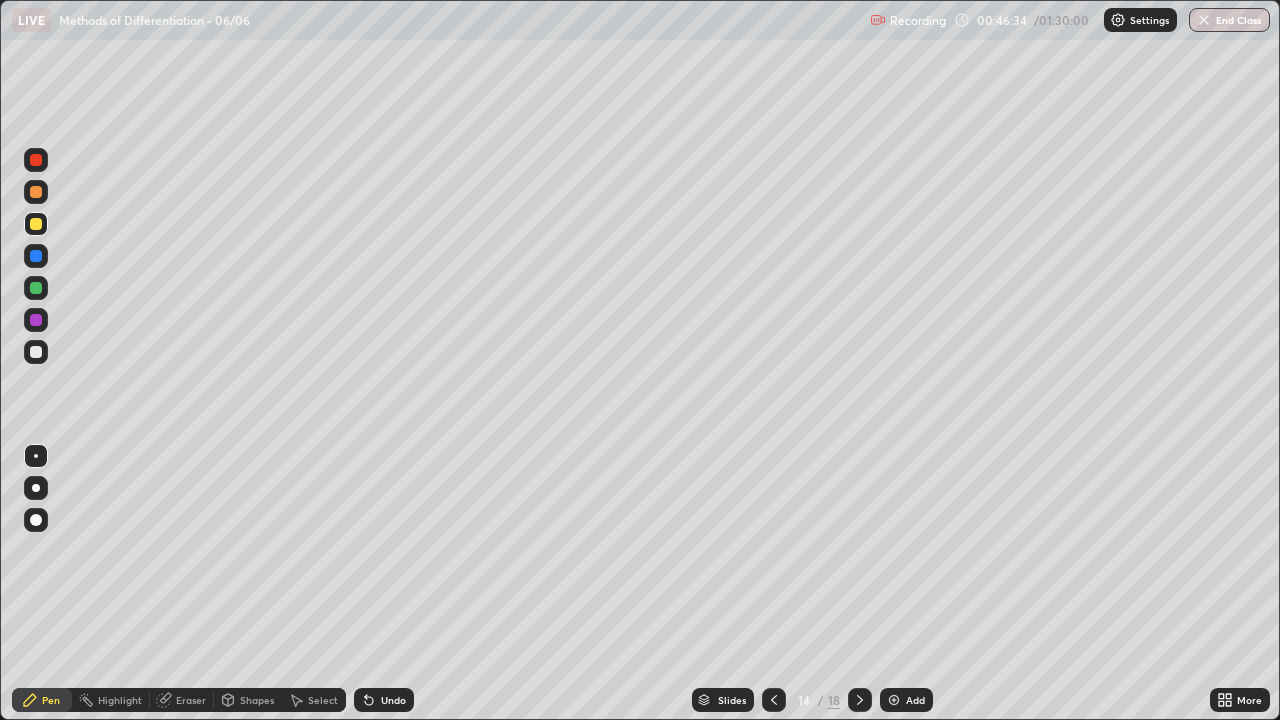 click 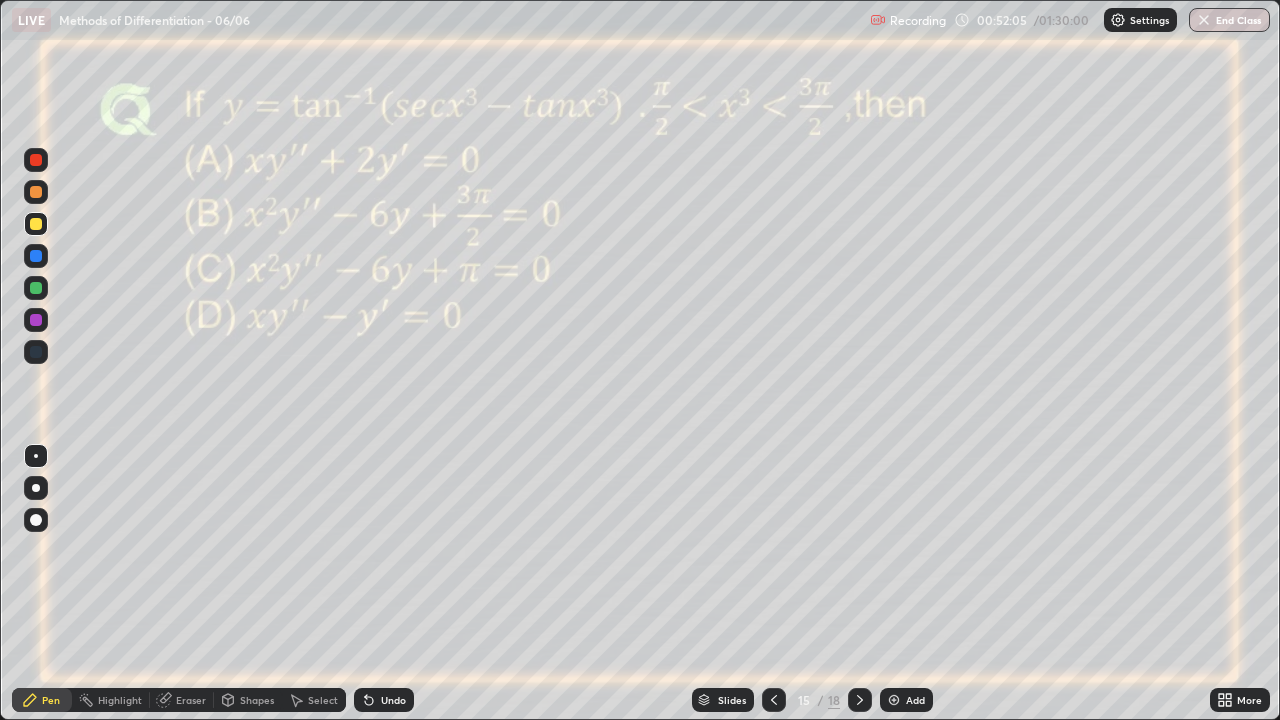 click on "Undo" at bounding box center (393, 700) 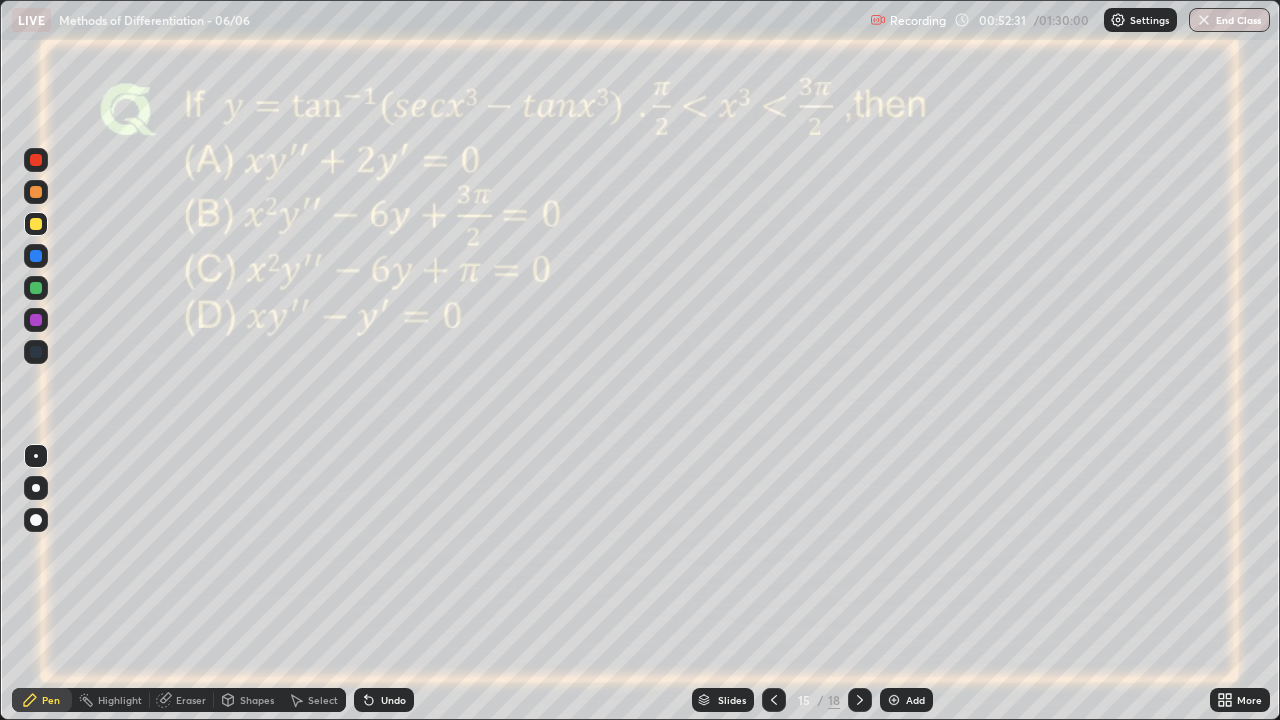 click at bounding box center [36, 320] 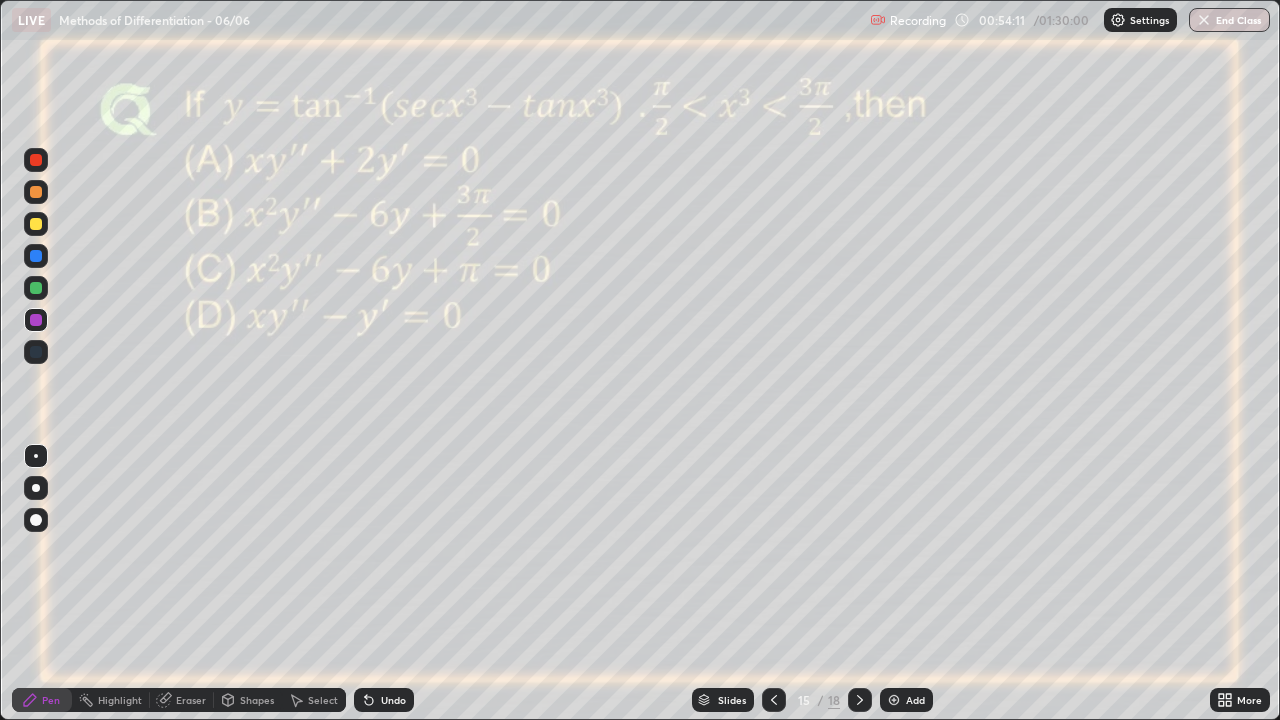 click at bounding box center (894, 700) 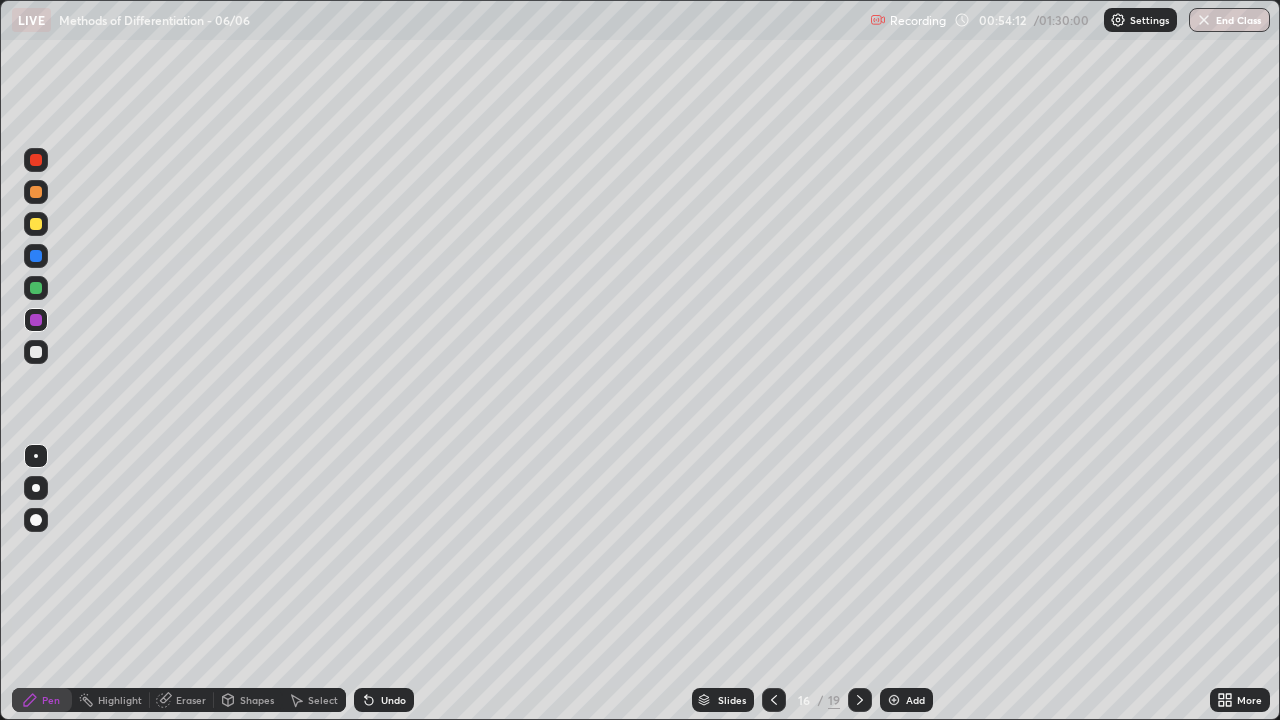 click 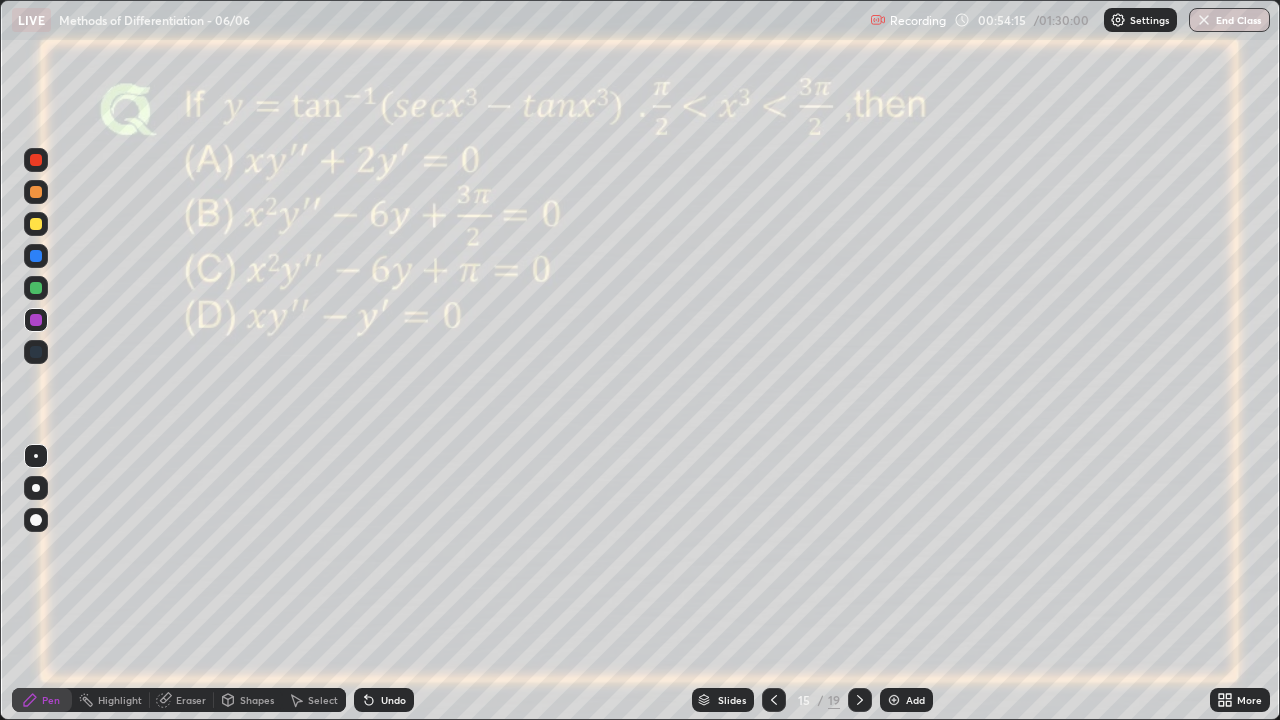 click 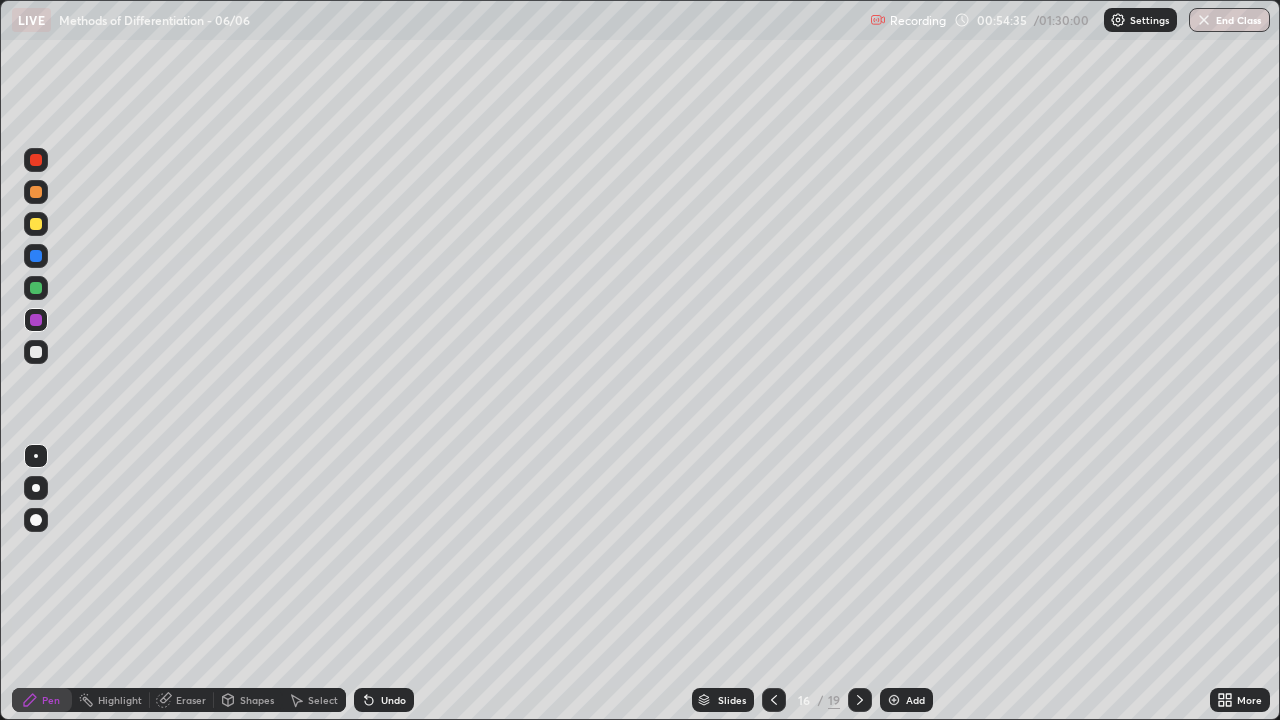 click 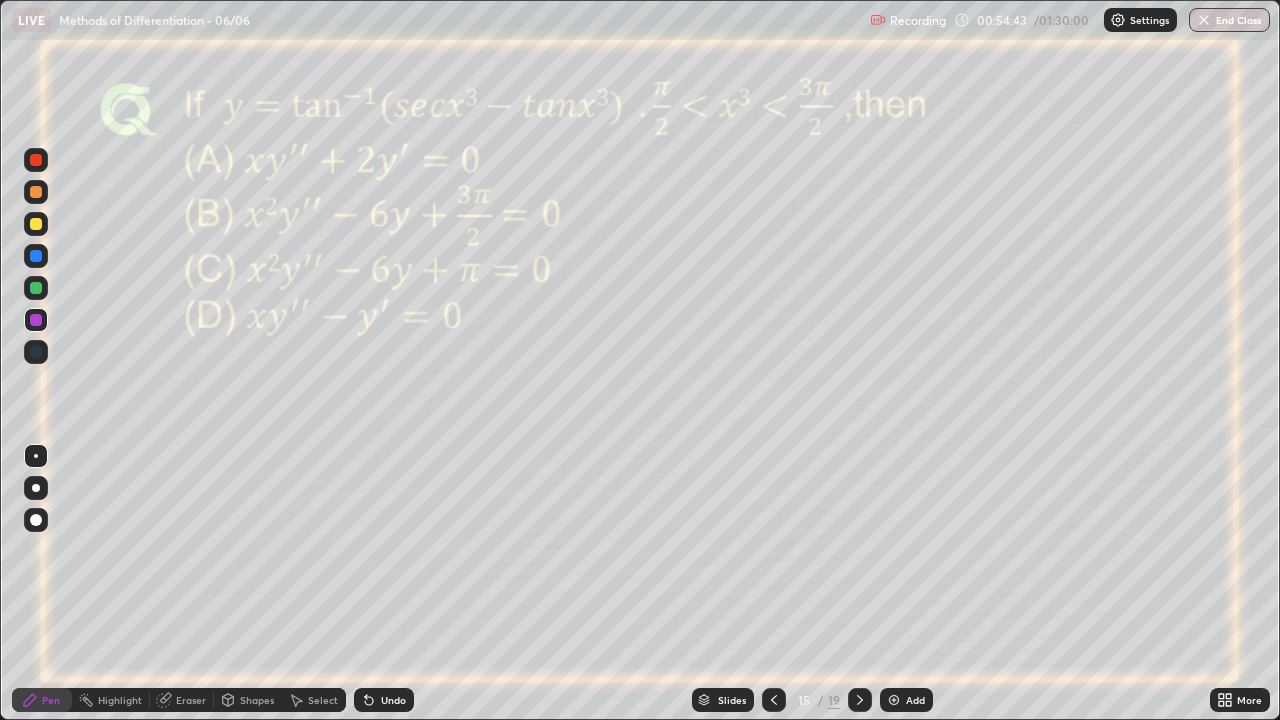 click 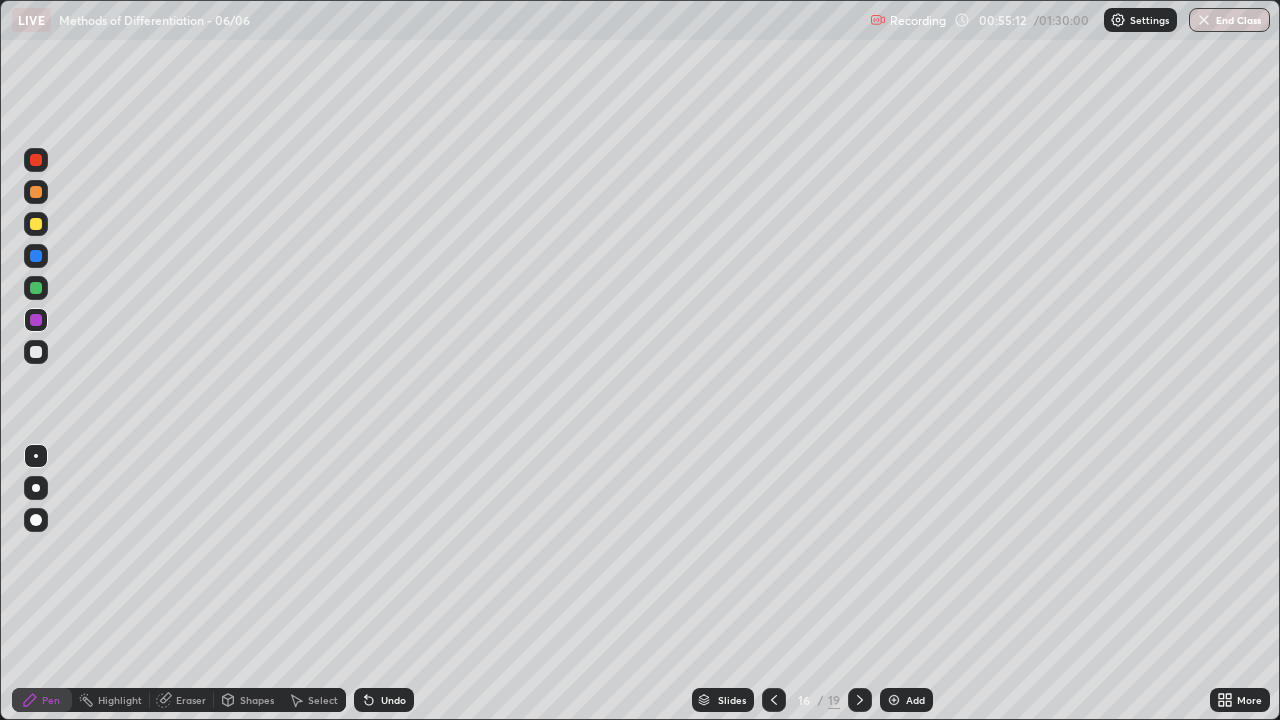click at bounding box center (36, 352) 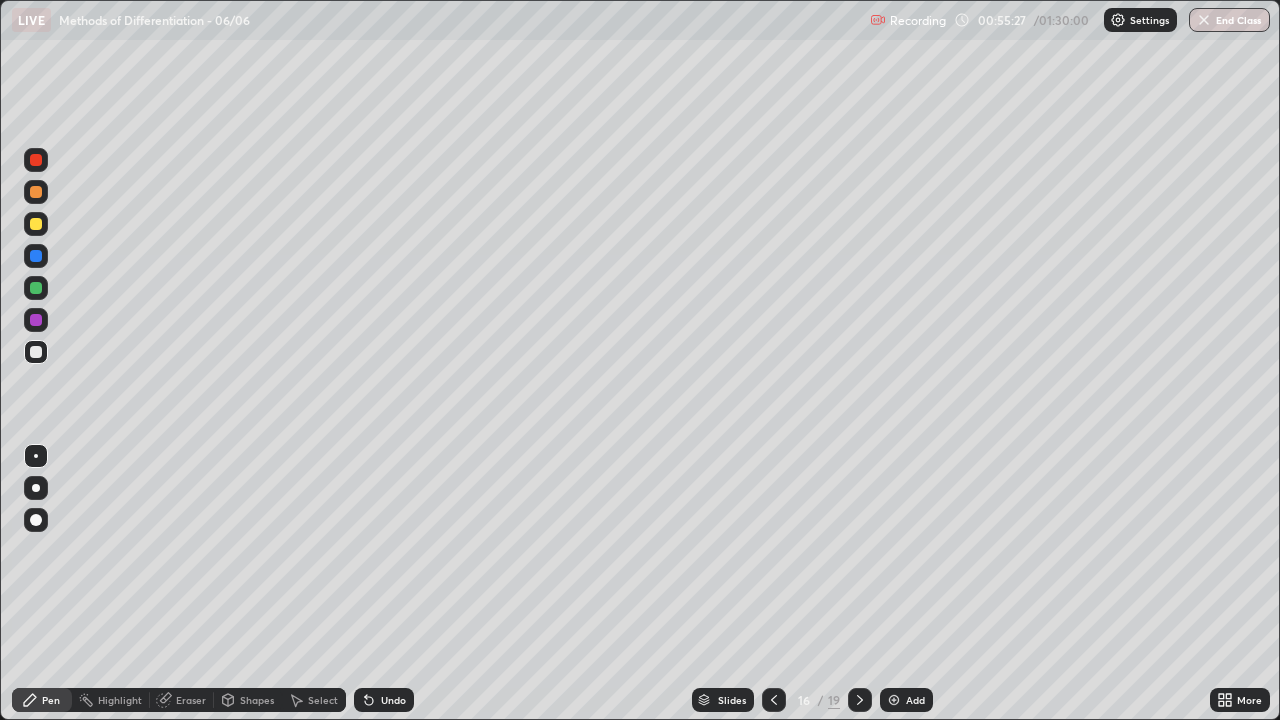 click on "Shapes" at bounding box center [257, 700] 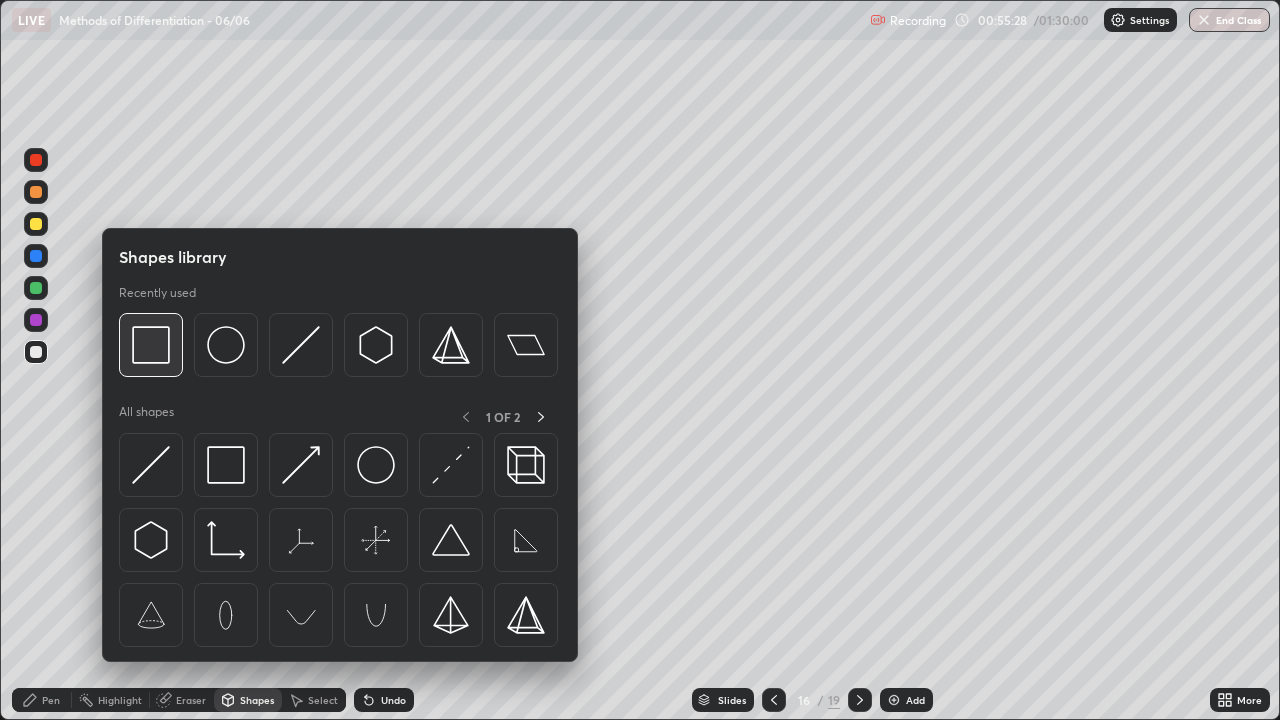 click at bounding box center [151, 345] 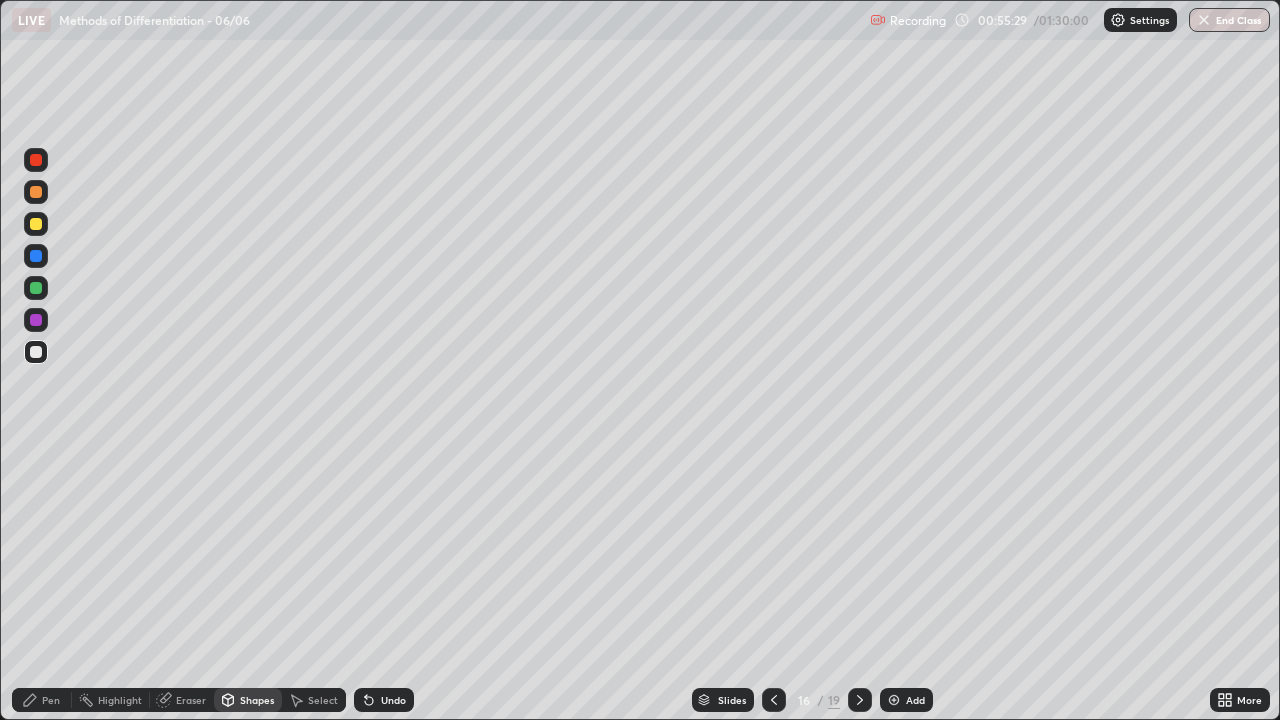 click at bounding box center (36, 288) 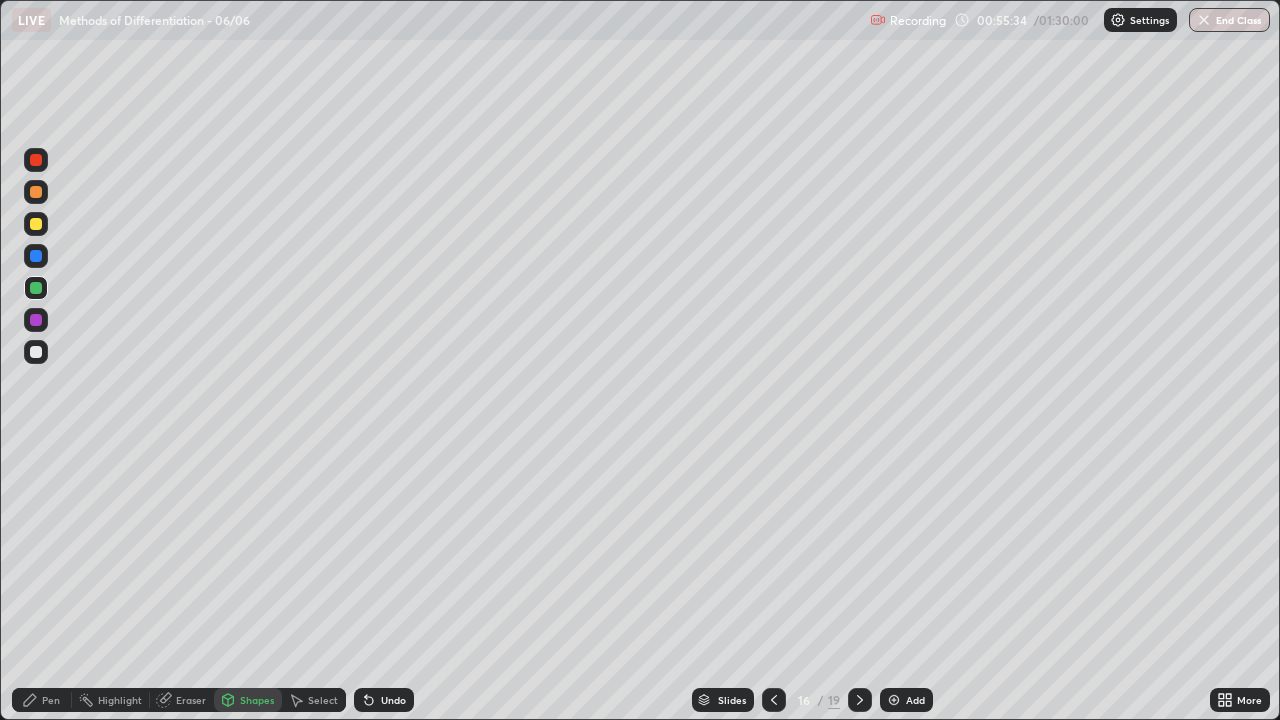 click on "Pen" at bounding box center [51, 700] 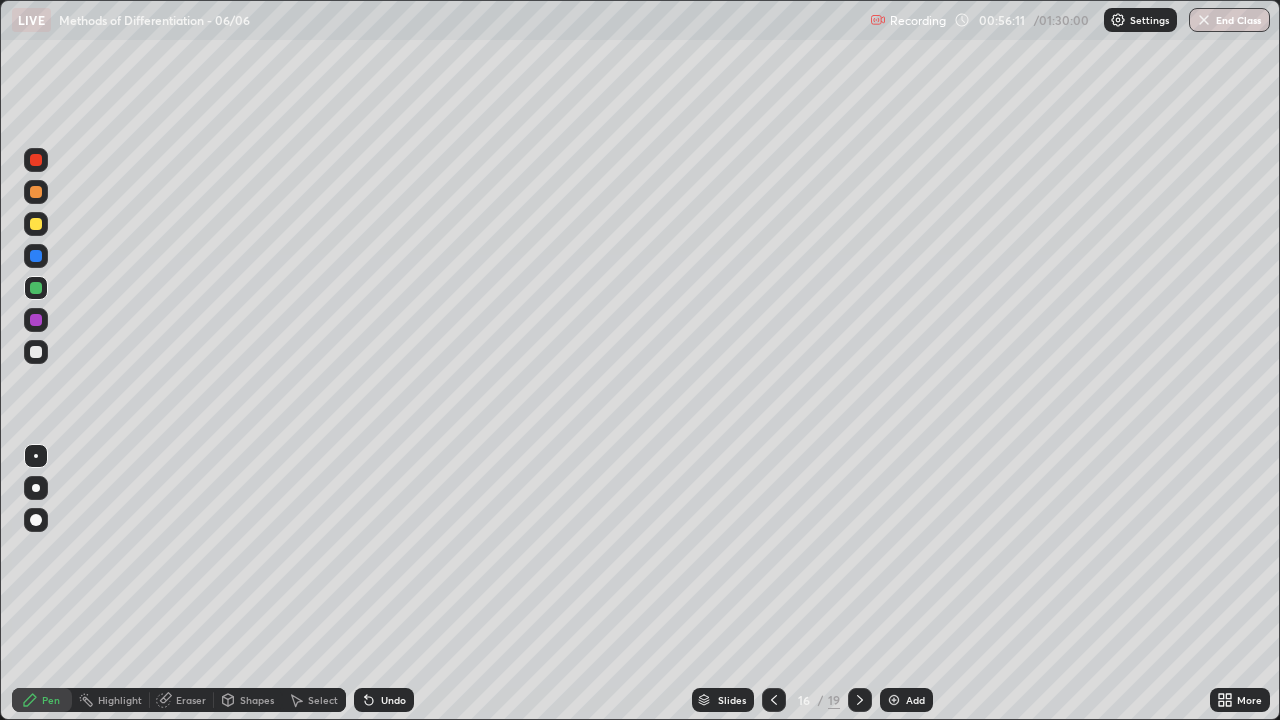 click 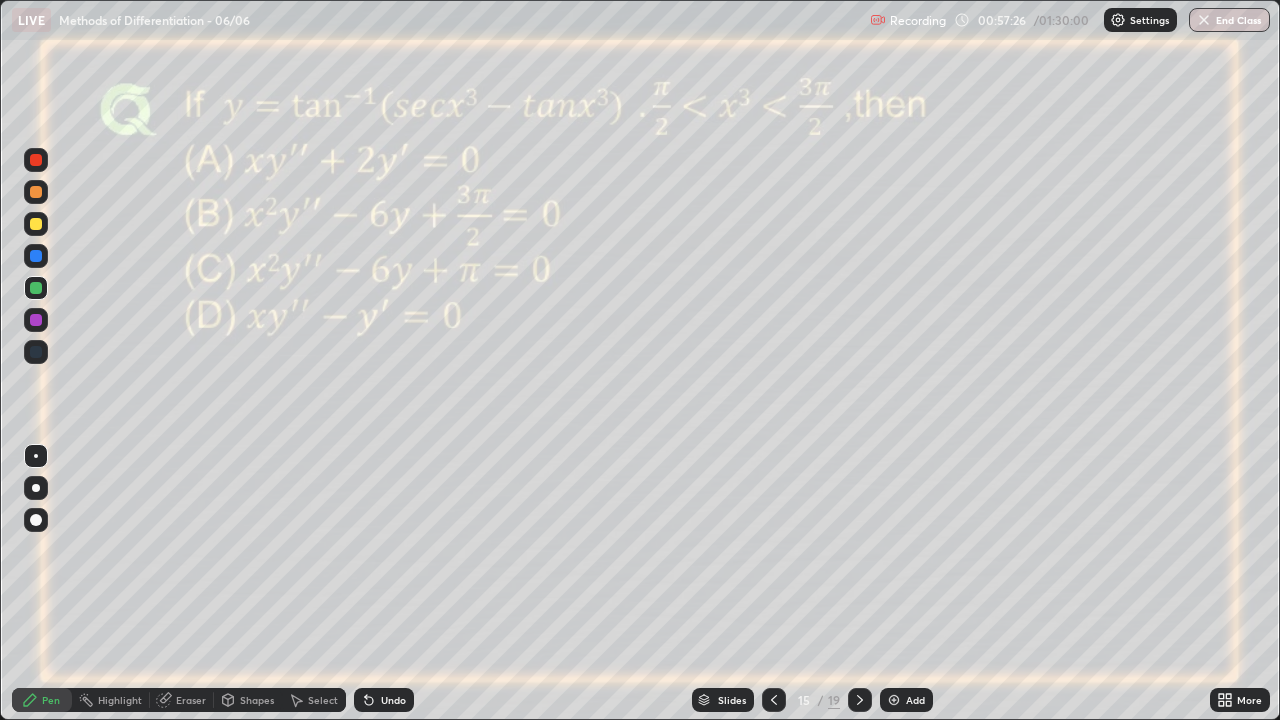 click 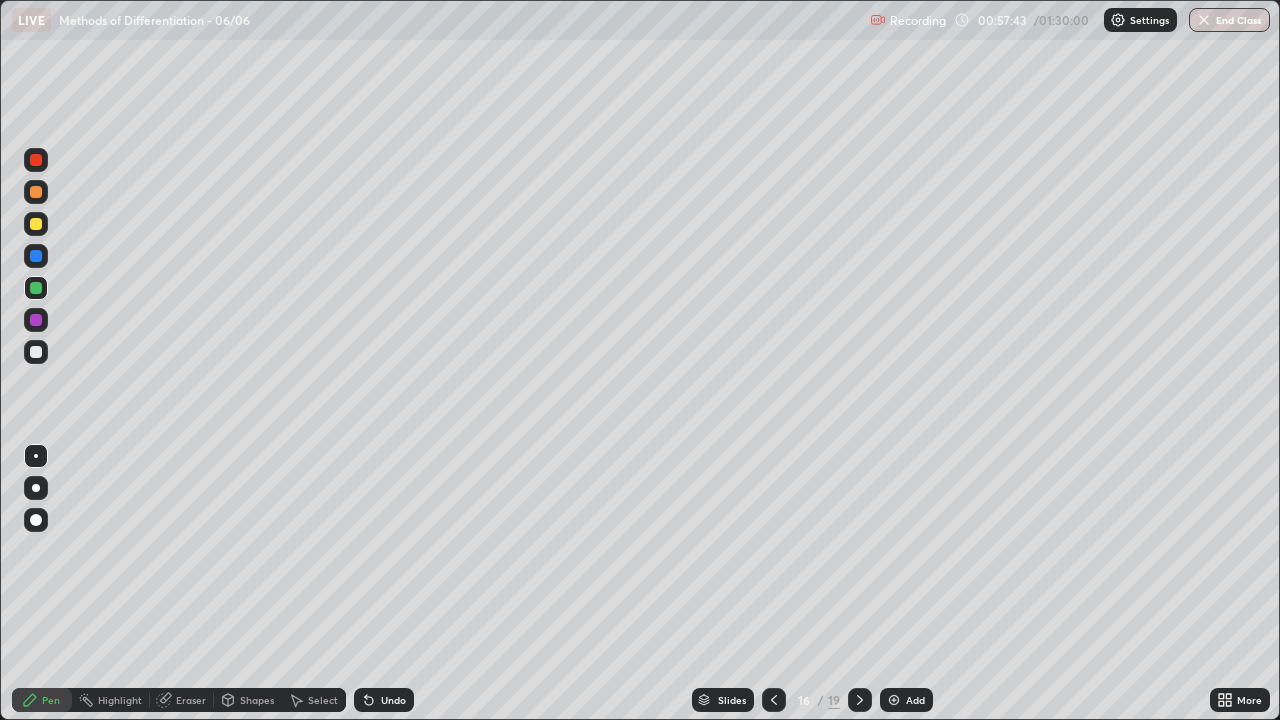 click on "Eraser" at bounding box center (182, 700) 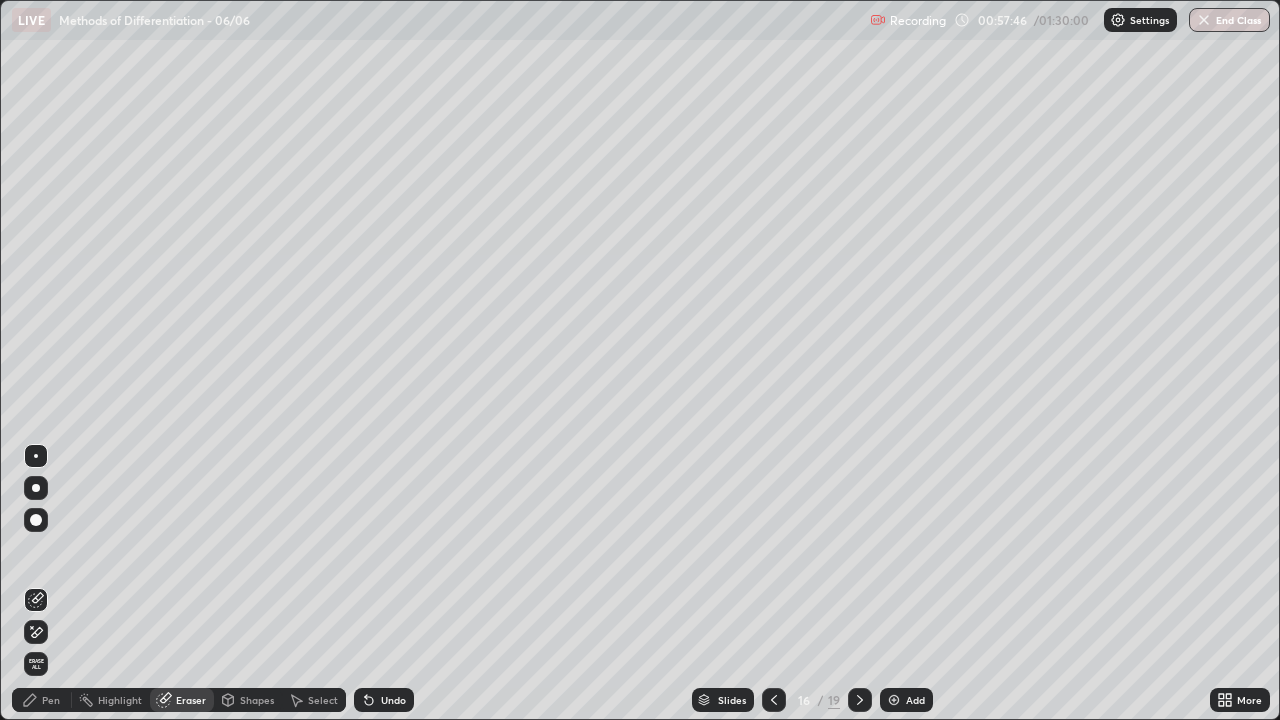 click on "Pen" at bounding box center (42, 700) 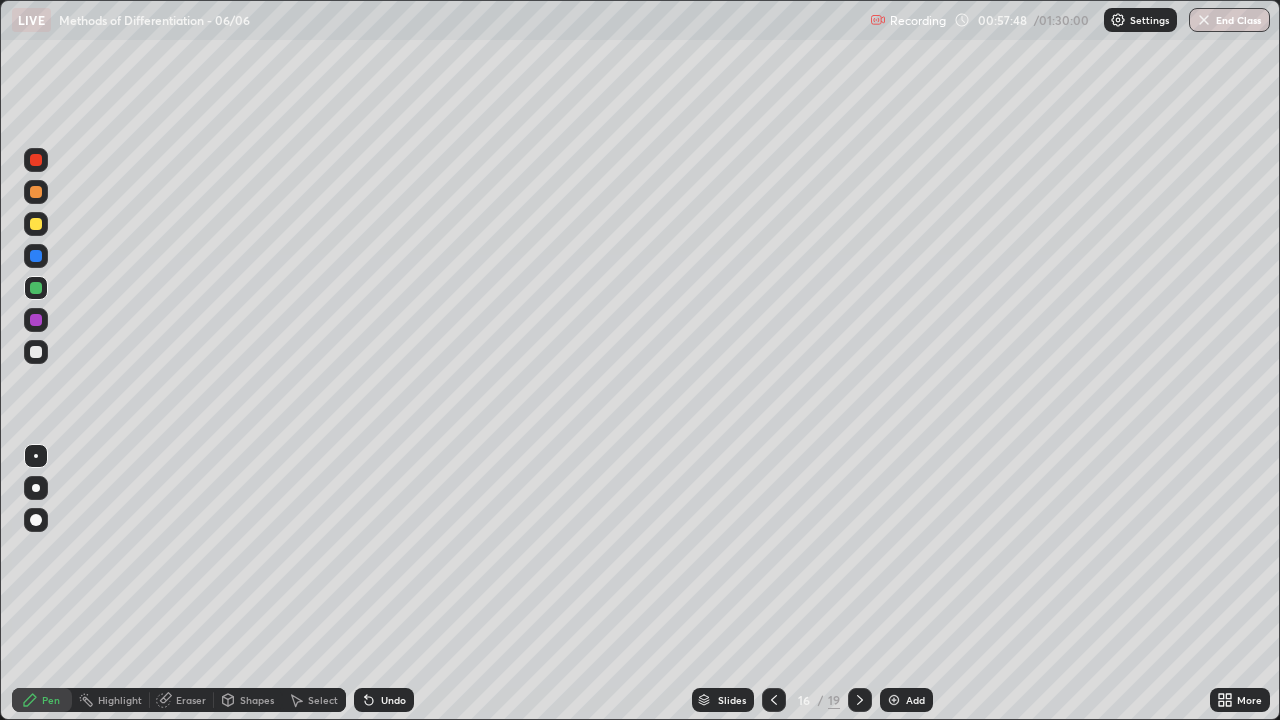 click 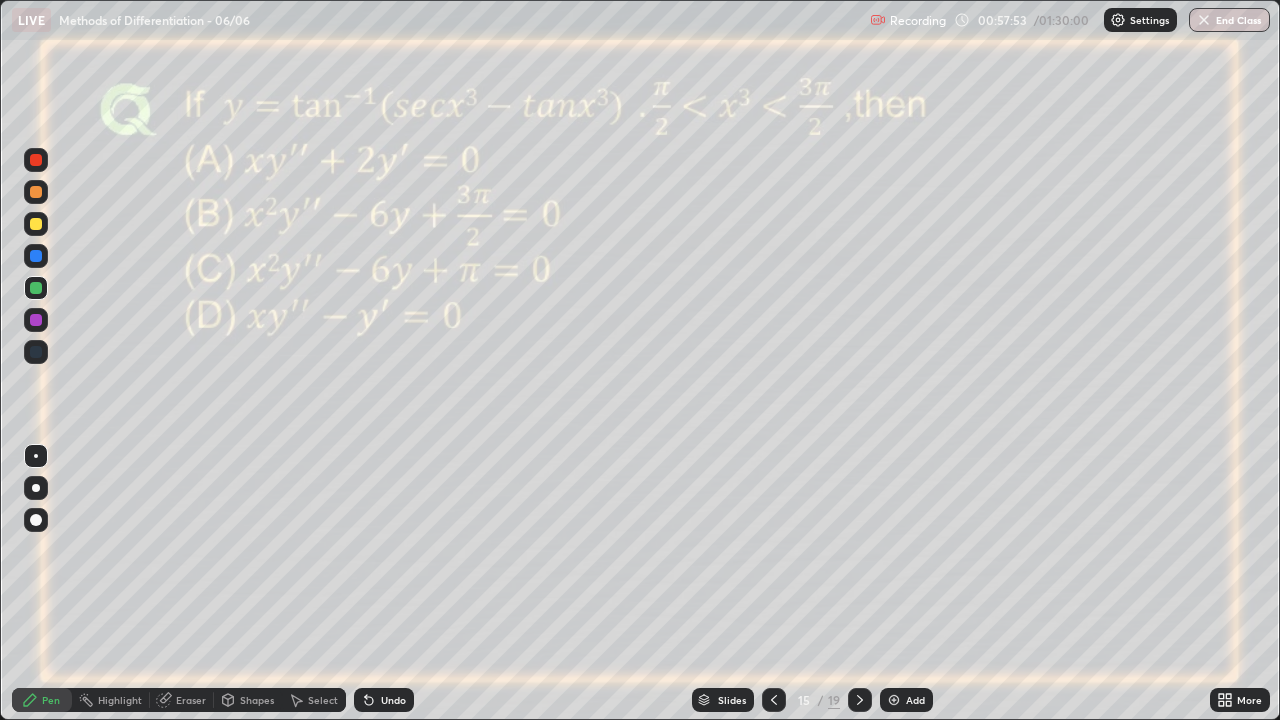 click 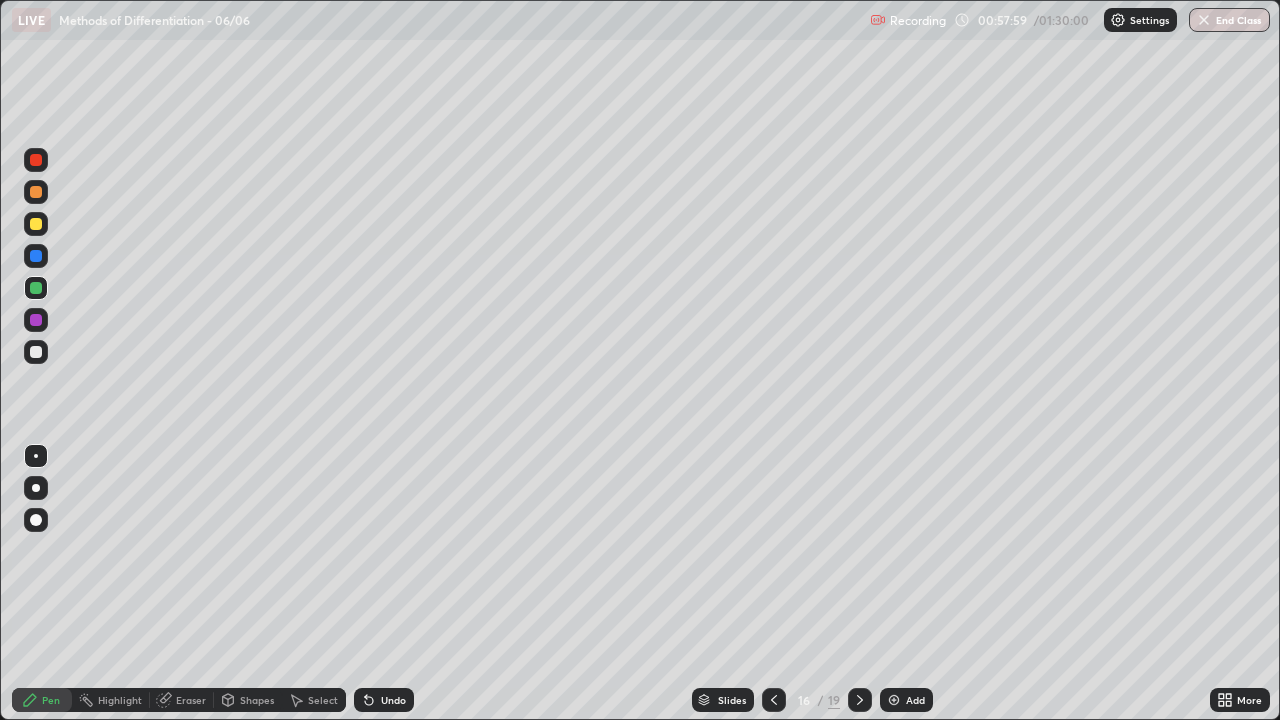 click 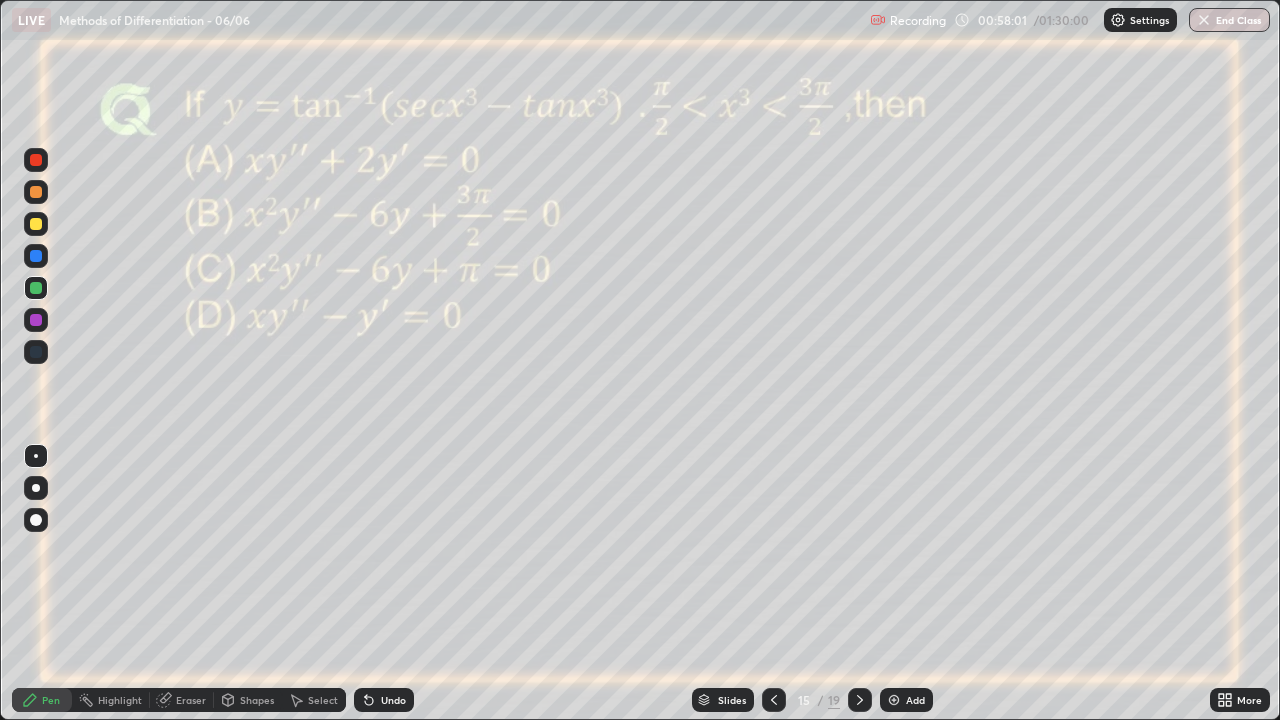 click 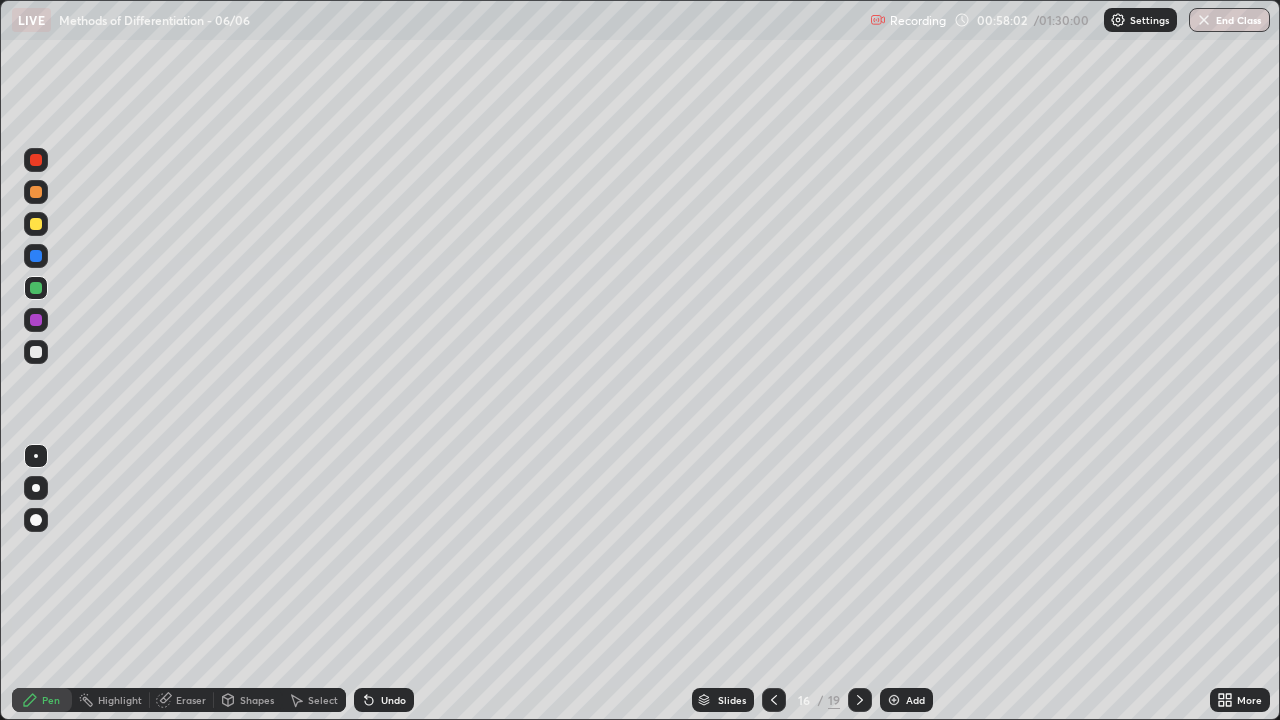 click 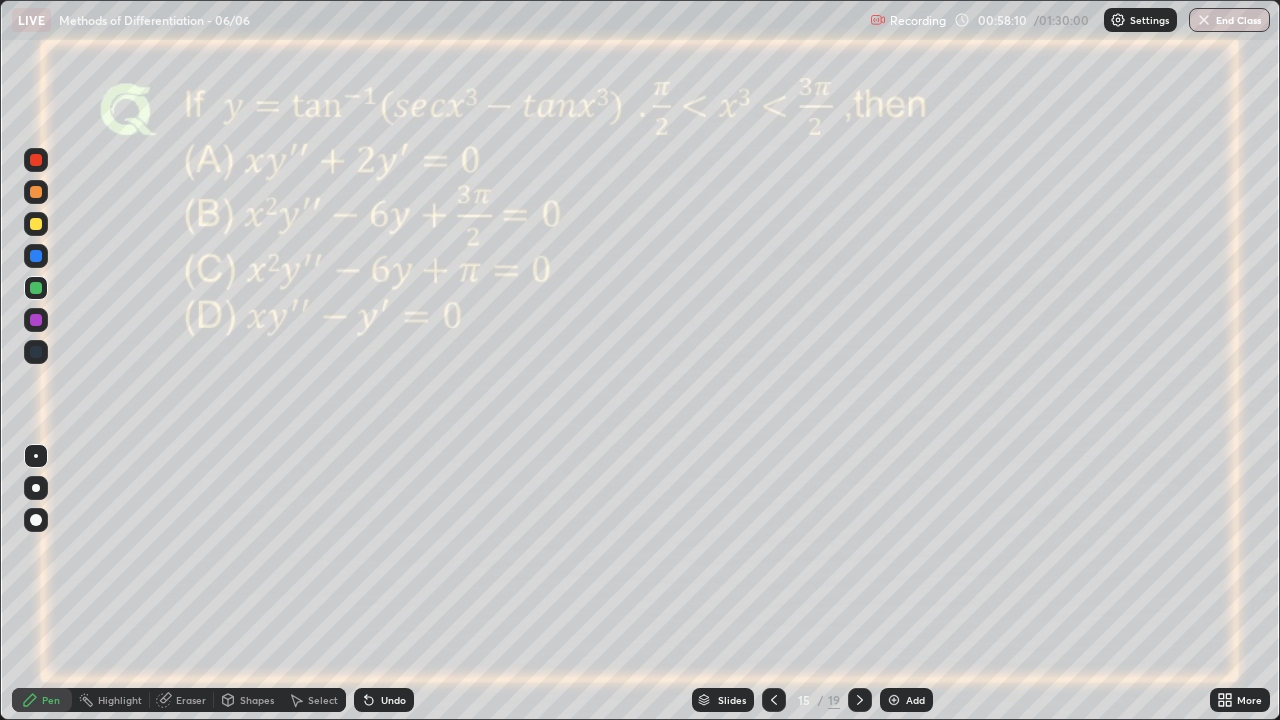click 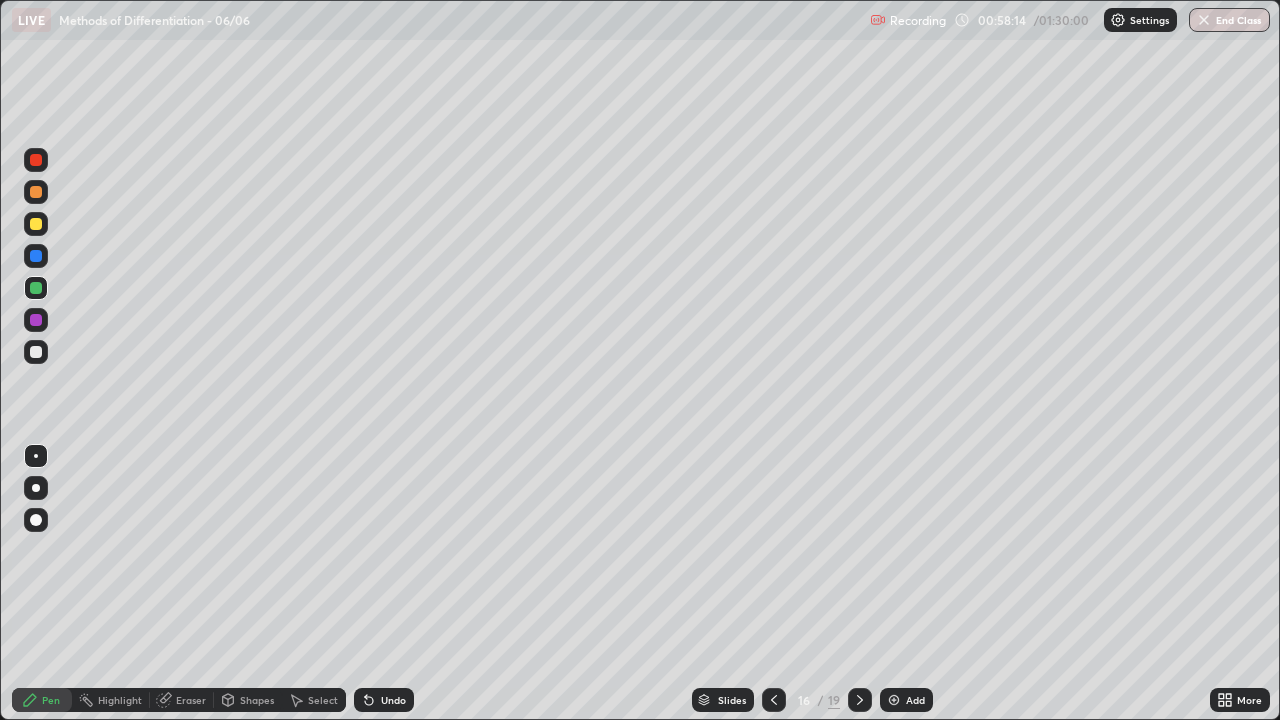 click 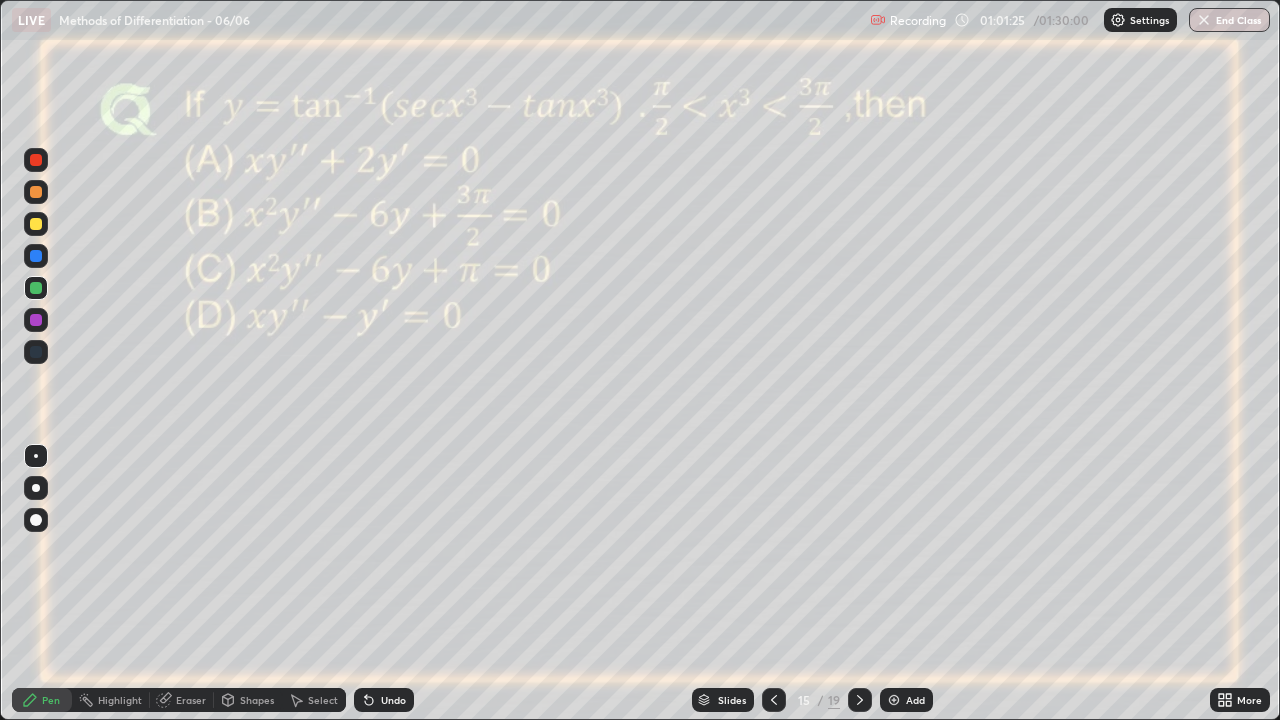 click 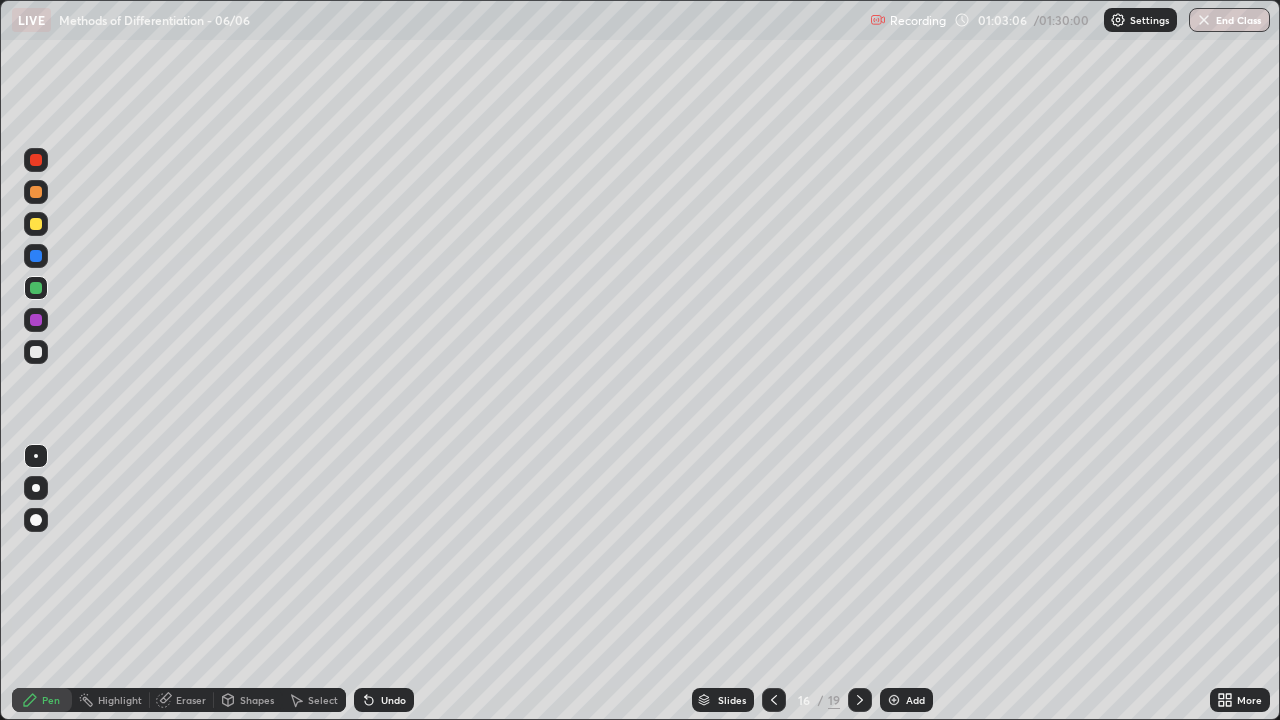 click 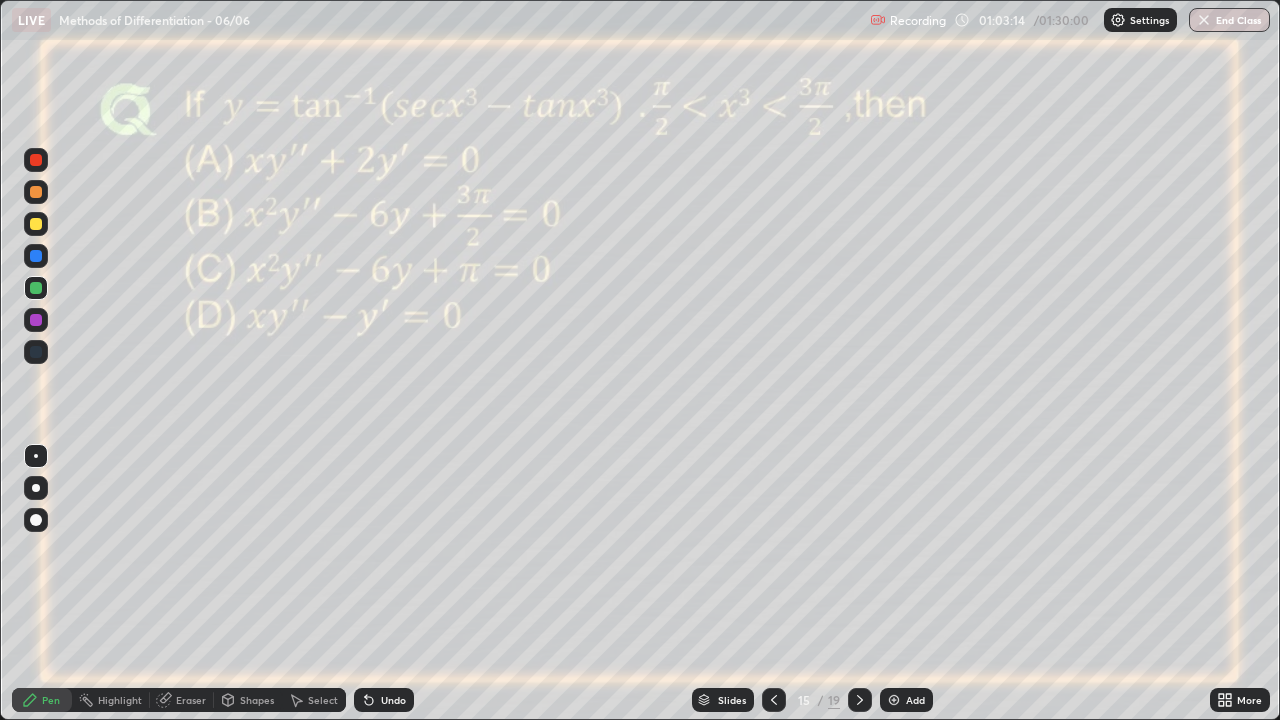 click 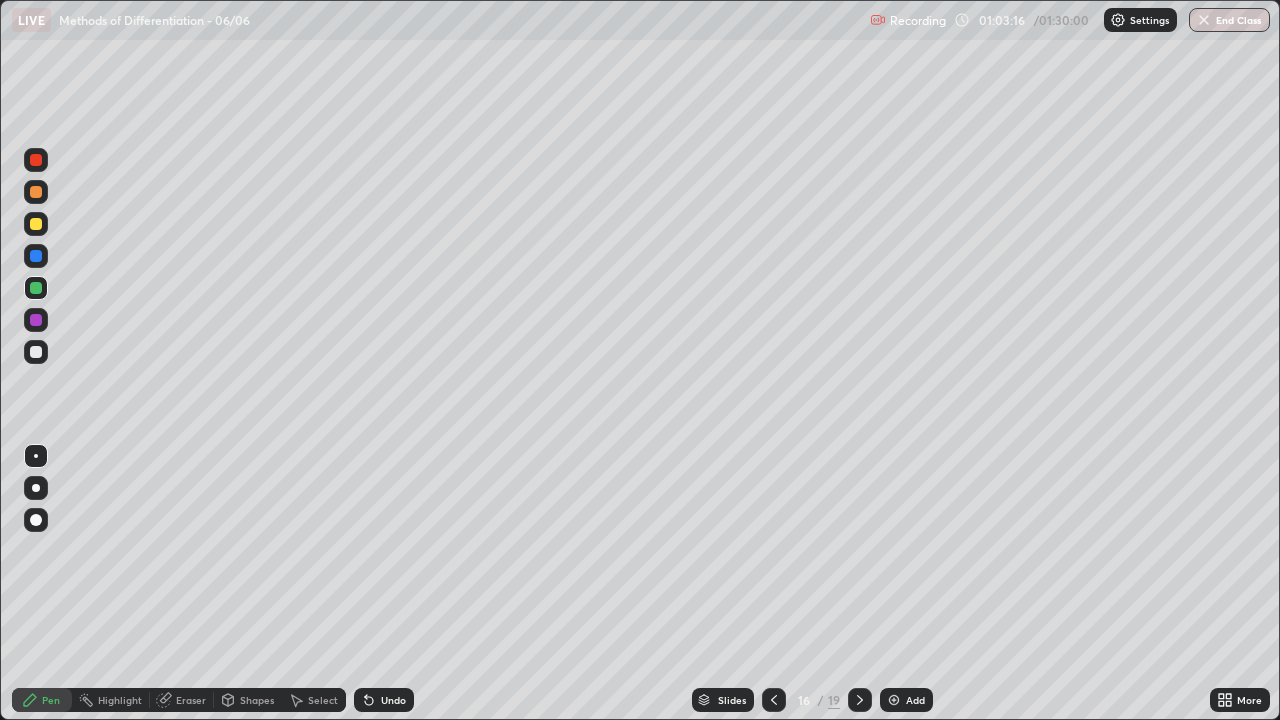 click 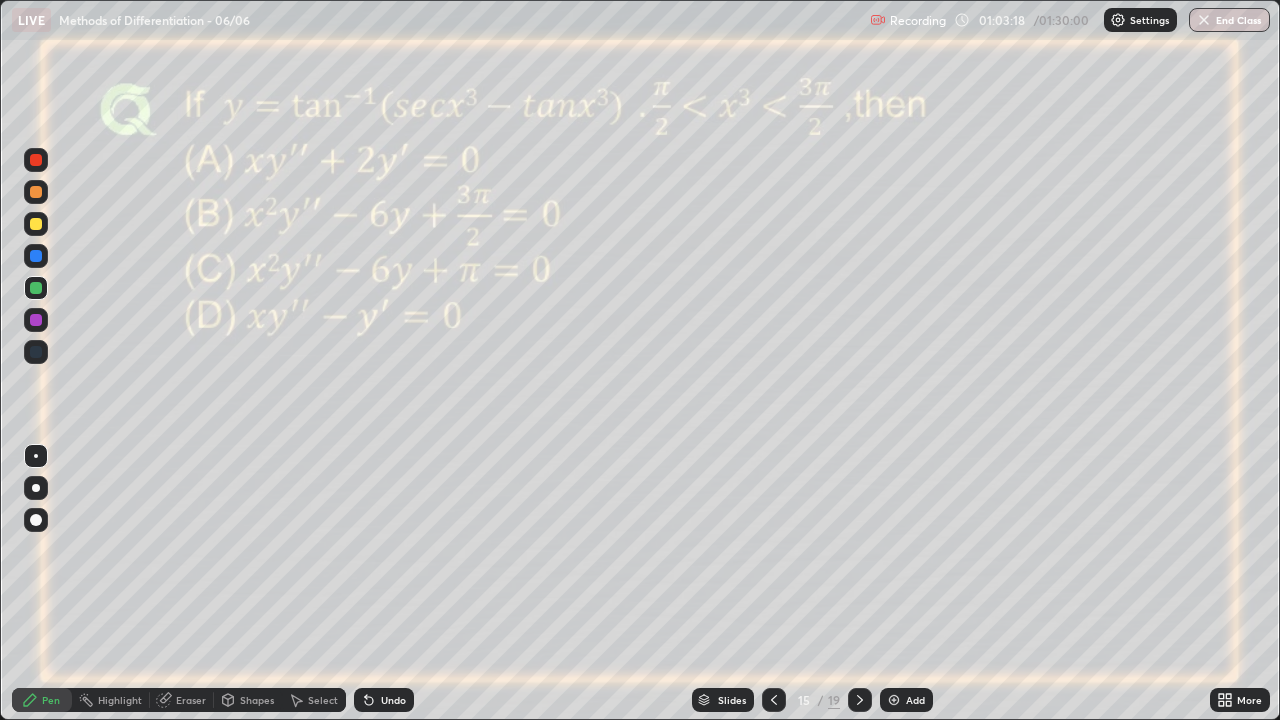 click 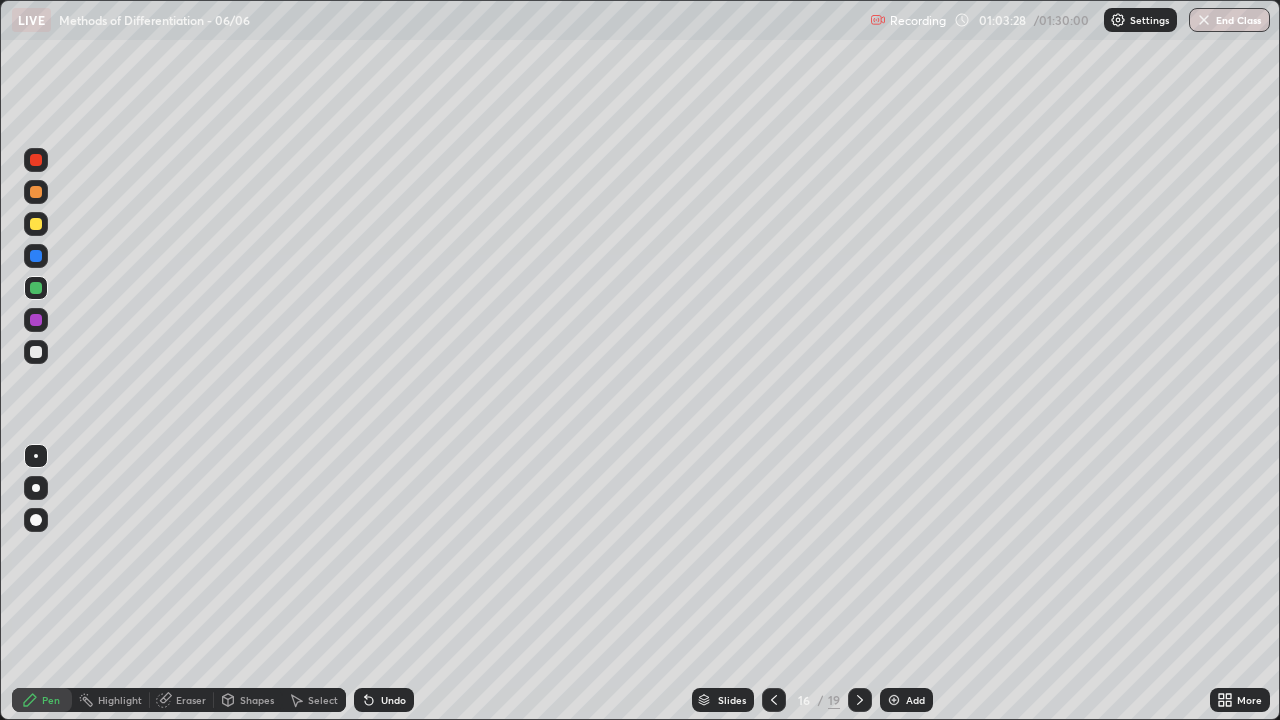 click 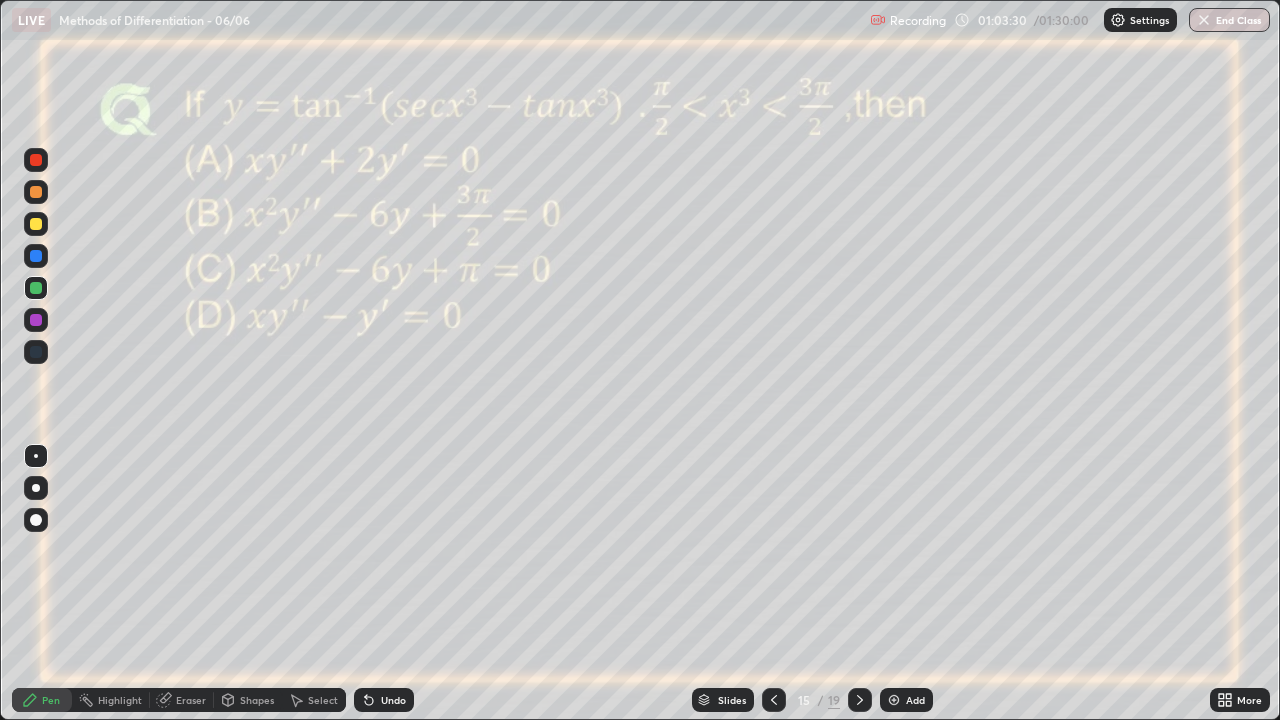 click 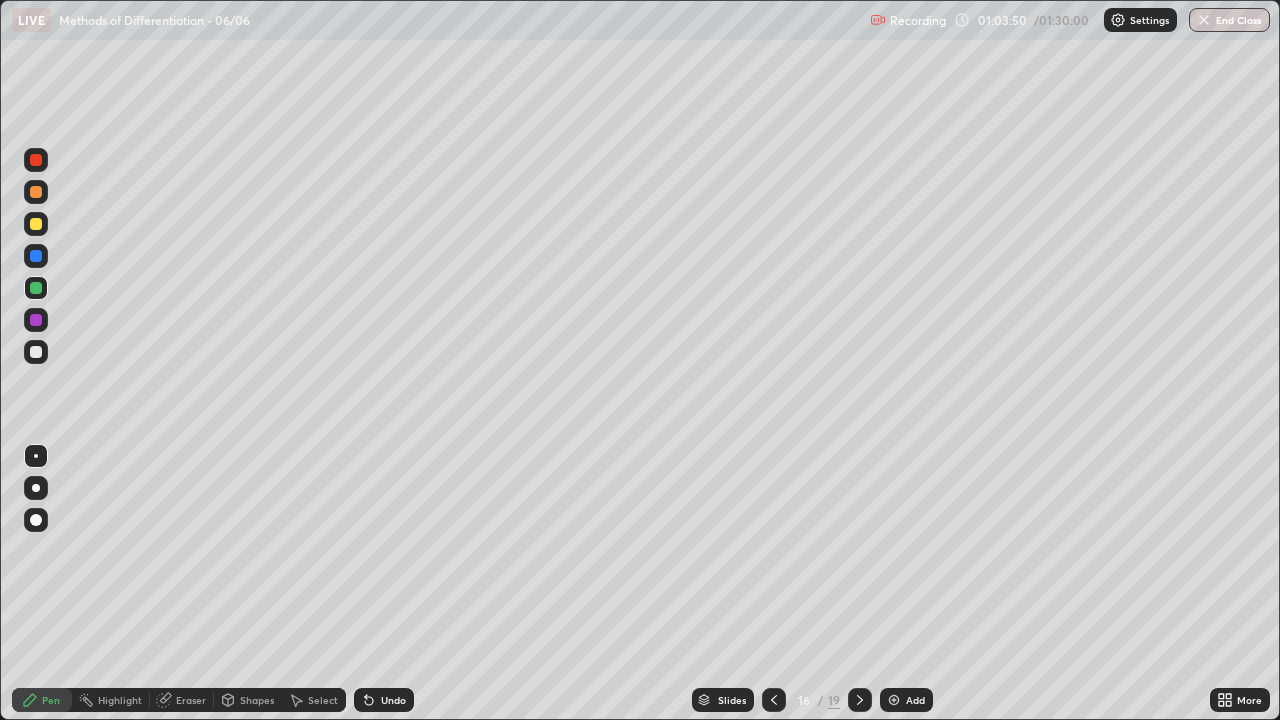 click on "Undo" at bounding box center [393, 700] 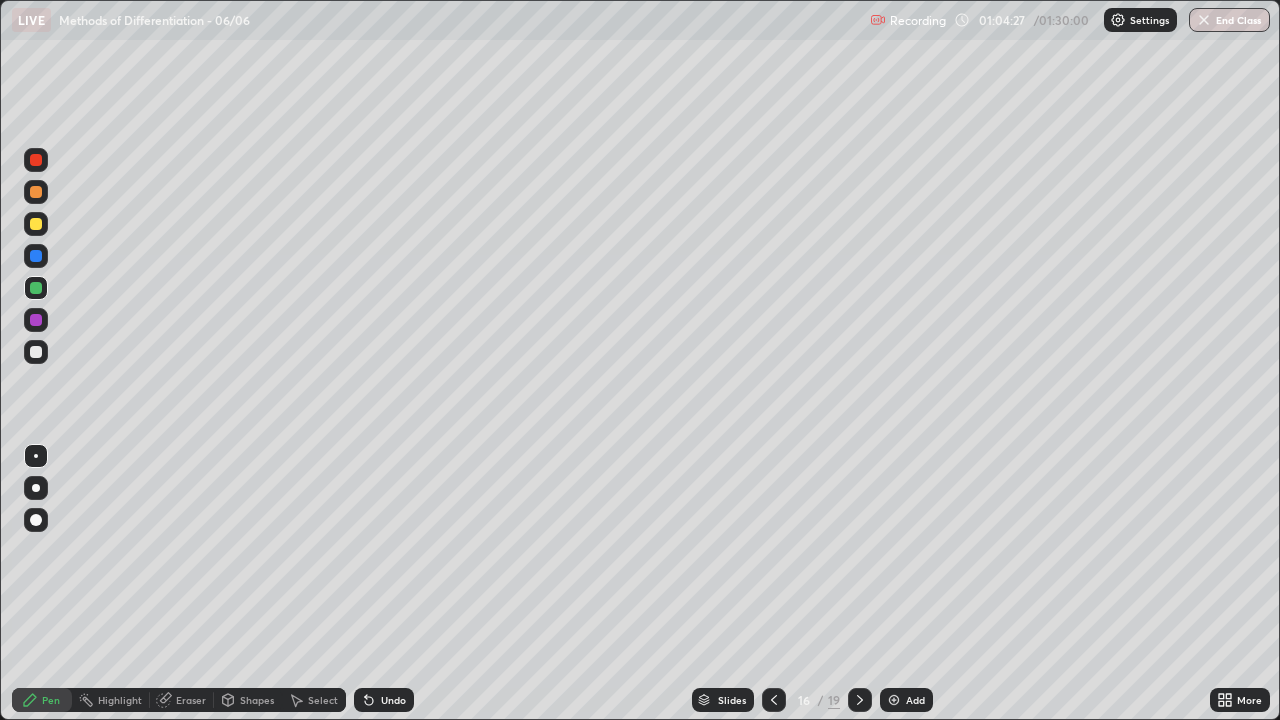 click 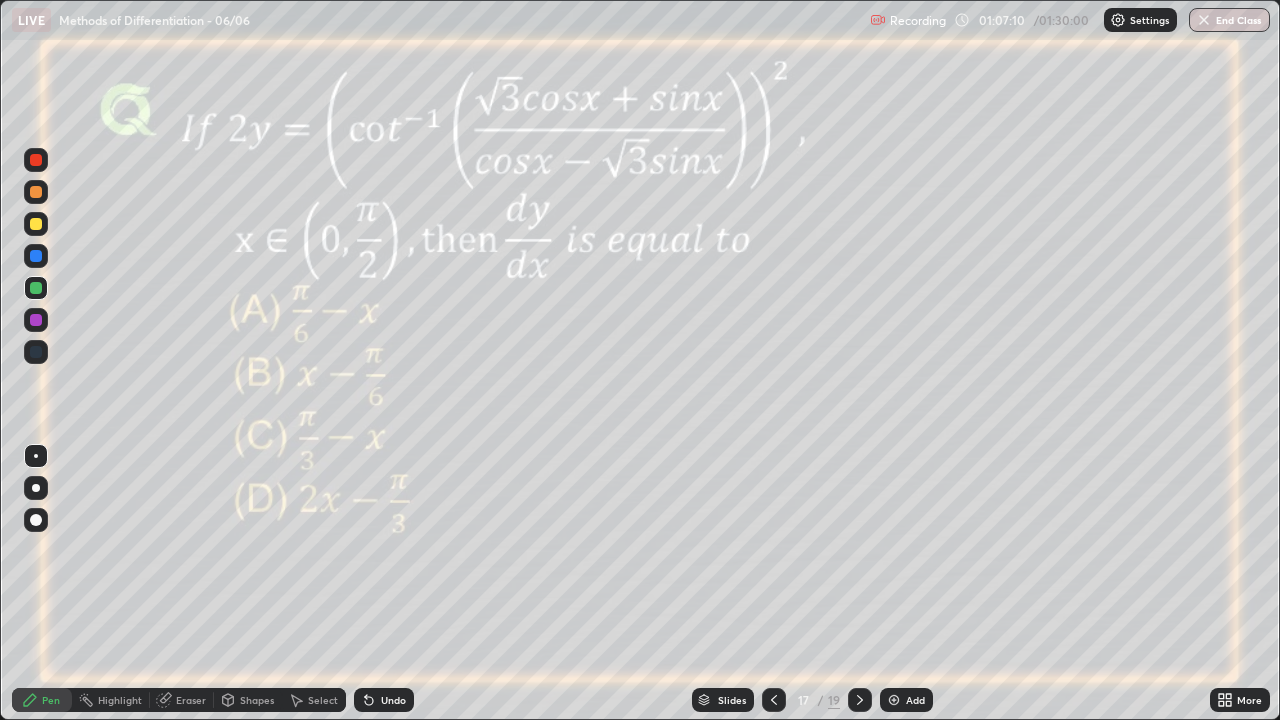 click at bounding box center [36, 224] 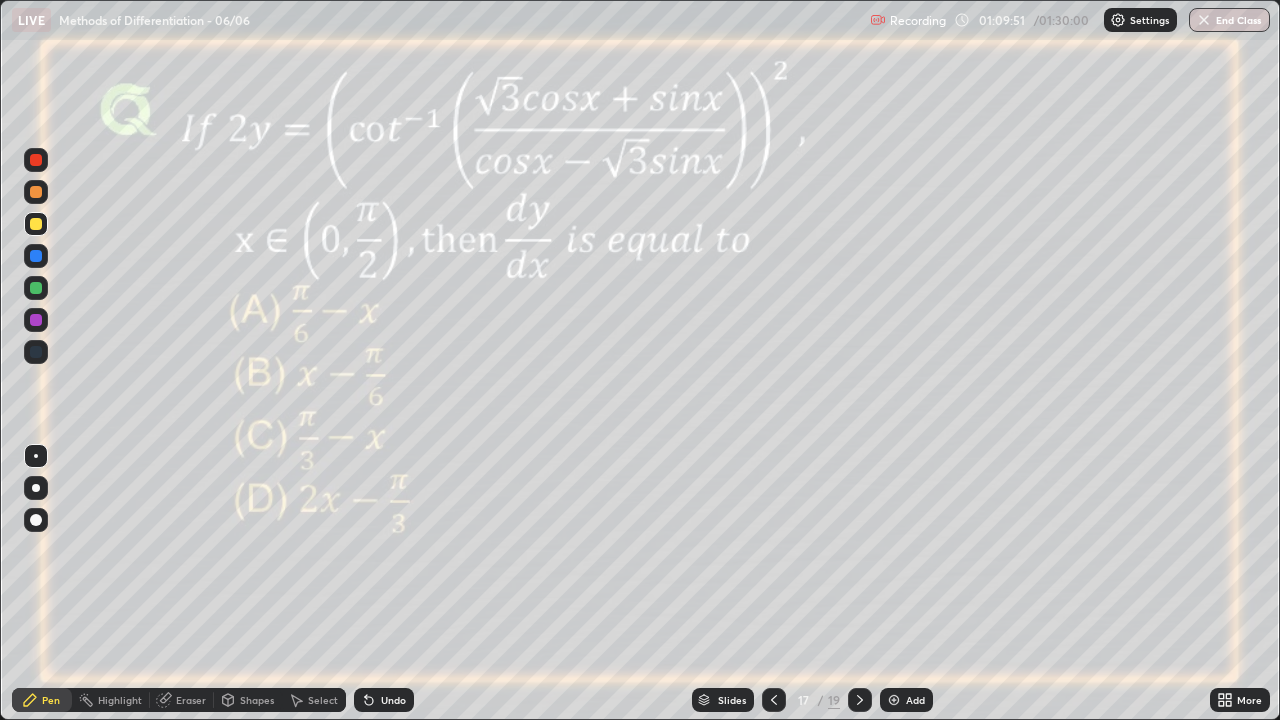 click at bounding box center (36, 256) 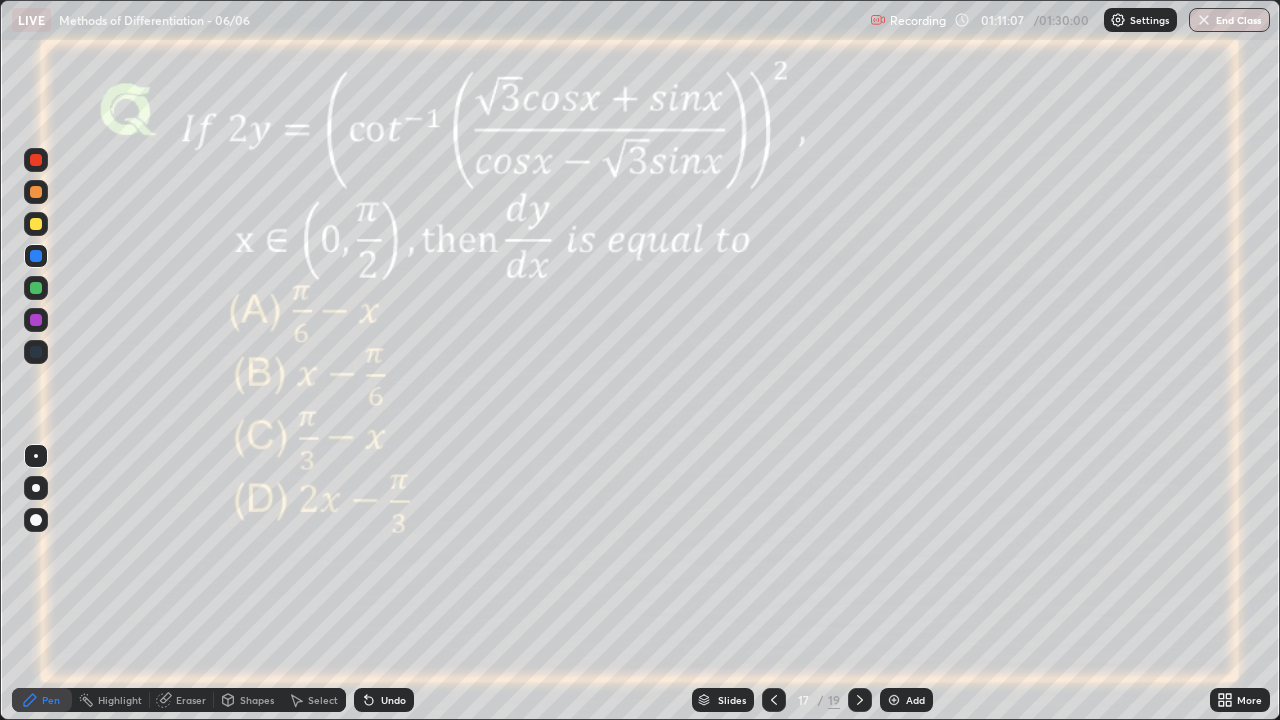 click on "Undo" at bounding box center [384, 700] 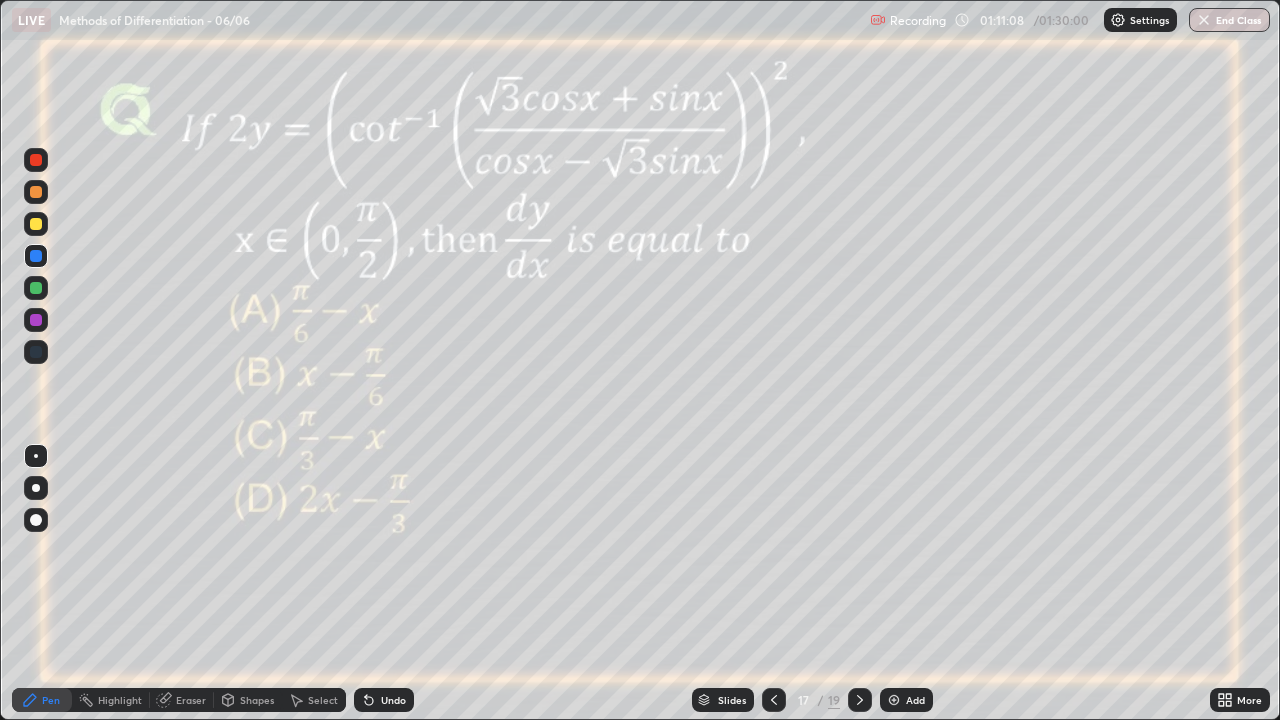 click on "Undo" at bounding box center [393, 700] 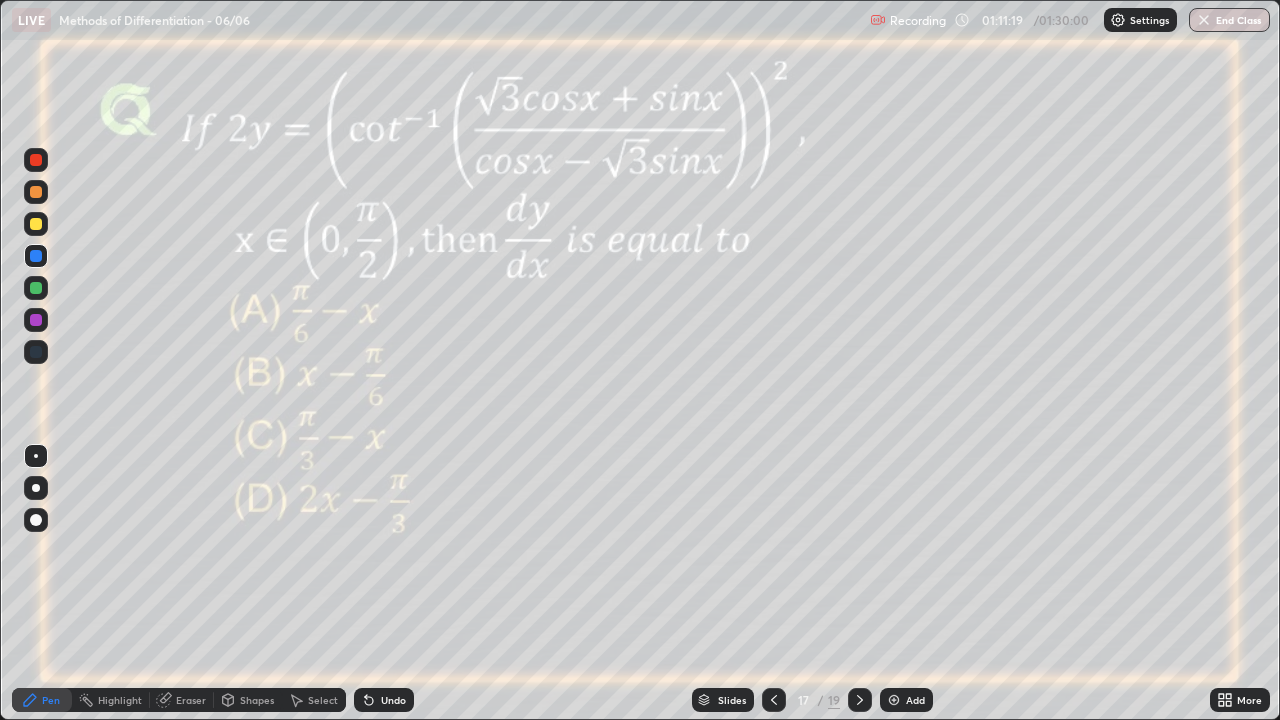click on "Add" at bounding box center (915, 700) 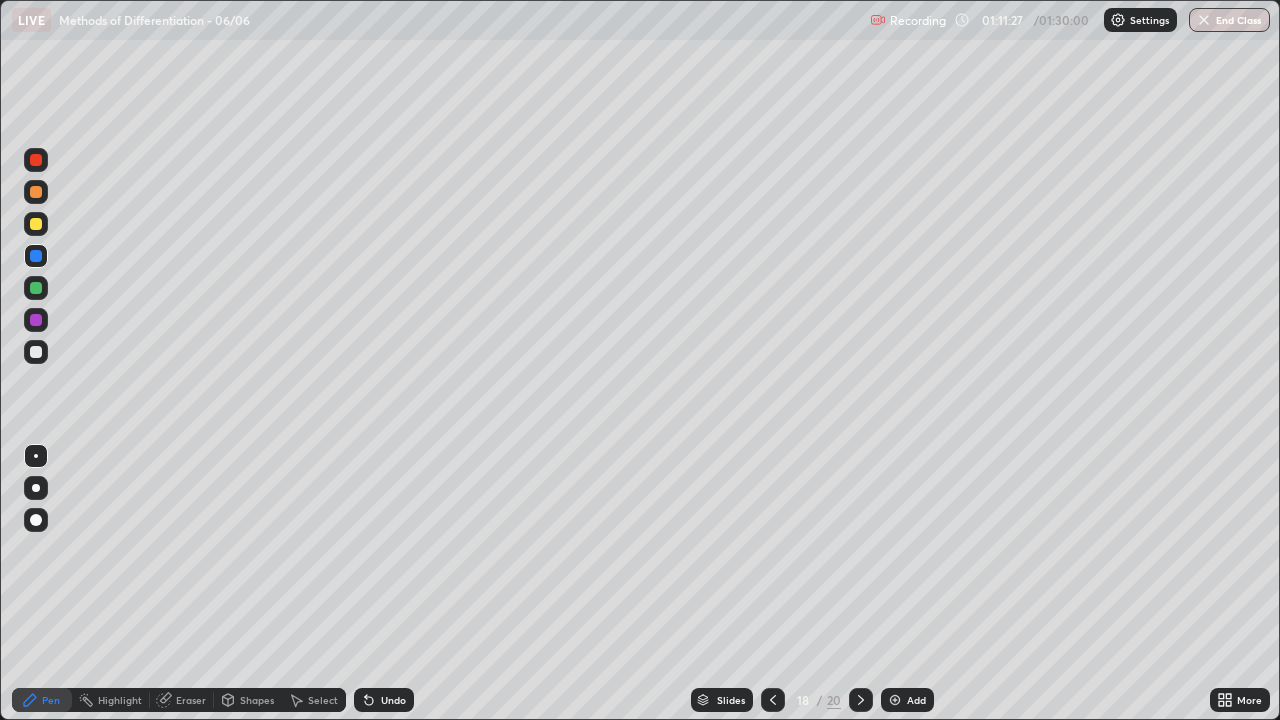 click 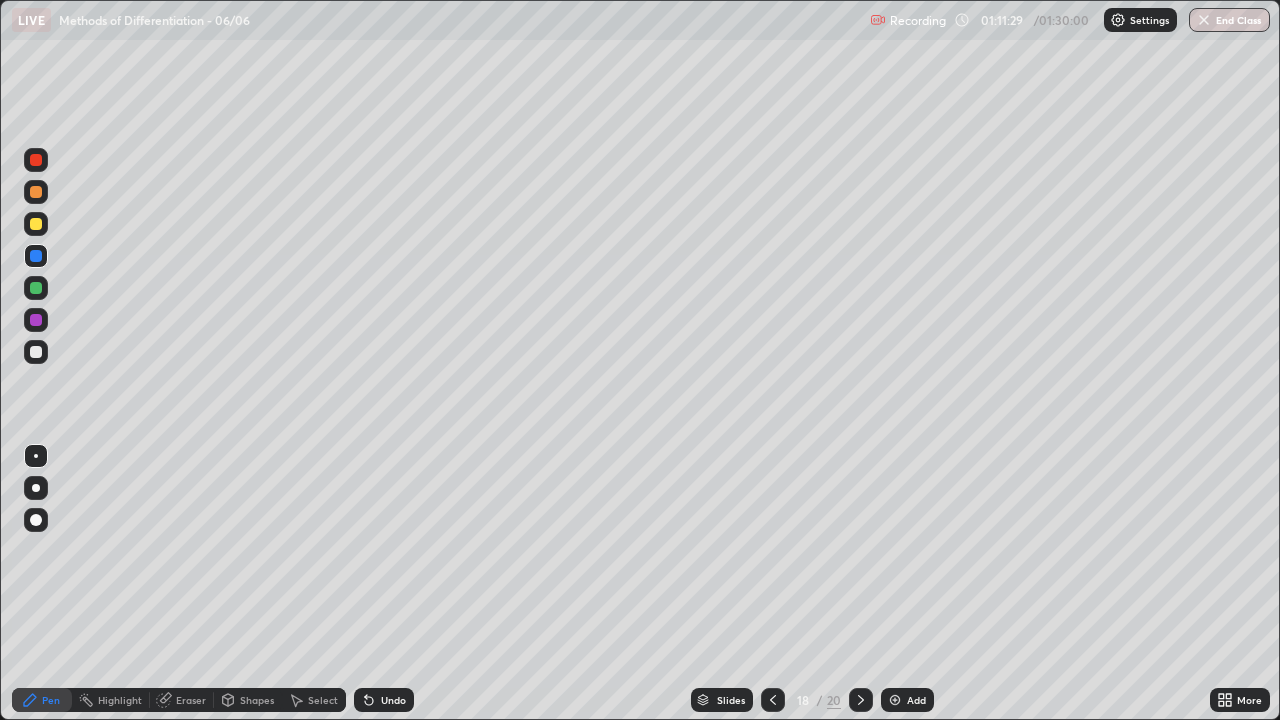 click 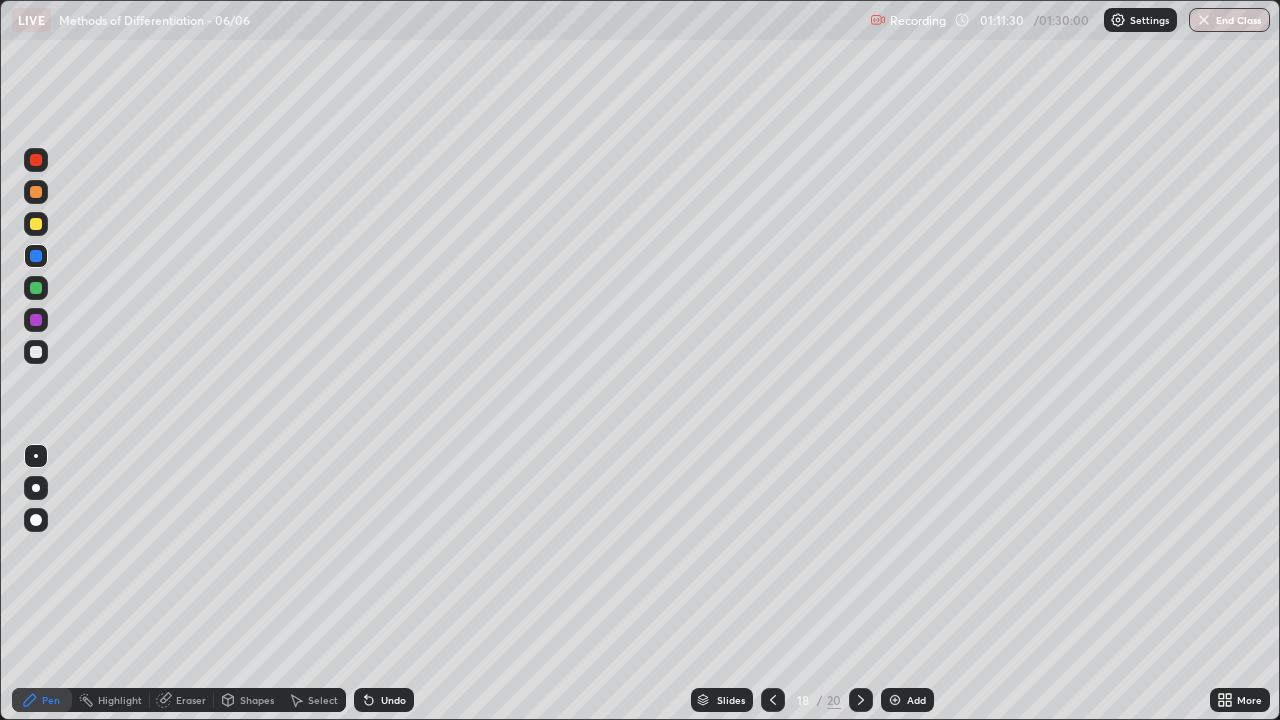 click 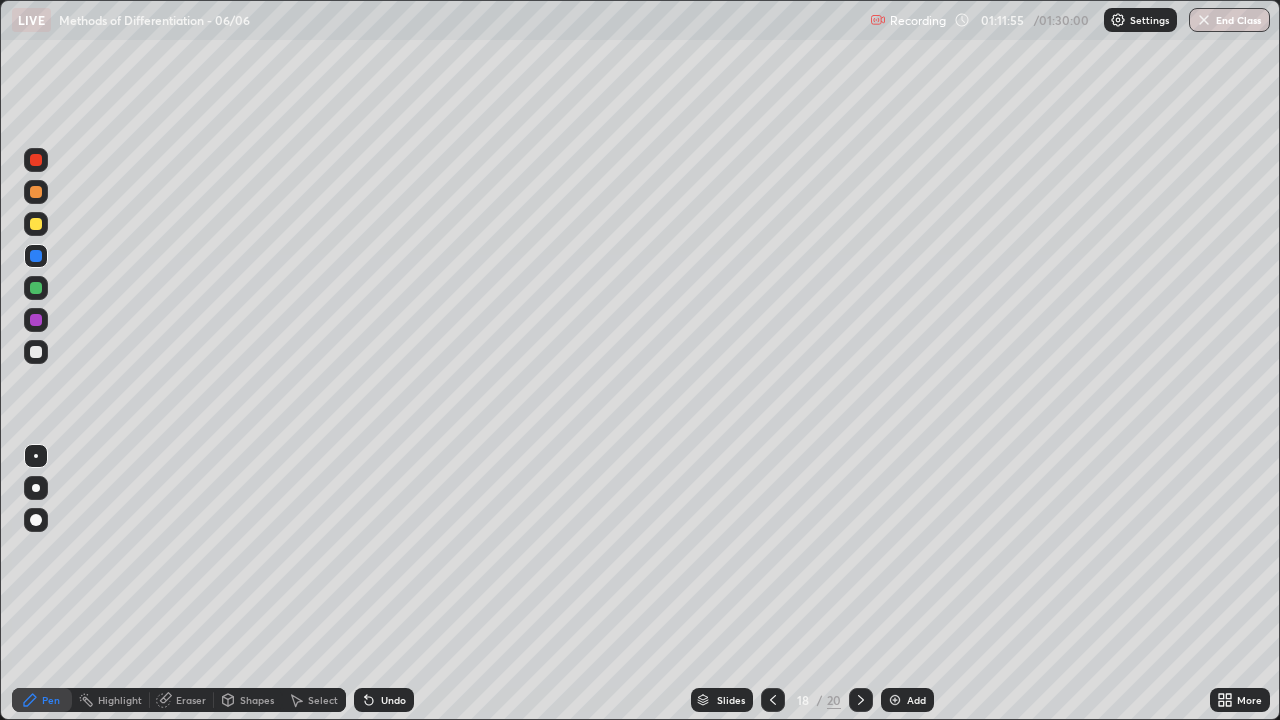 click 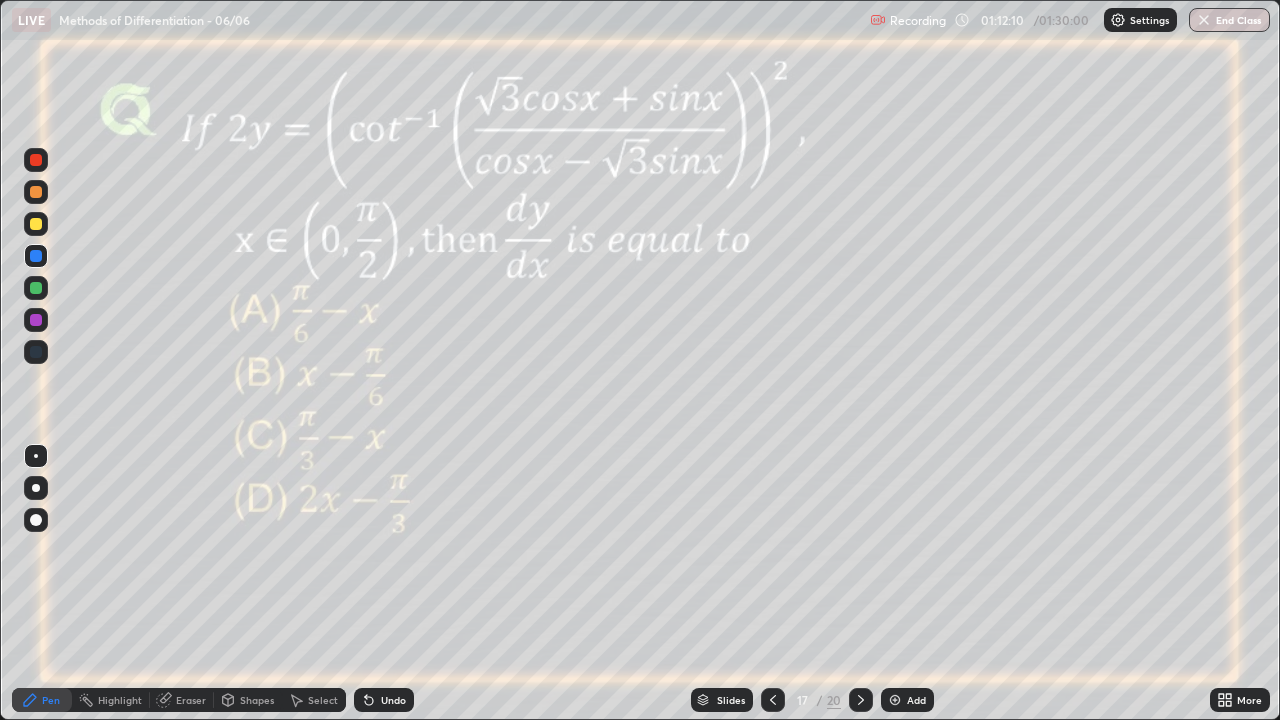 click 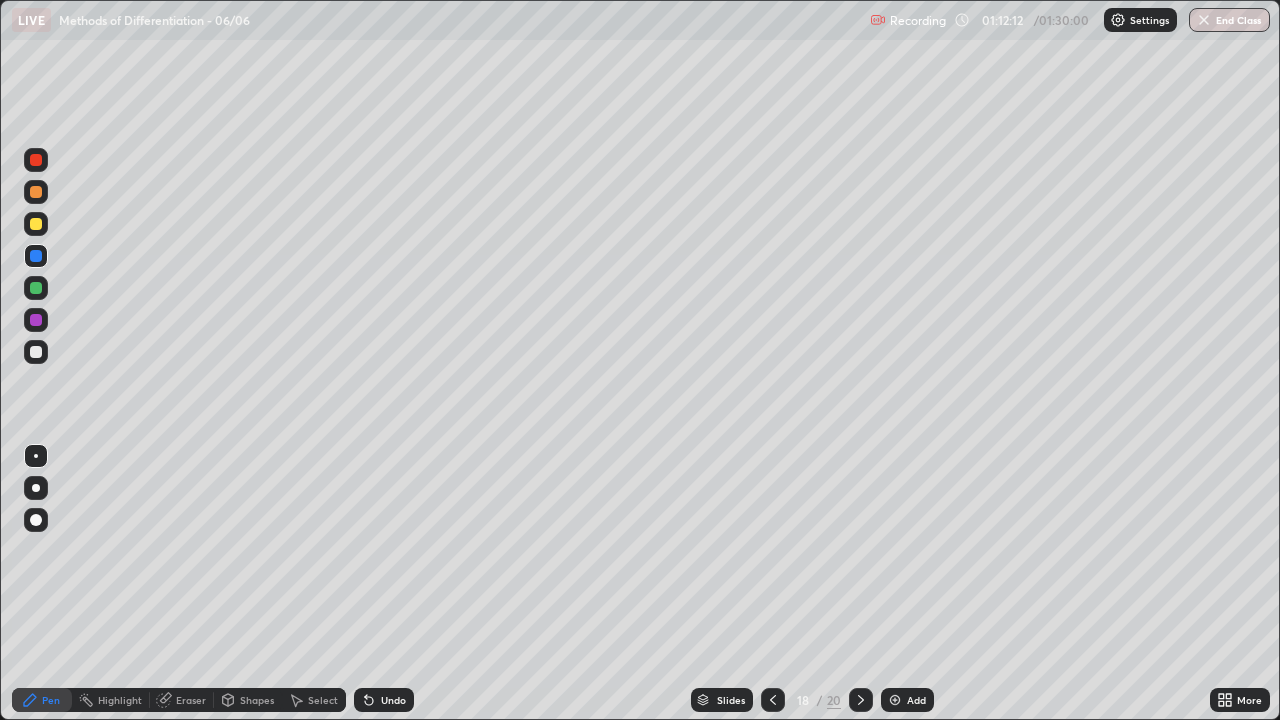 click at bounding box center (36, 352) 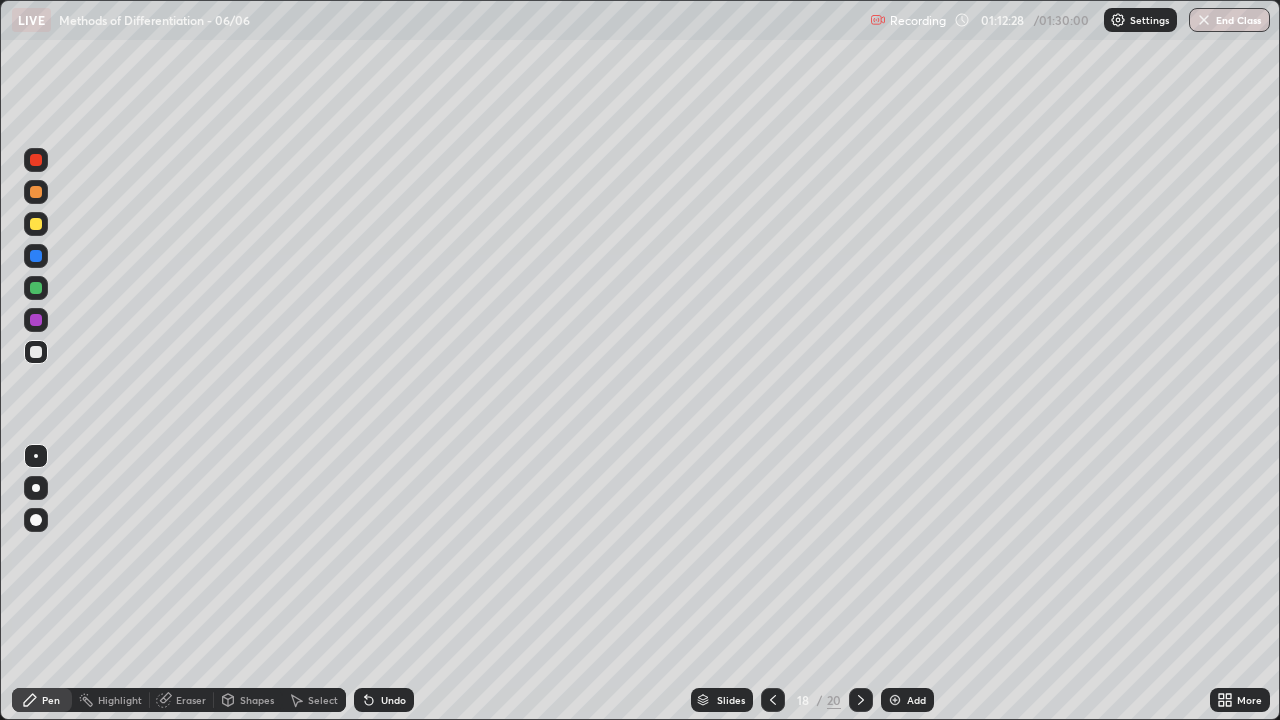 click 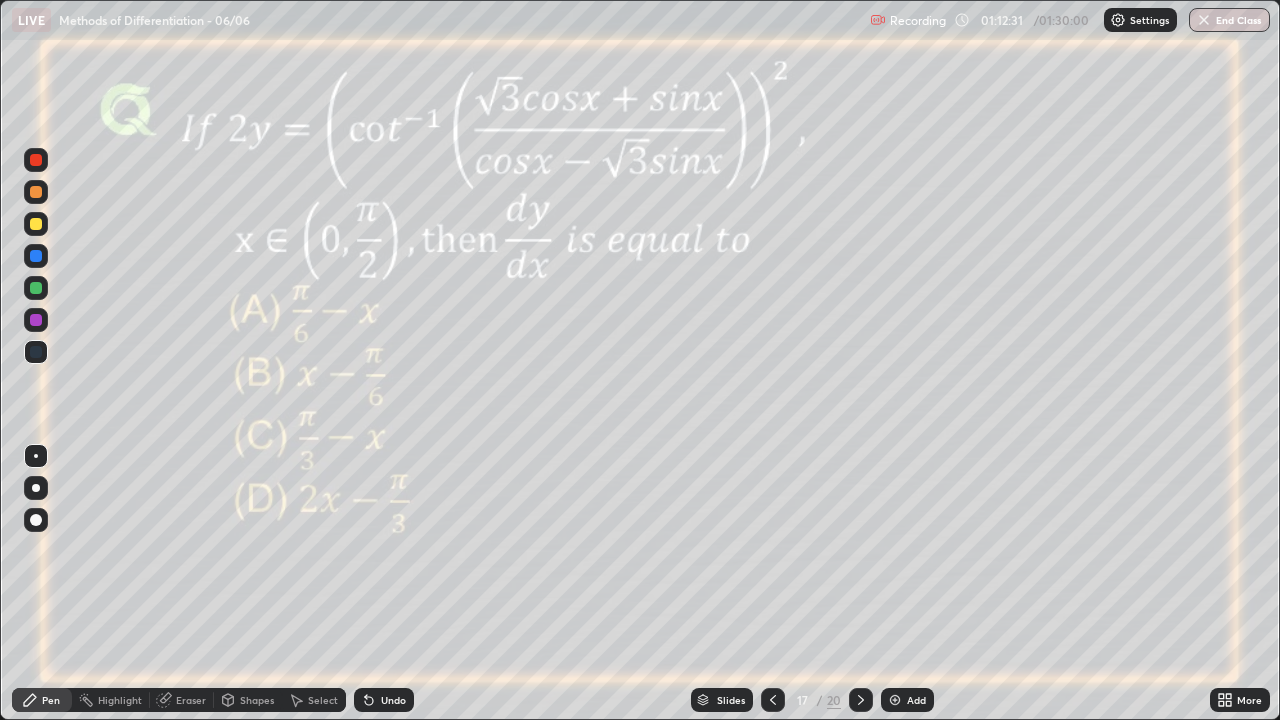 click 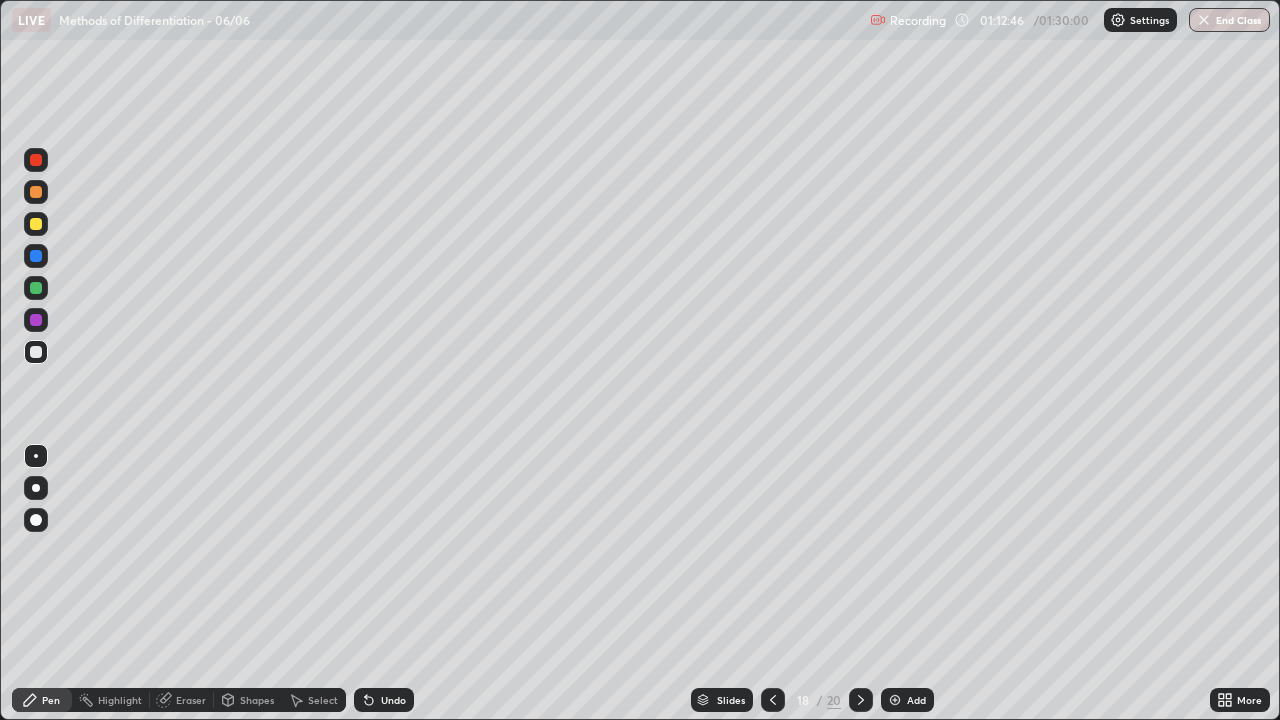 click at bounding box center [36, 320] 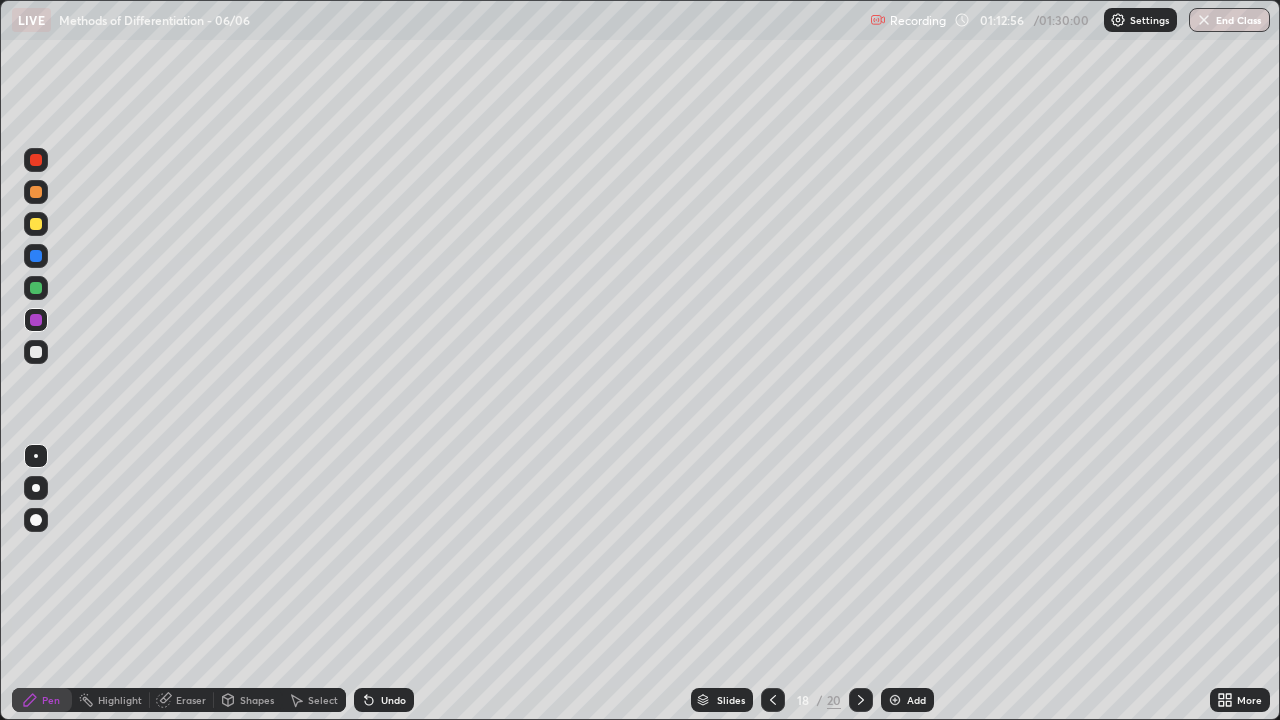 click 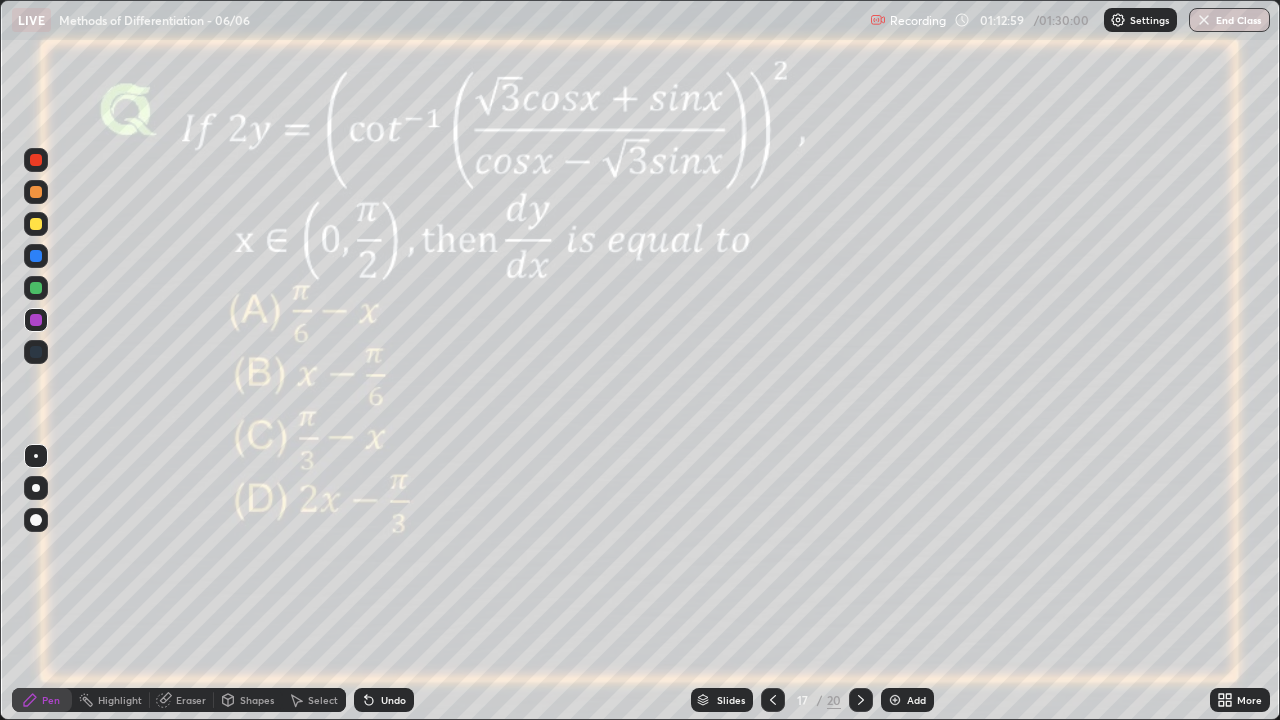 click 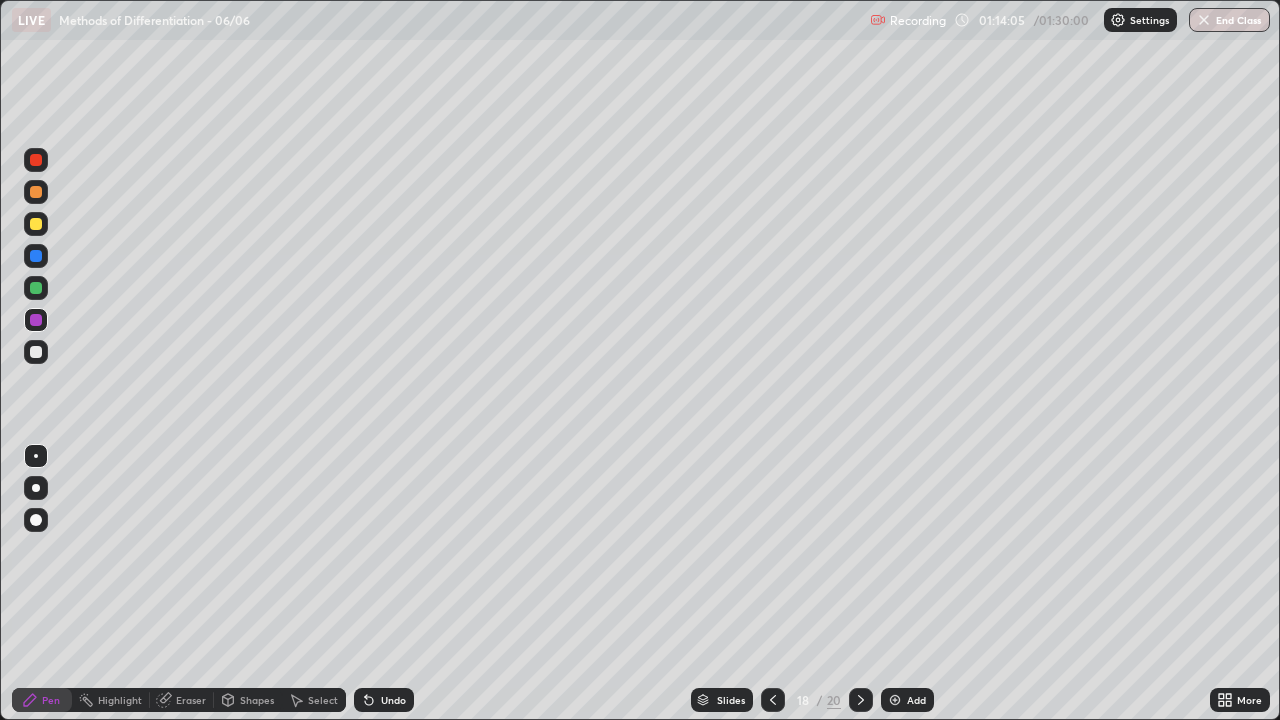 click at bounding box center [36, 352] 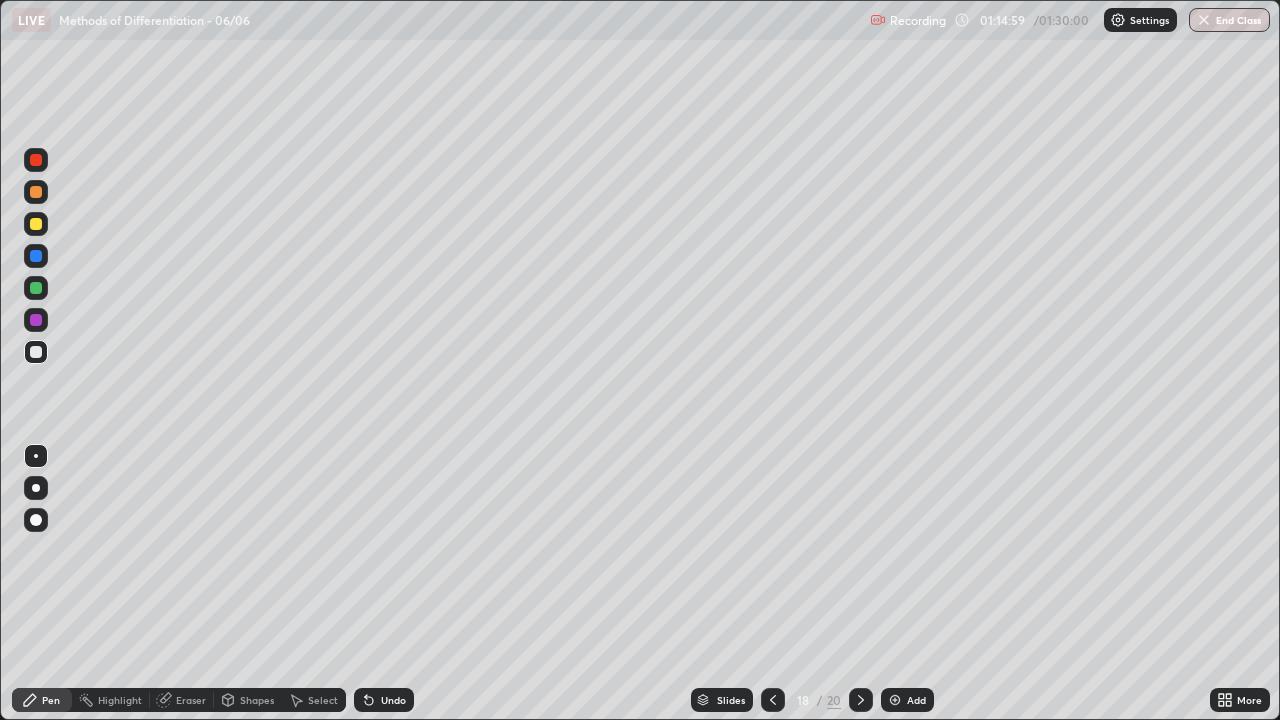click on "Undo" at bounding box center (384, 700) 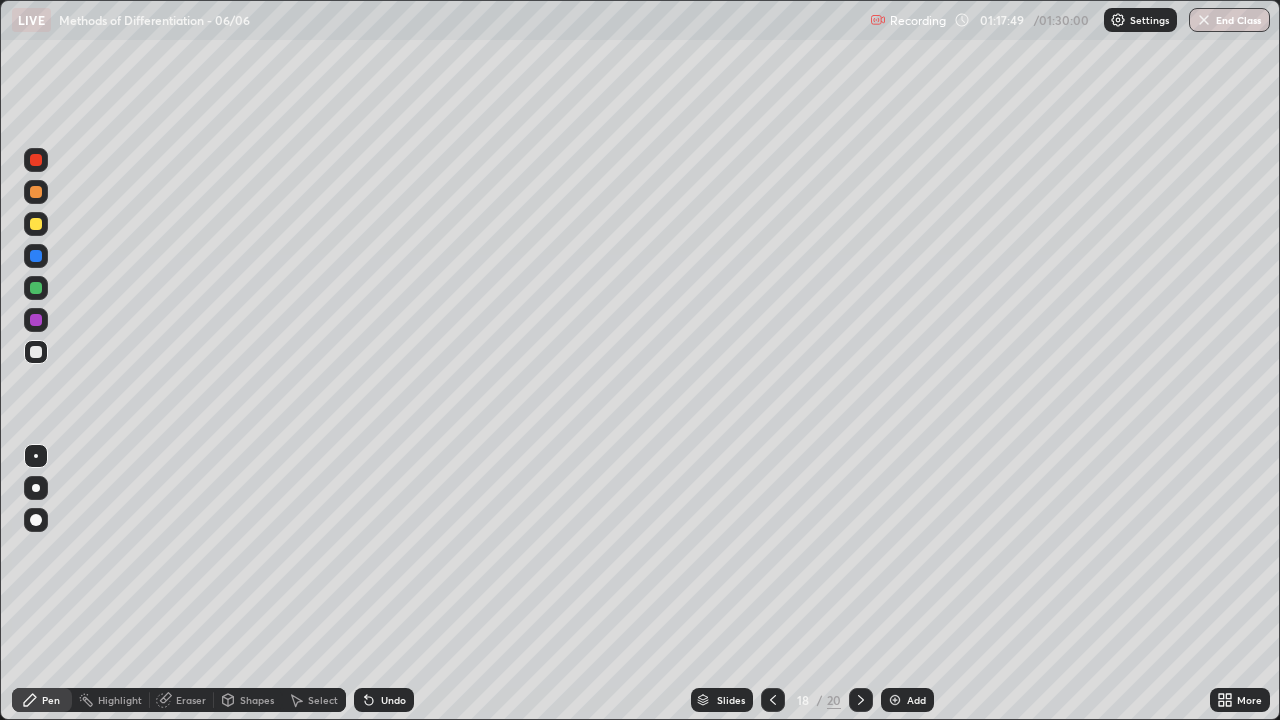 click on "Eraser" at bounding box center (191, 700) 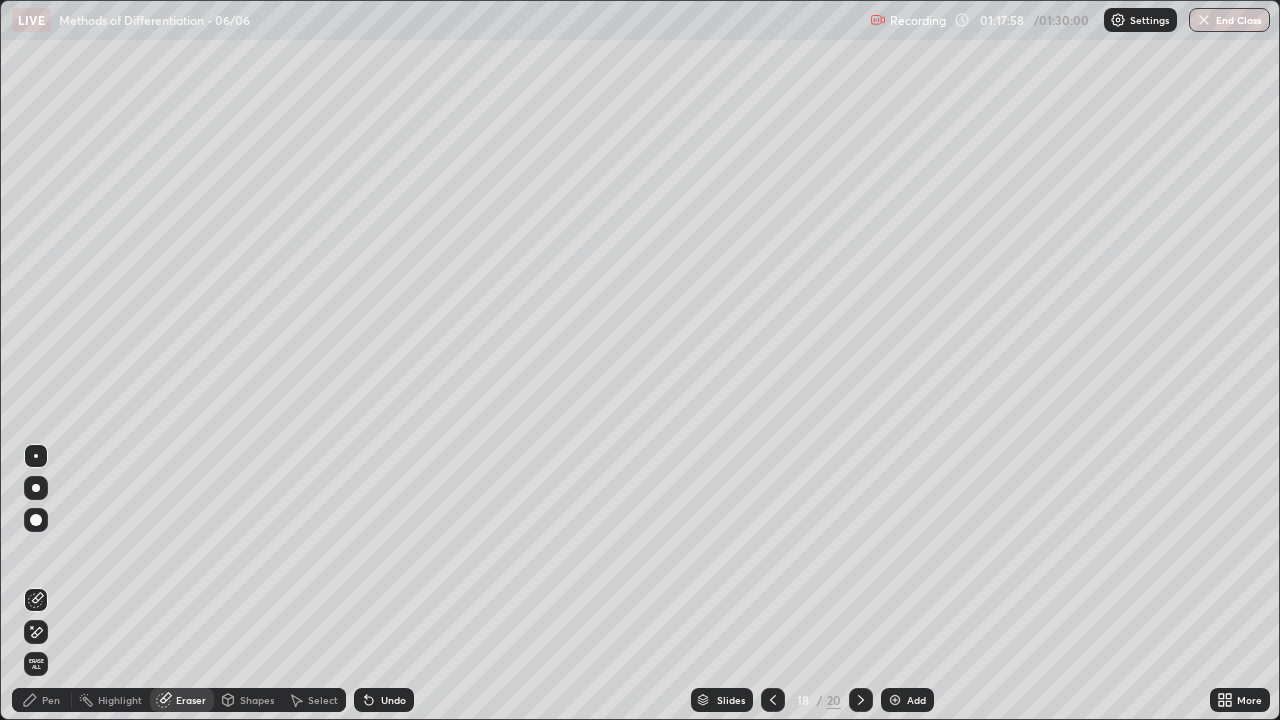 click on "Pen" at bounding box center (51, 700) 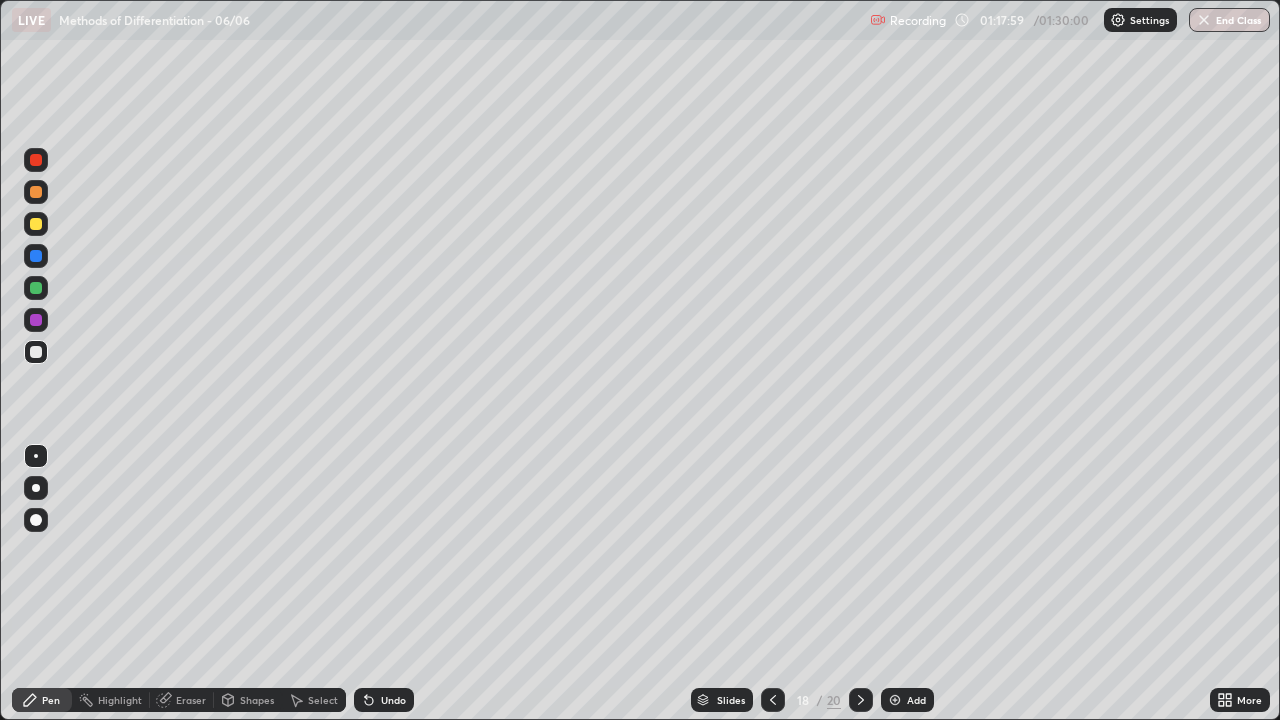 click at bounding box center [36, 288] 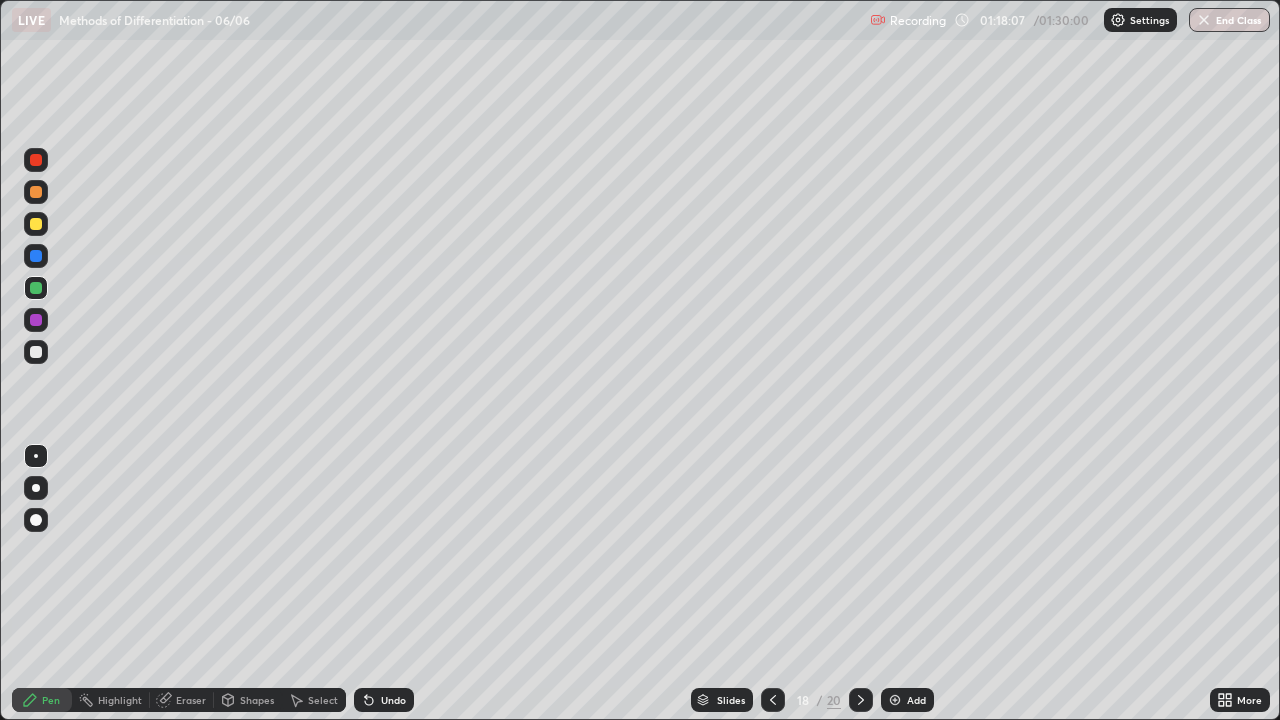 click on "Eraser" at bounding box center (182, 700) 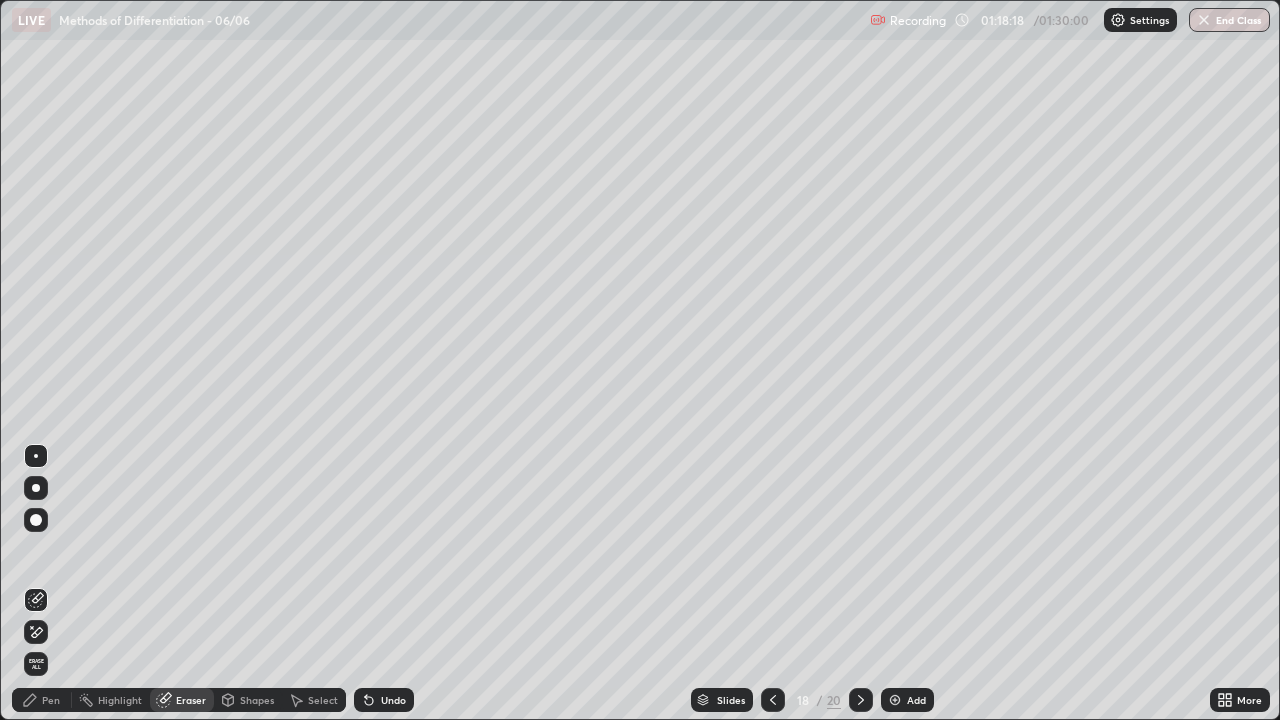 click on "Pen" at bounding box center (51, 700) 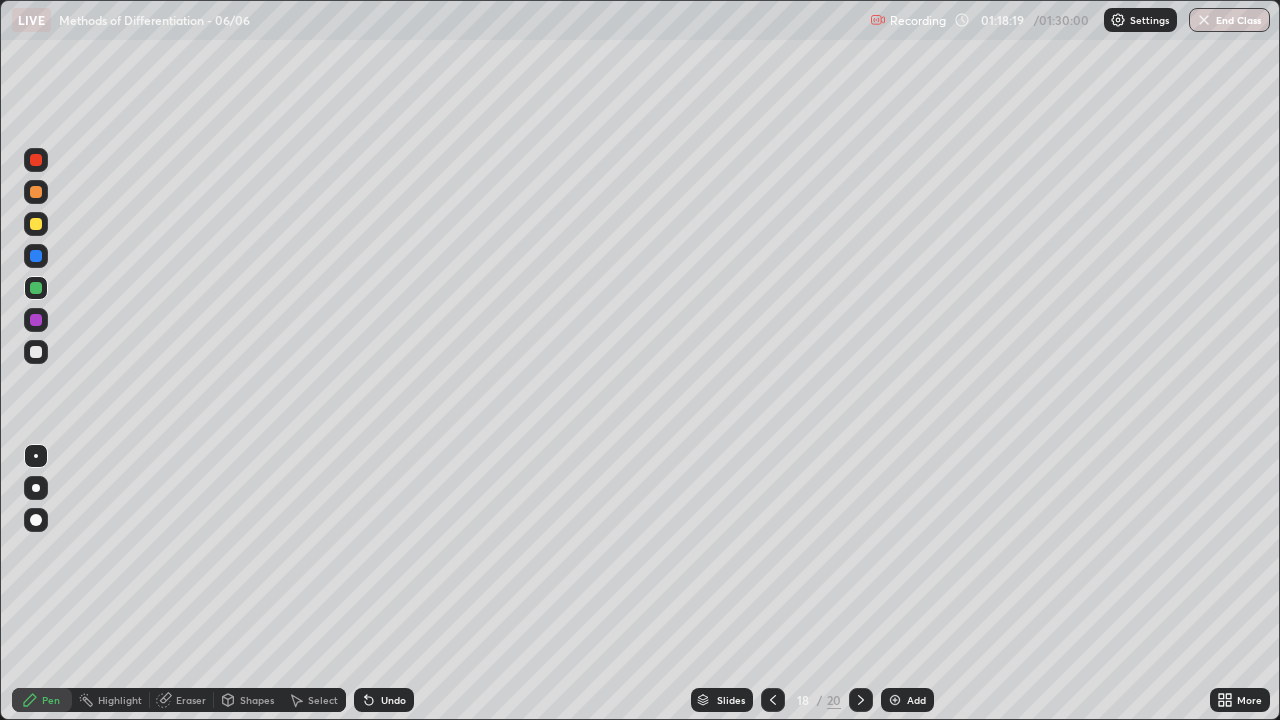 click at bounding box center (36, 320) 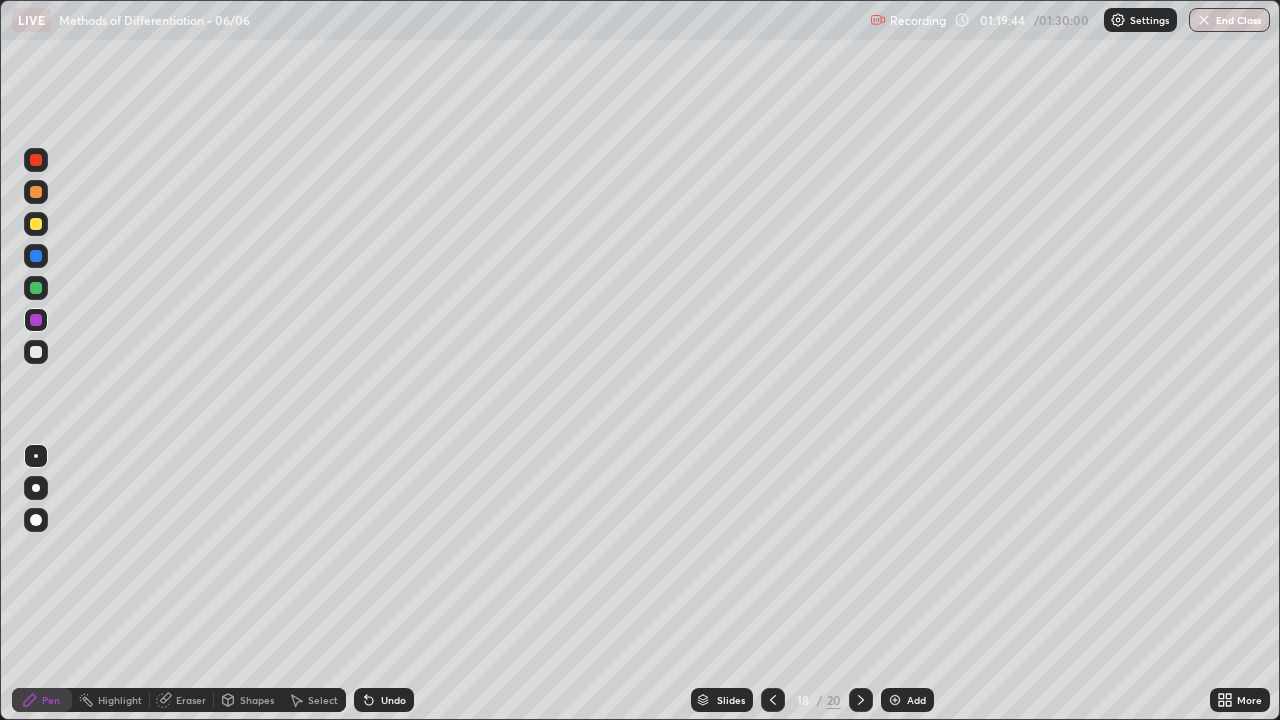 click 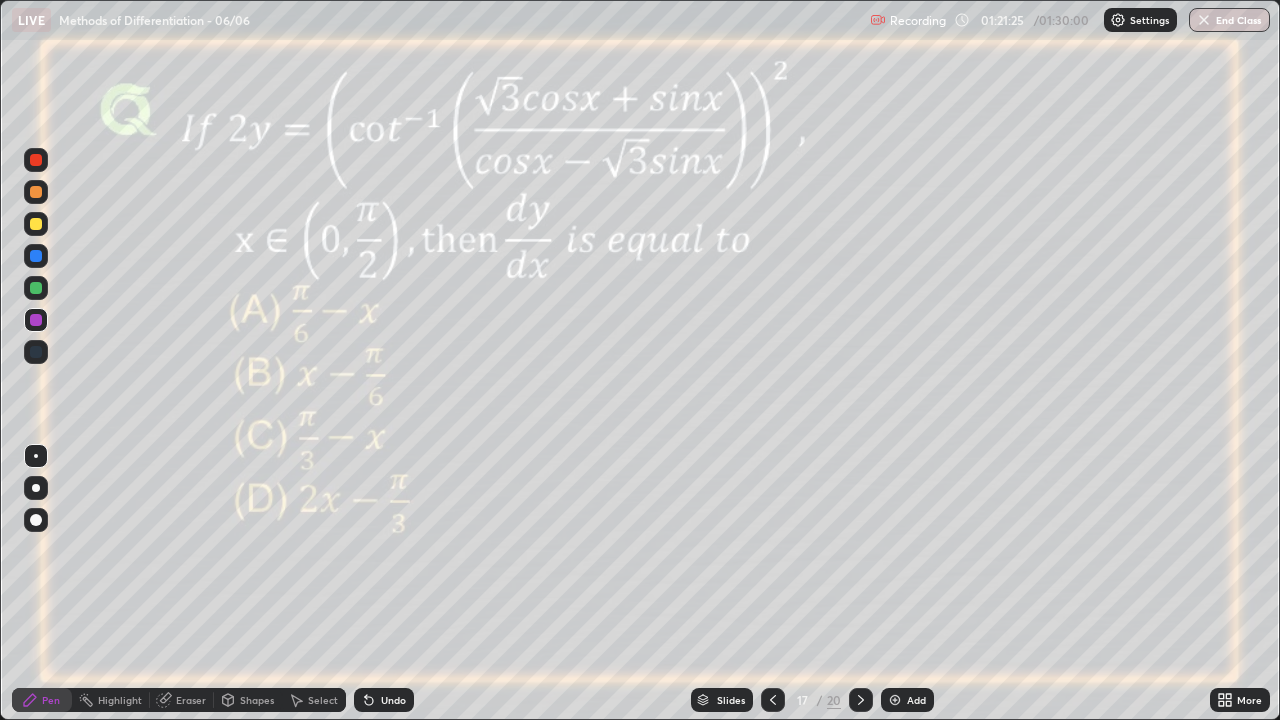 click 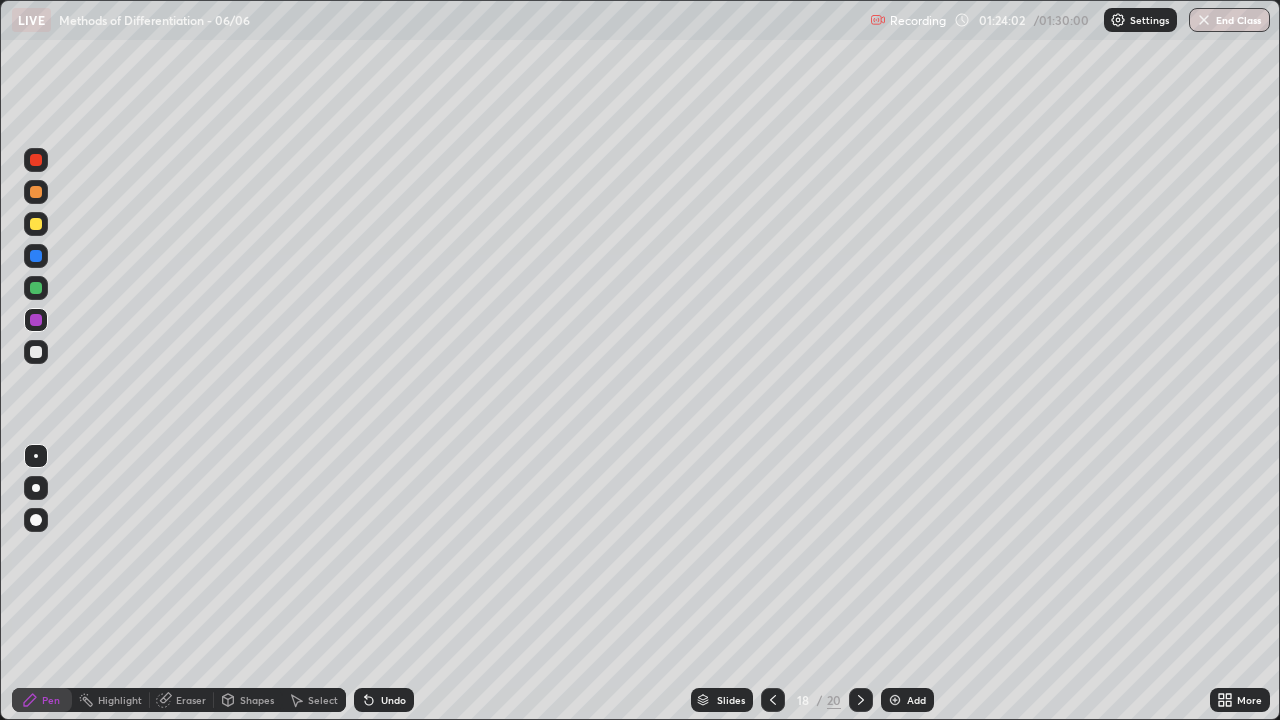 click 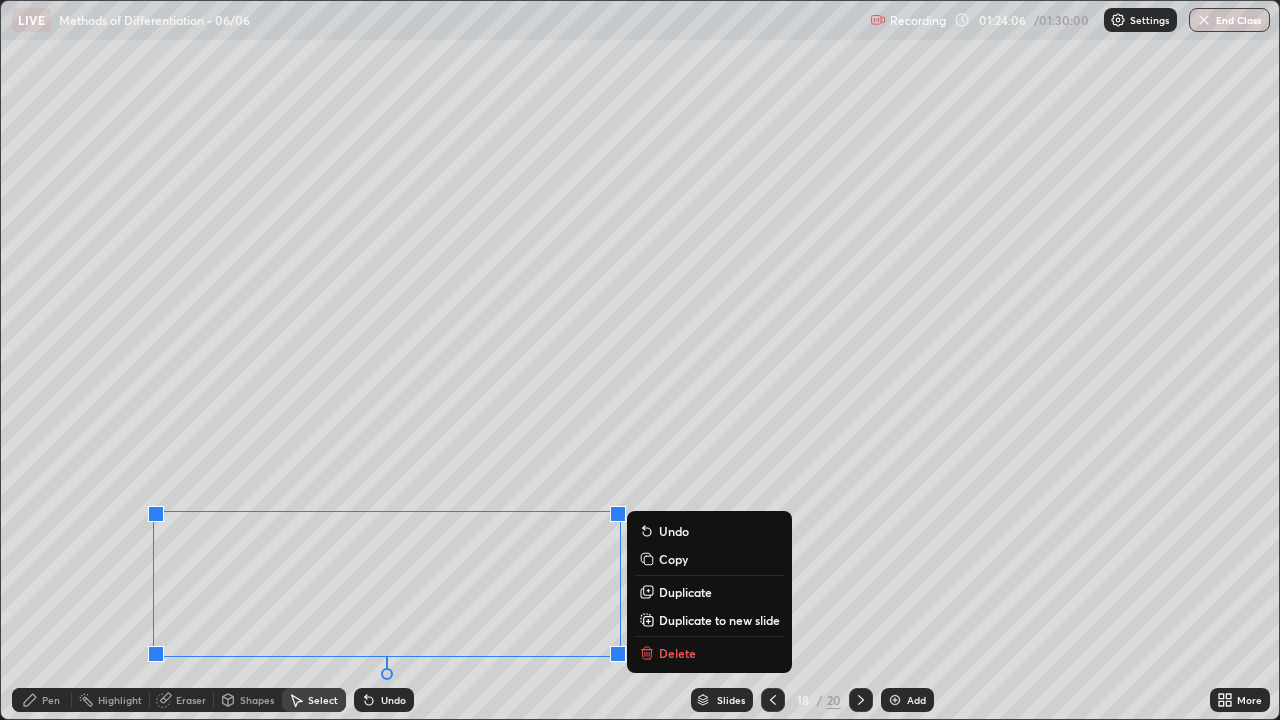 click 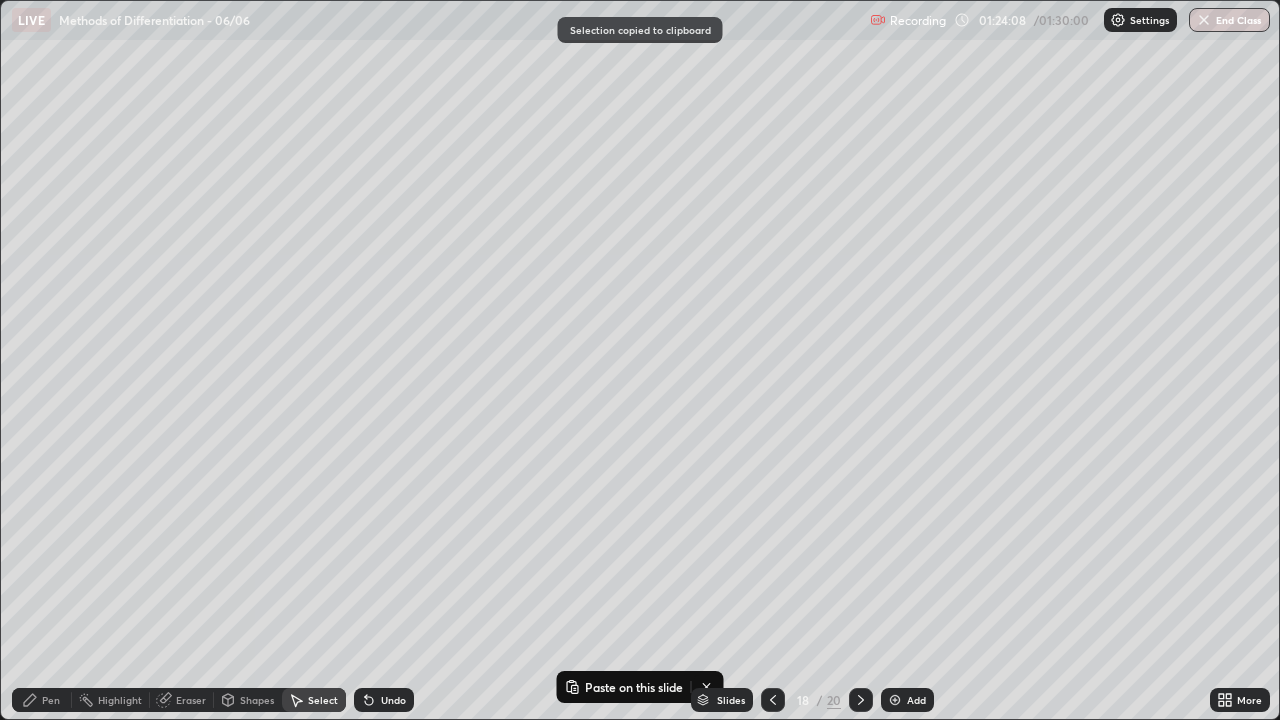 click at bounding box center [895, 700] 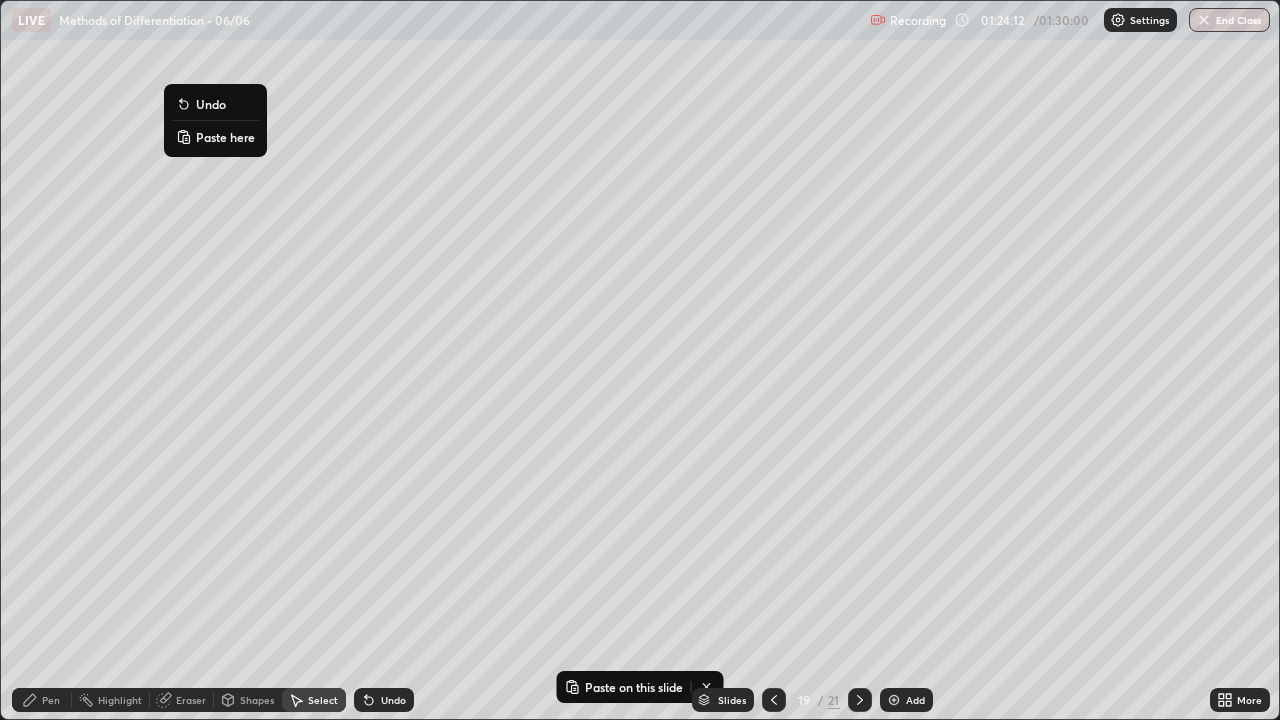 click on "Paste here" at bounding box center (225, 137) 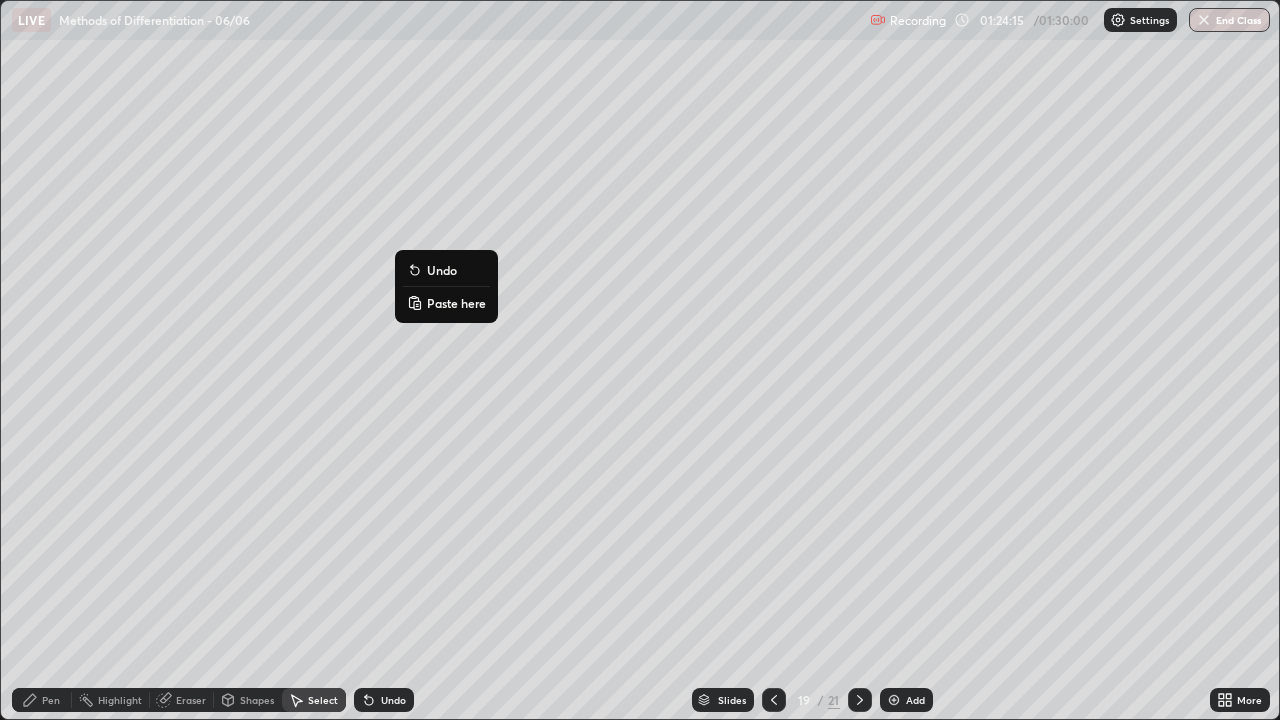 click on "0 ° Undo Copy Paste here Duplicate Duplicate to new slide Delete" at bounding box center (640, 360) 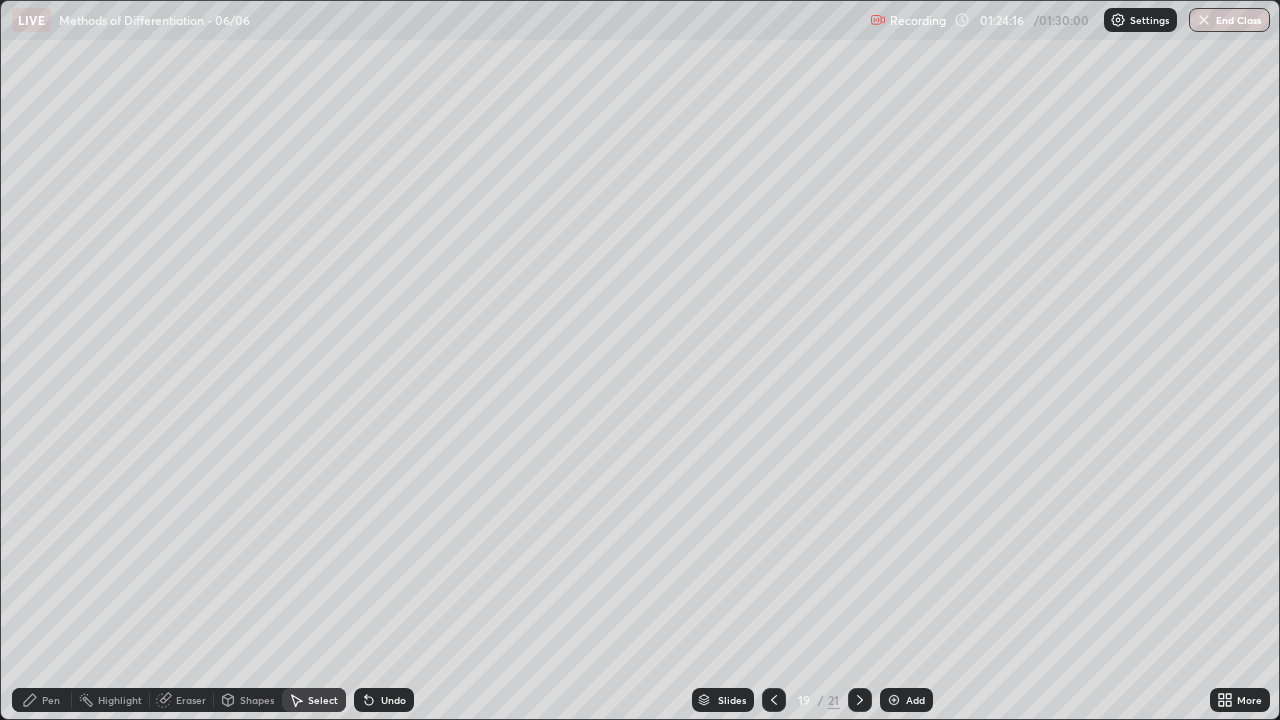 click on "Pen" at bounding box center [51, 700] 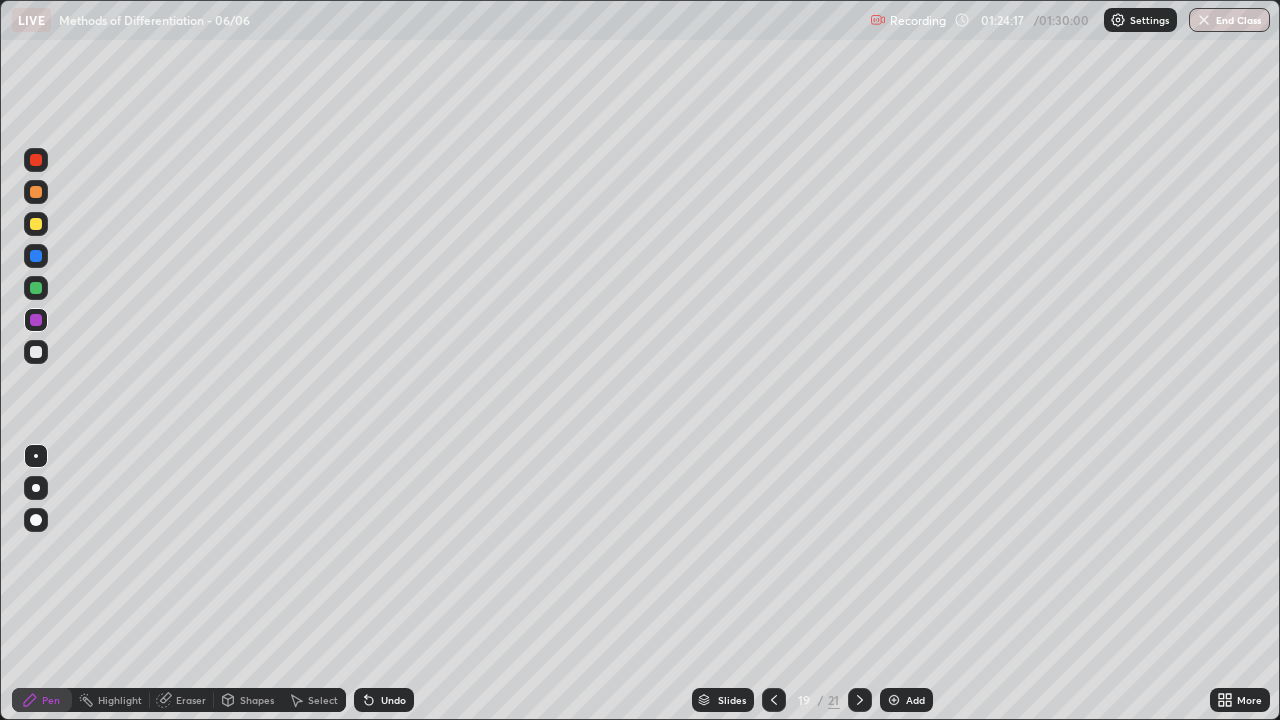 click at bounding box center [36, 352] 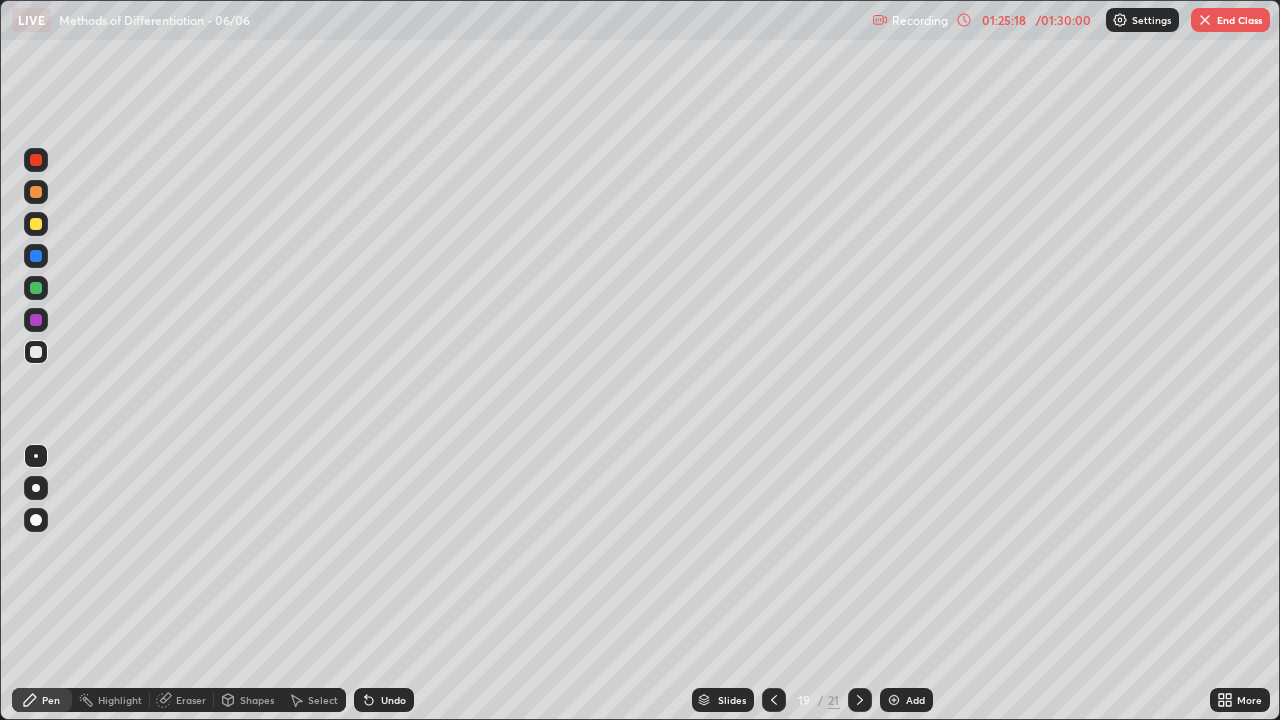 click on "Undo" at bounding box center (393, 700) 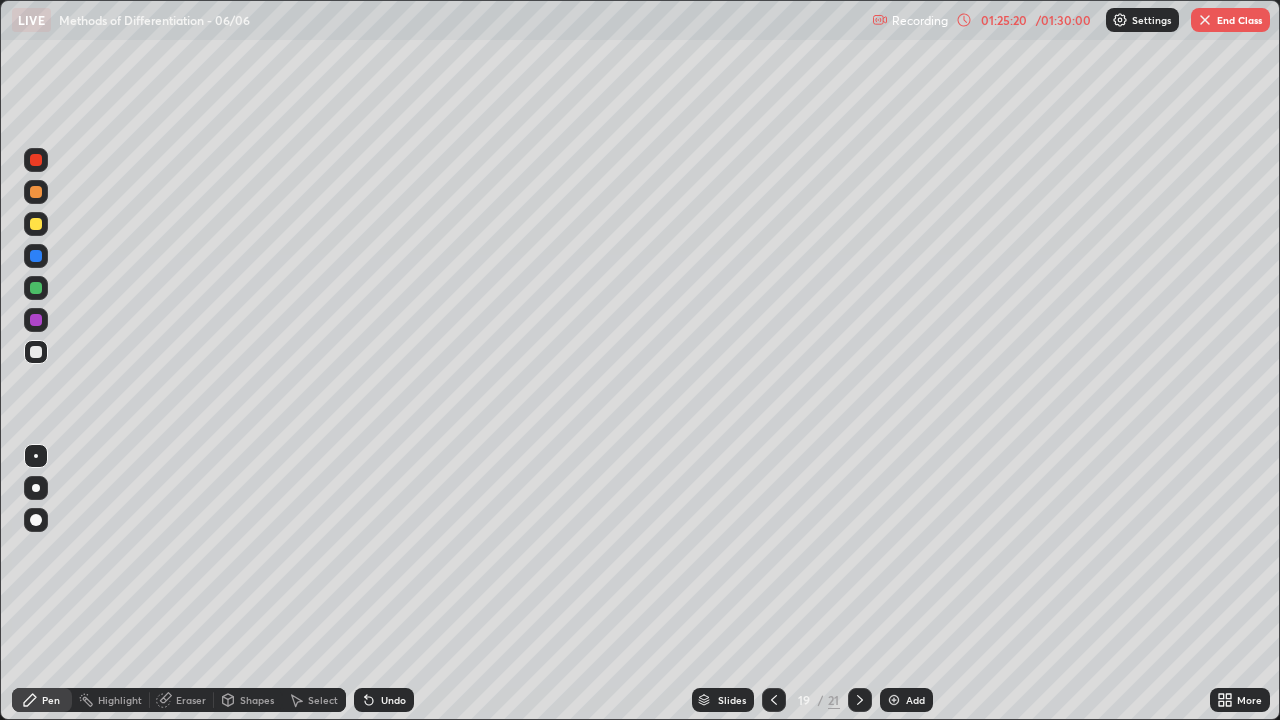 click on "Select" at bounding box center (314, 700) 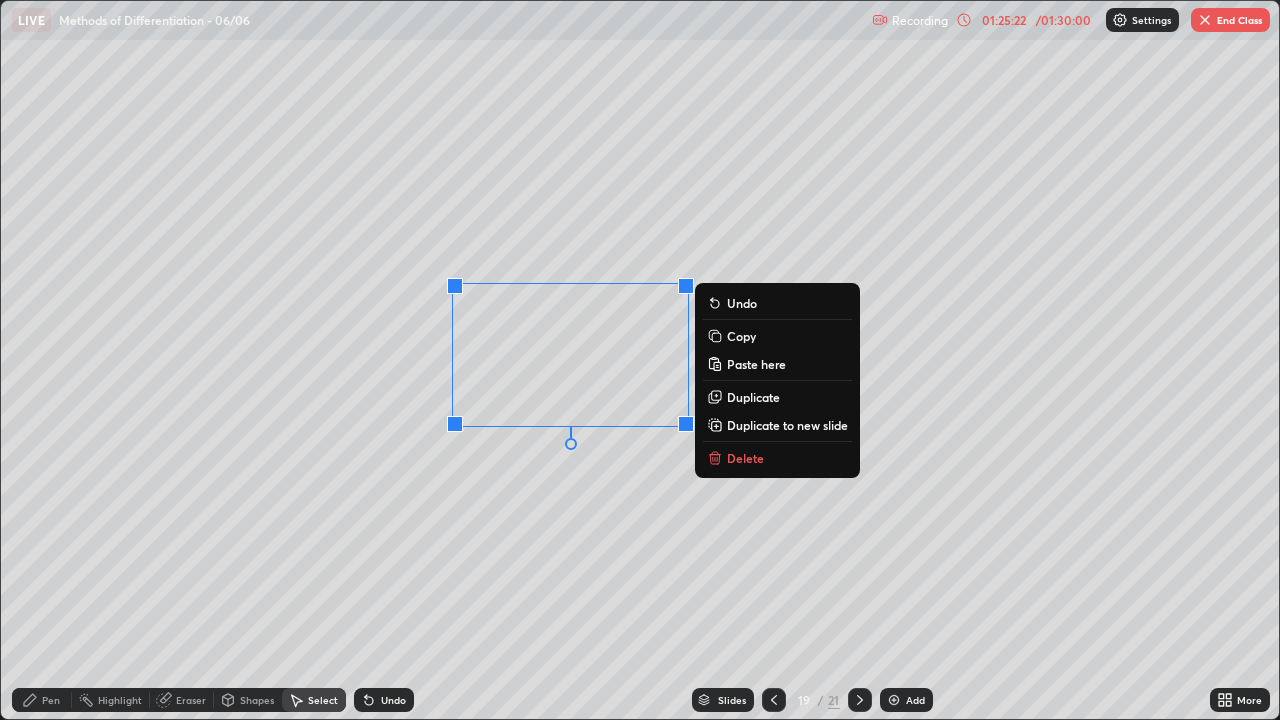 click 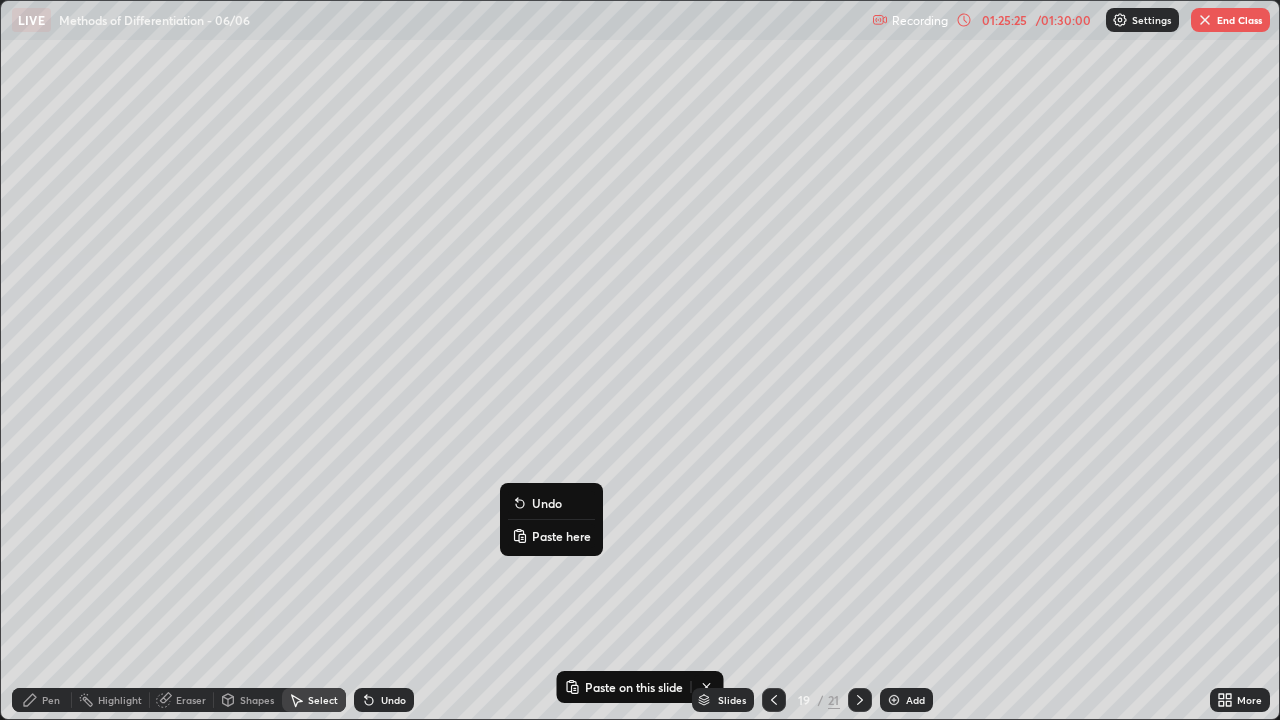 click on "Paste here" at bounding box center (551, 536) 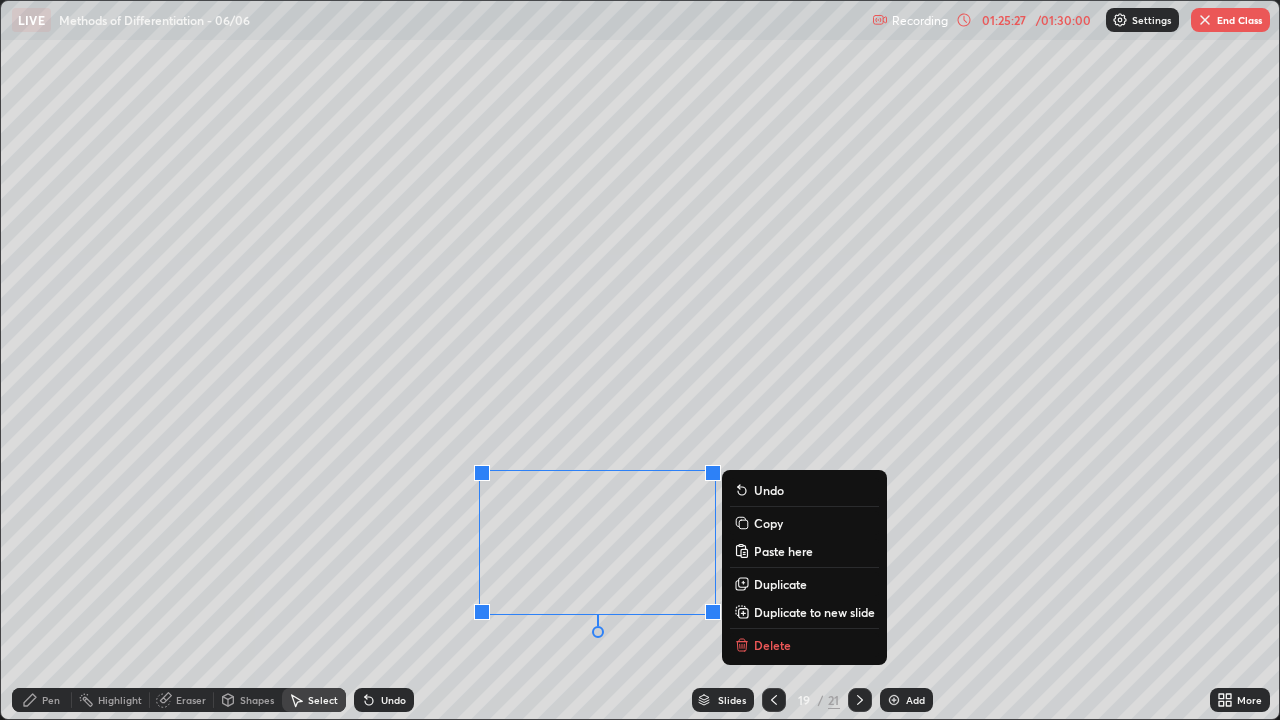 click on "0 ° Undo Copy Paste here Duplicate Duplicate to new slide Delete" at bounding box center (640, 360) 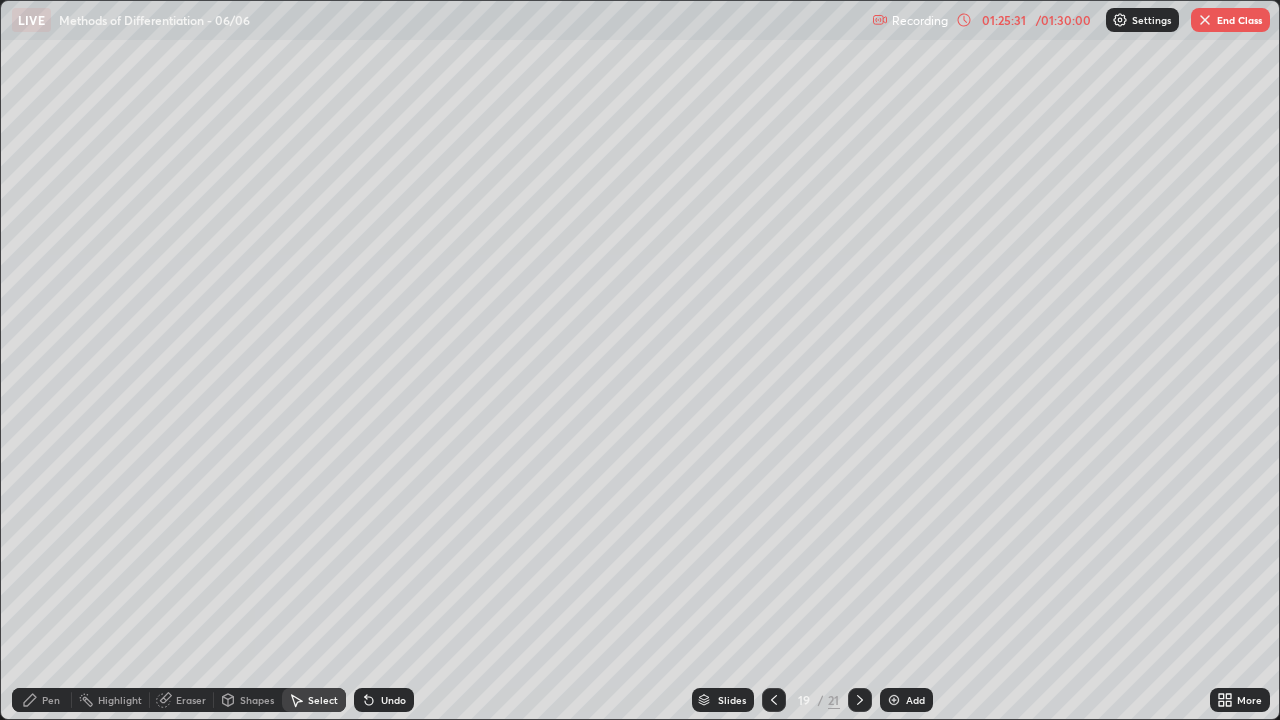 click on "Pen" at bounding box center (51, 700) 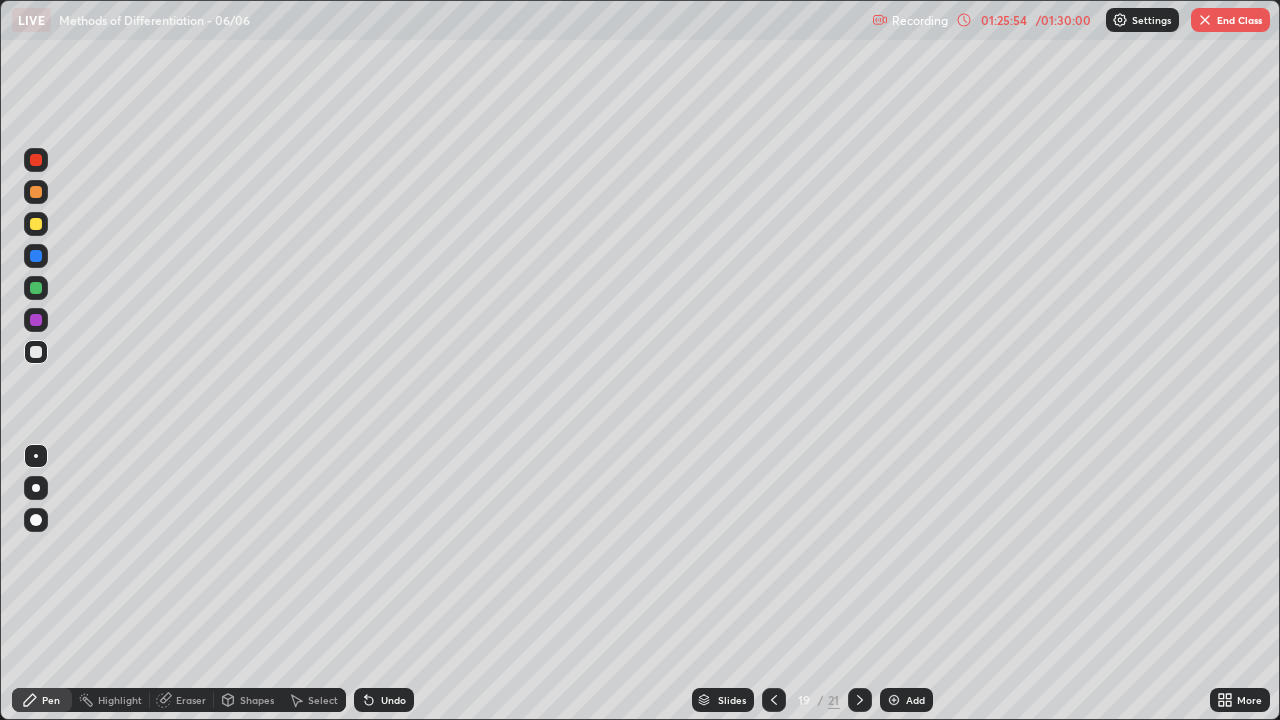 click on "Select" at bounding box center [323, 700] 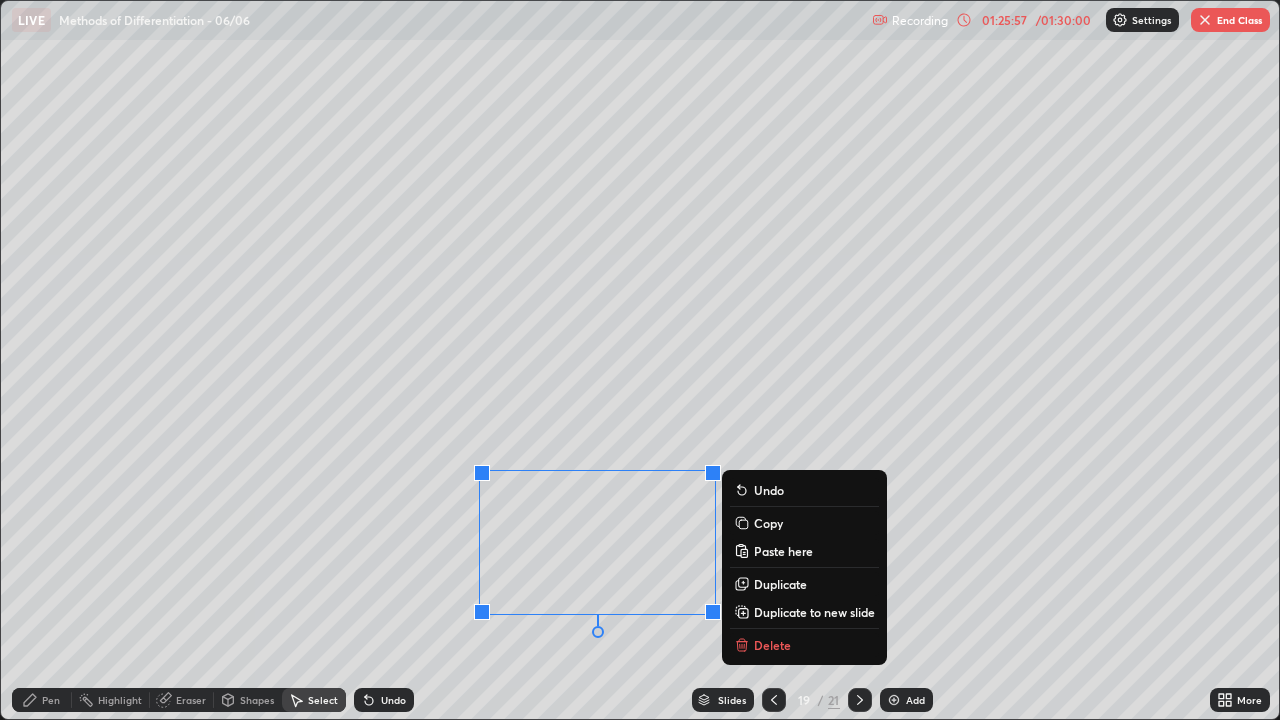 click 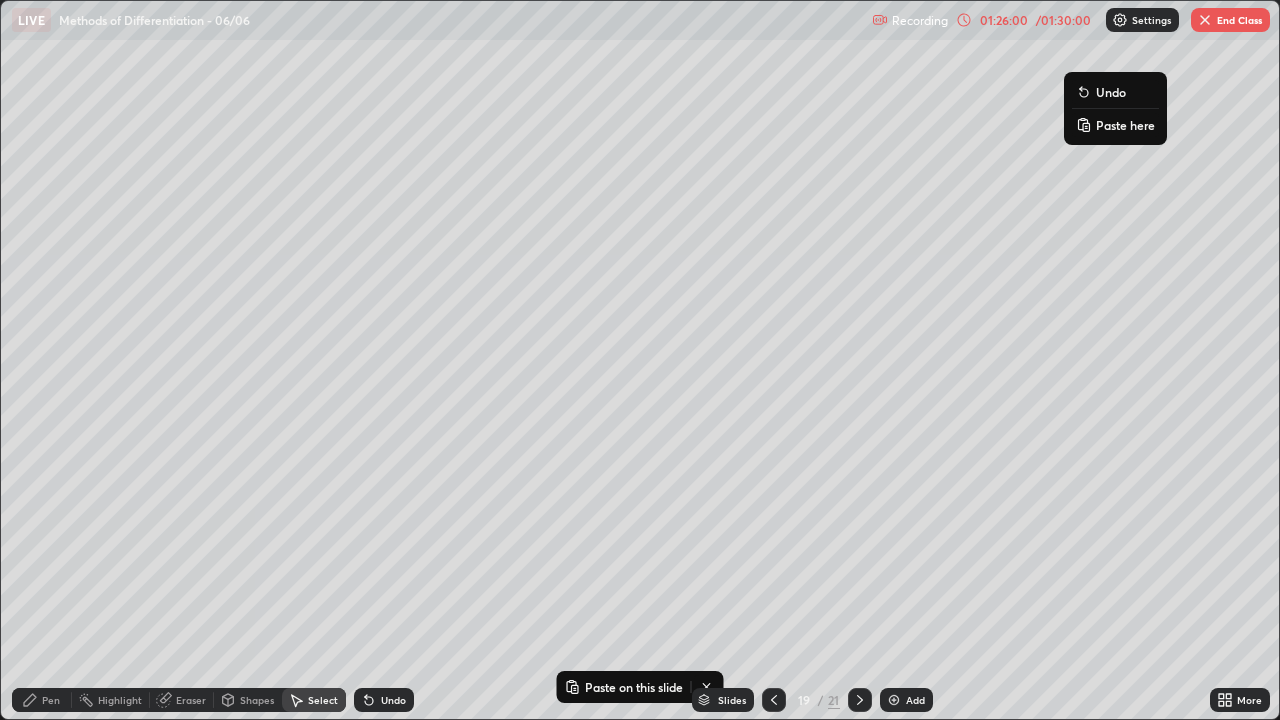 click on "Paste here" at bounding box center (1115, 125) 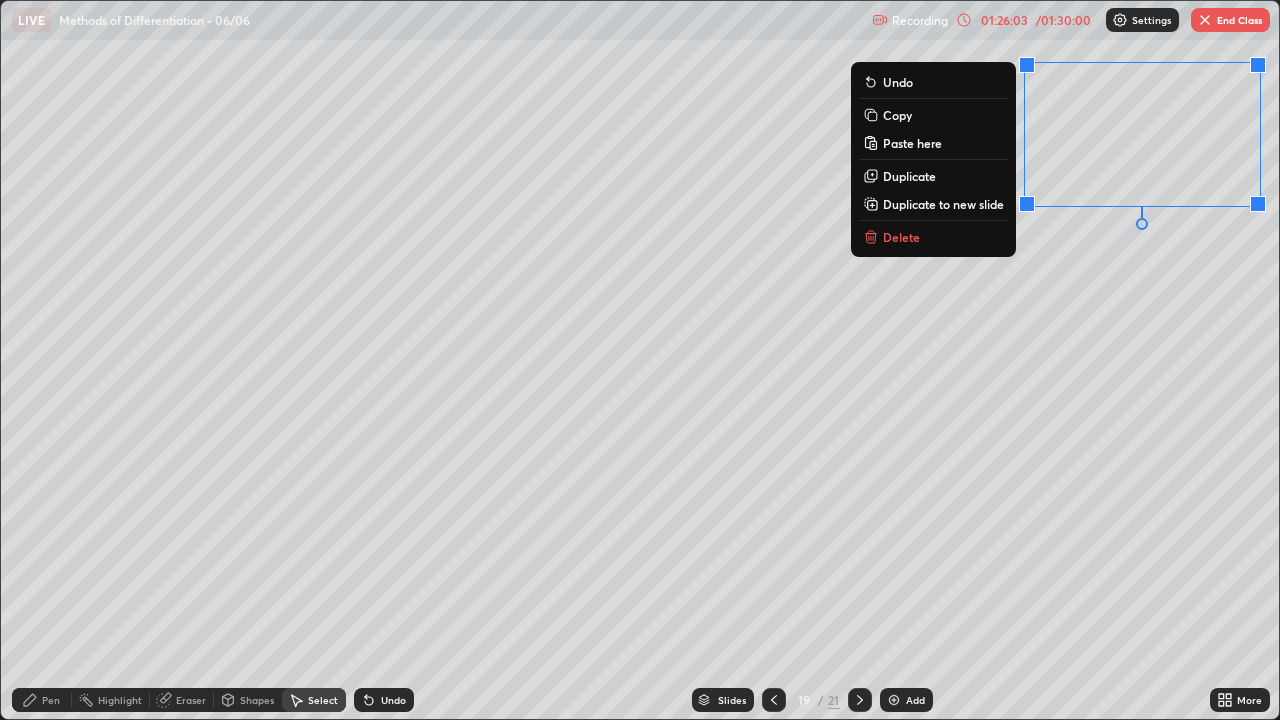 click on "0 ° Undo Copy Paste here Duplicate Duplicate to new slide Delete" at bounding box center [640, 360] 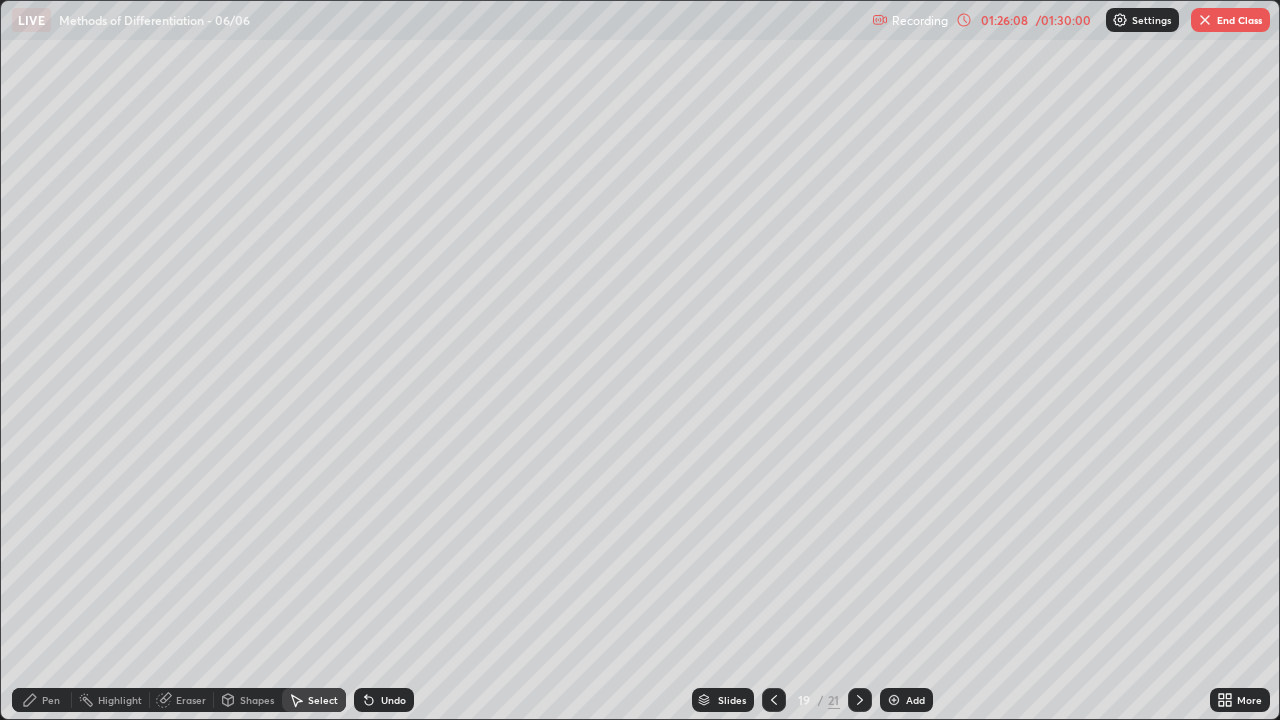 click on "Erase all" at bounding box center [36, 360] 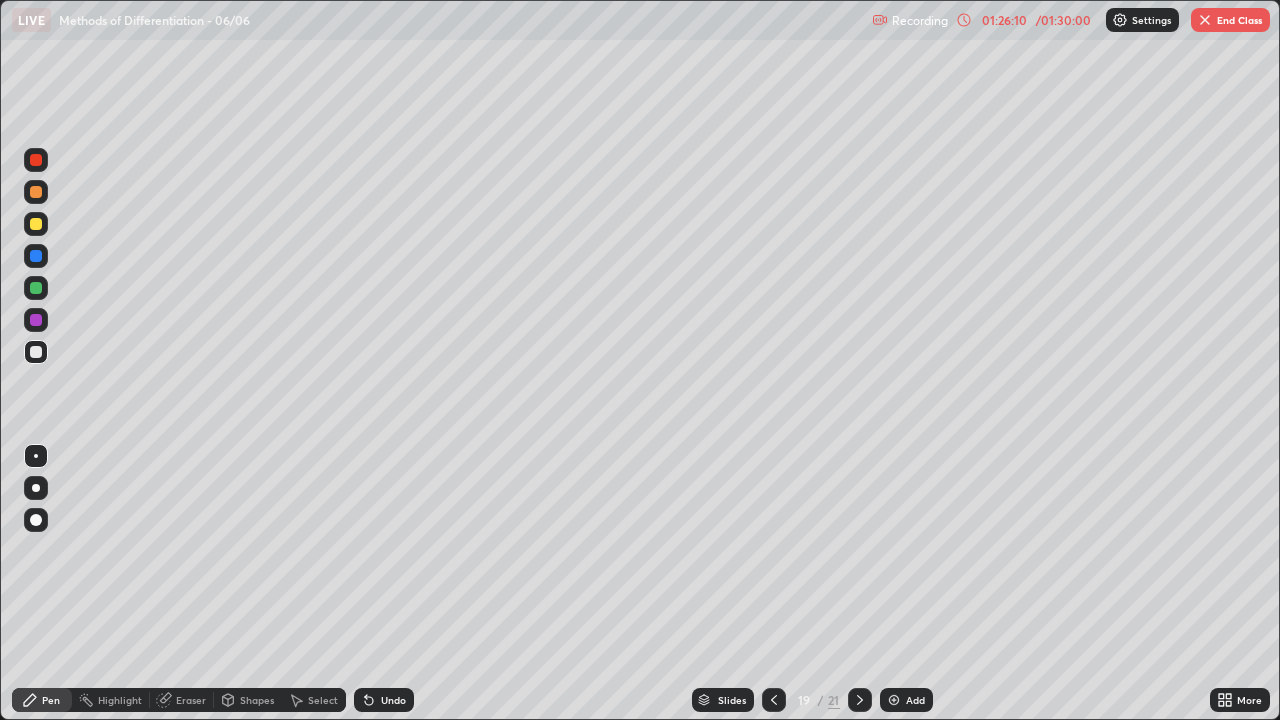 click at bounding box center [36, 224] 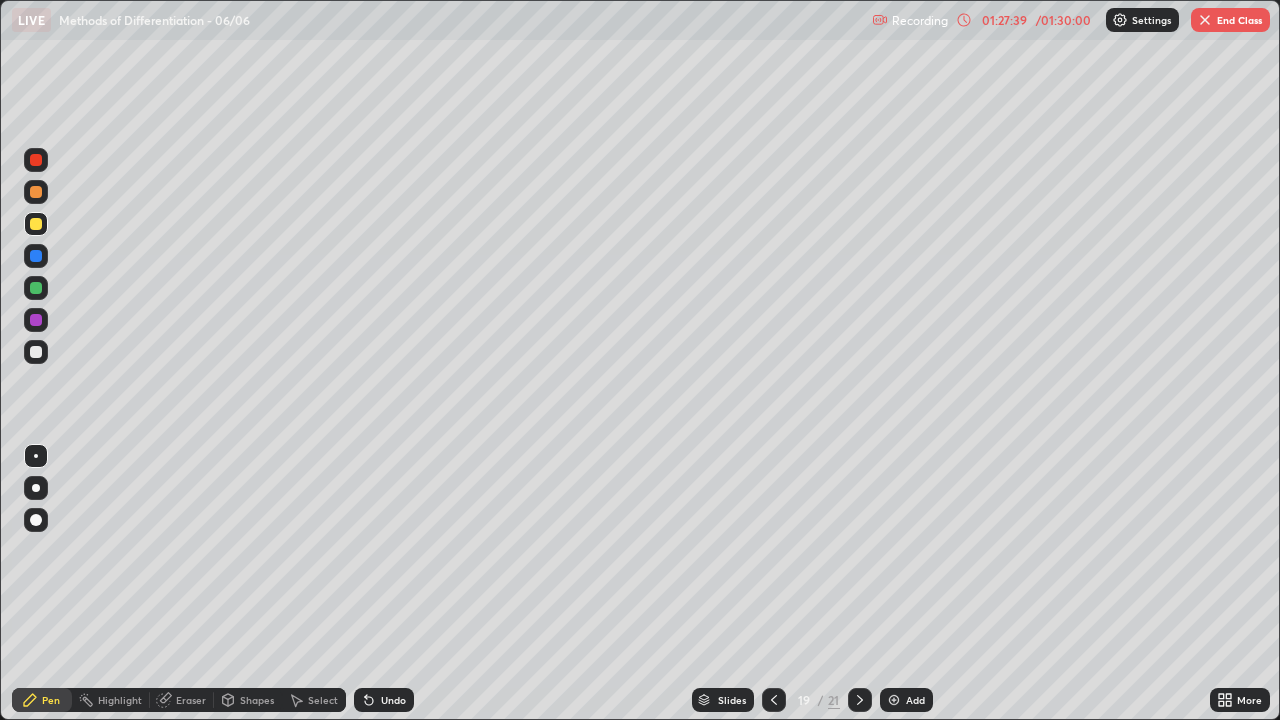 click at bounding box center (1205, 20) 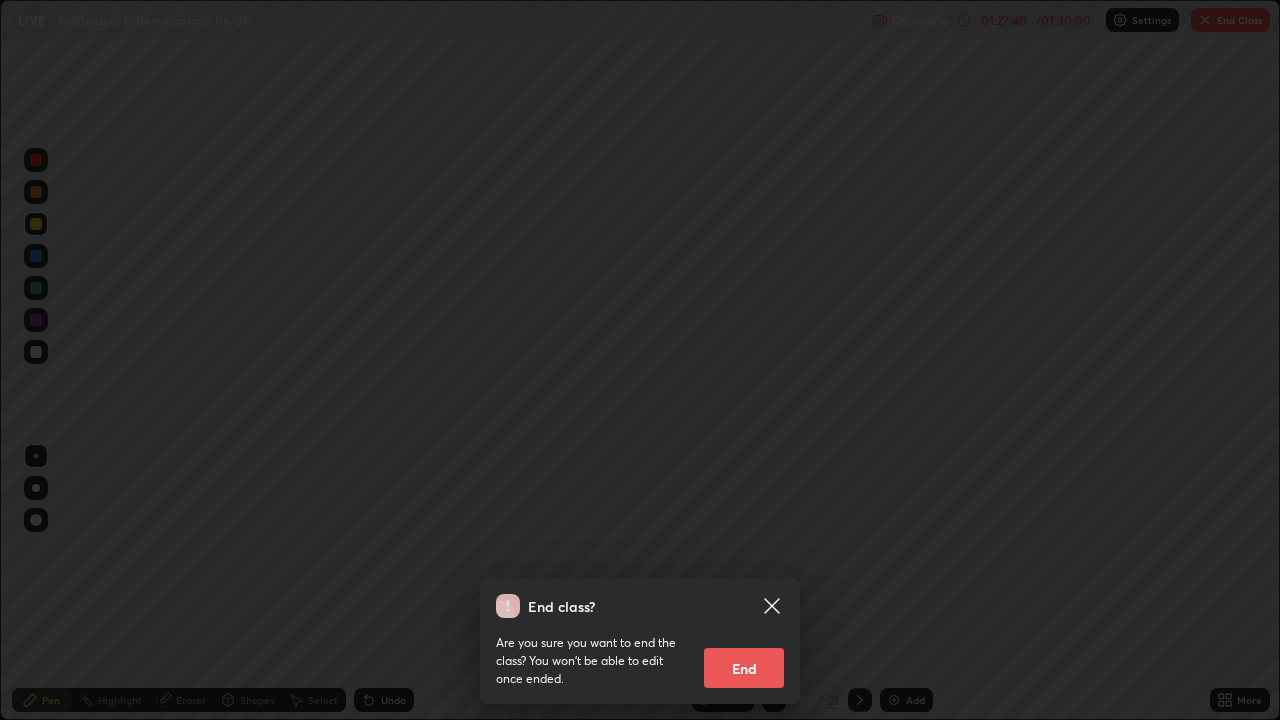 click on "End" at bounding box center (744, 668) 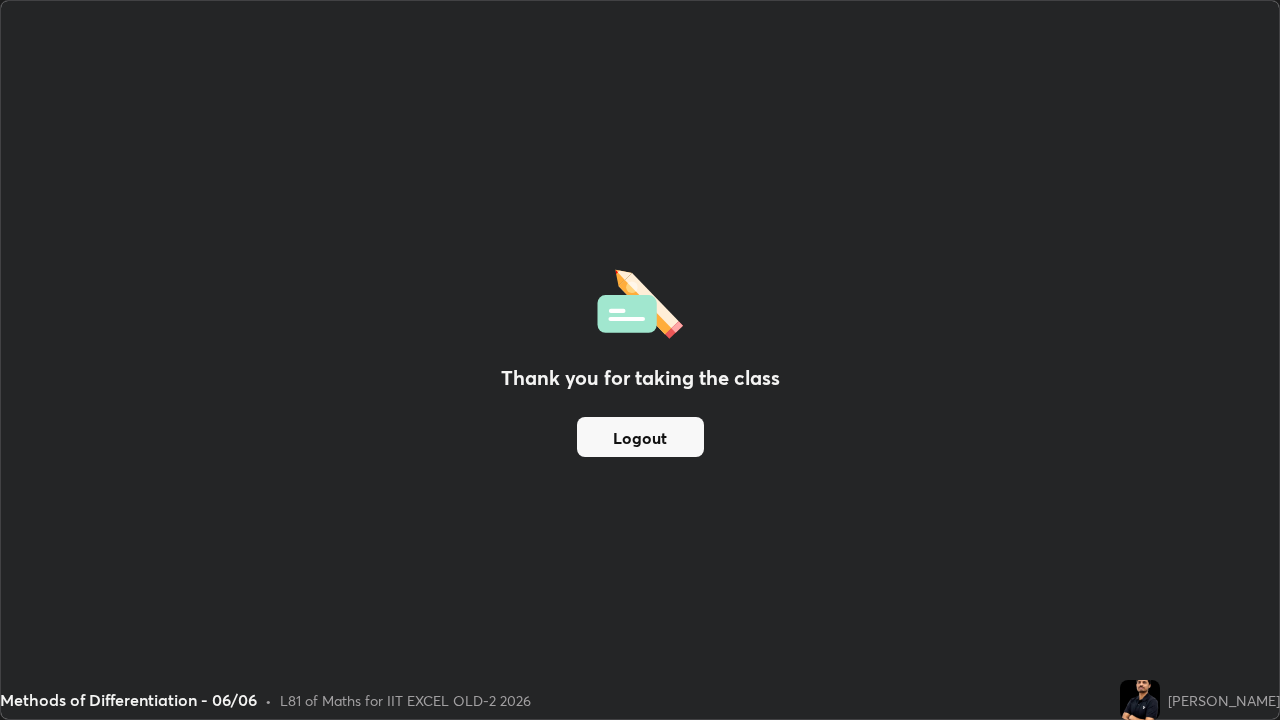 click on "Logout" at bounding box center [640, 437] 